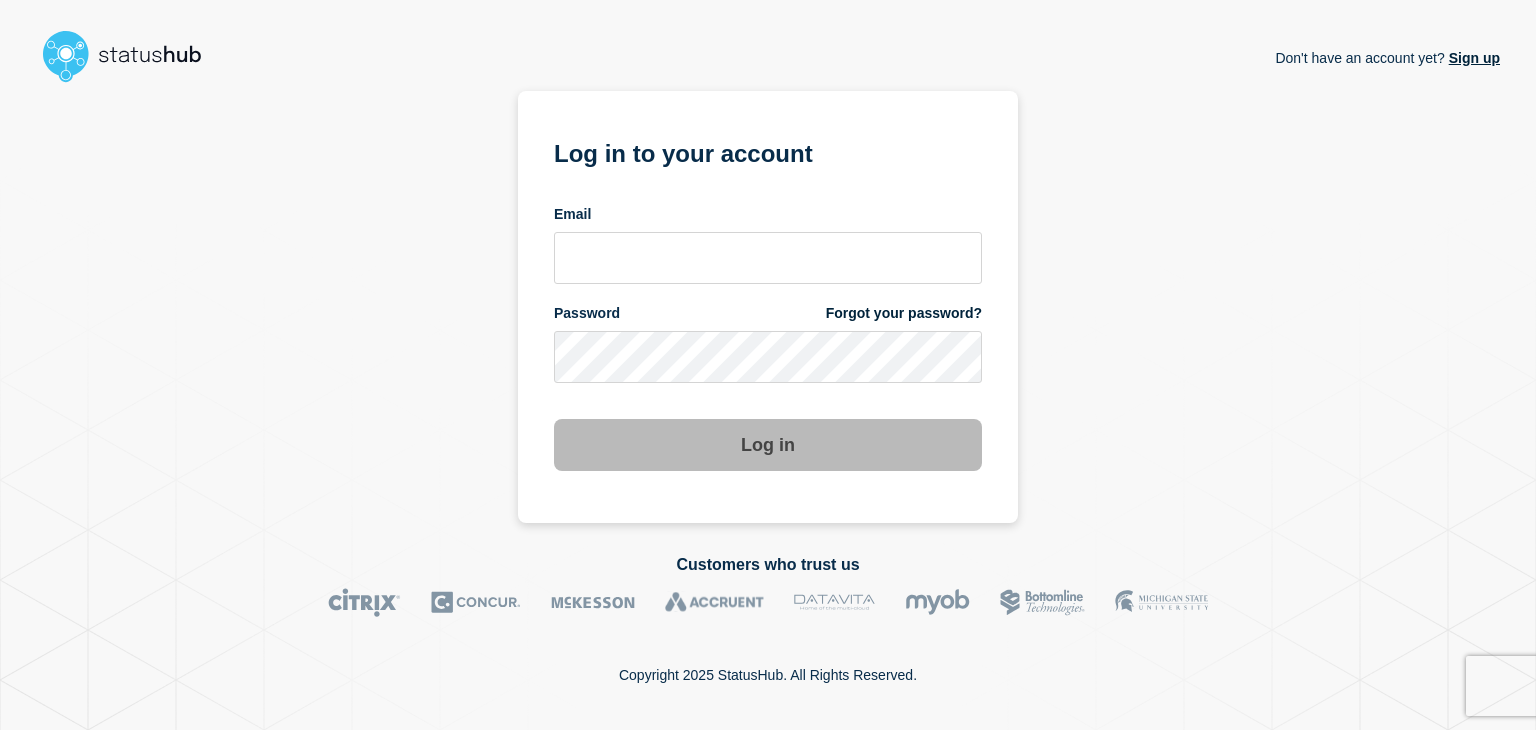 scroll, scrollTop: 0, scrollLeft: 0, axis: both 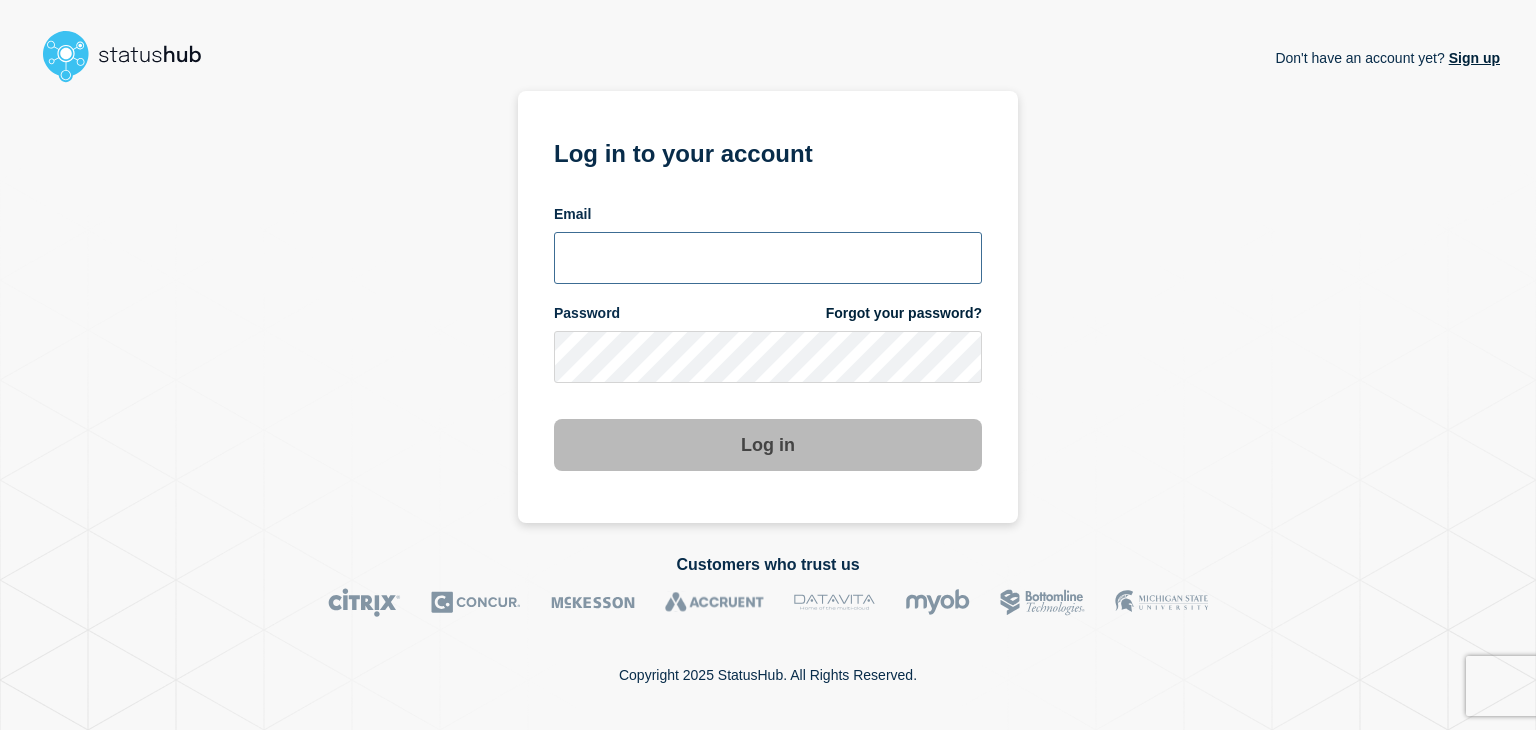 type on "[PERSON_NAME][EMAIL_ADDRESS][PERSON_NAME][DOMAIN_NAME]" 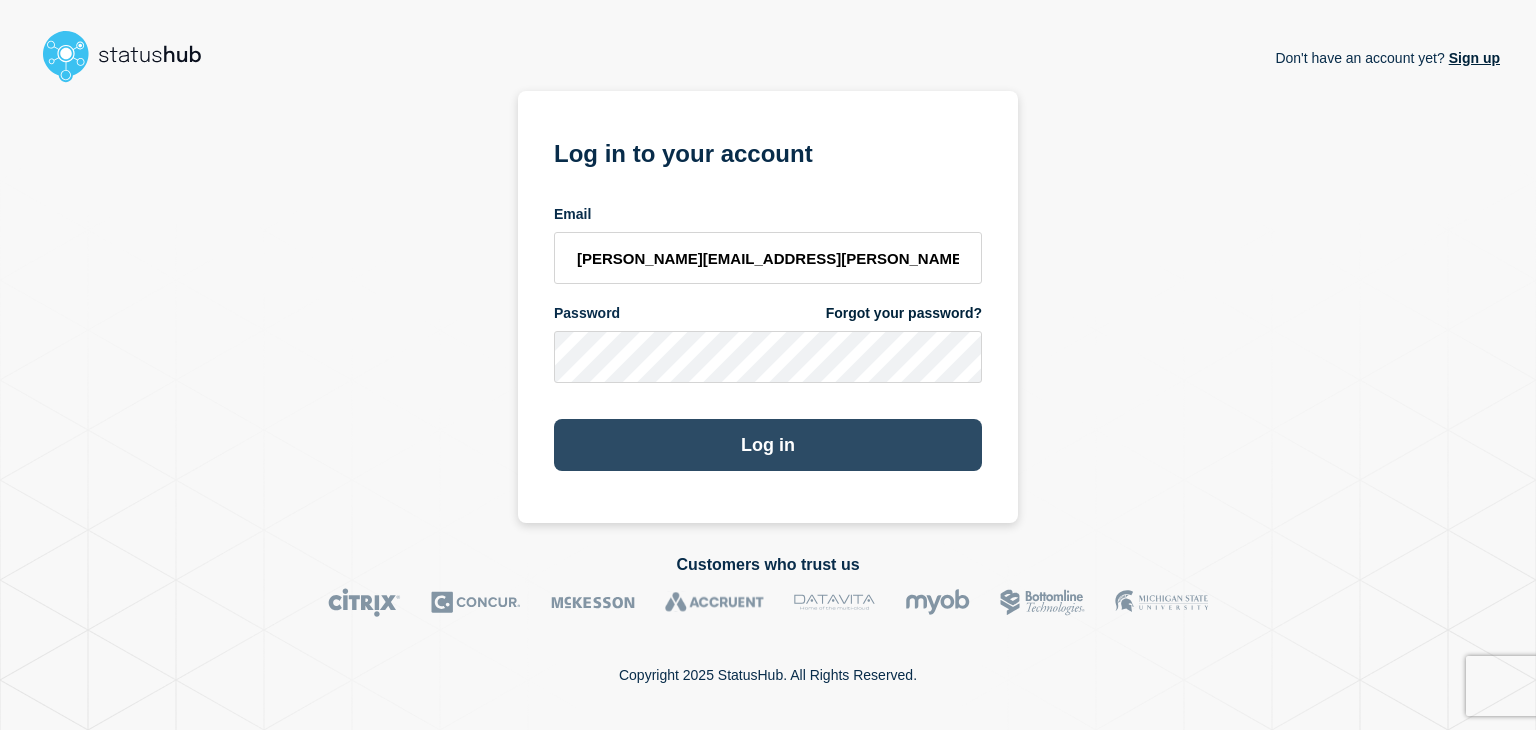click on "Log in" at bounding box center (768, 445) 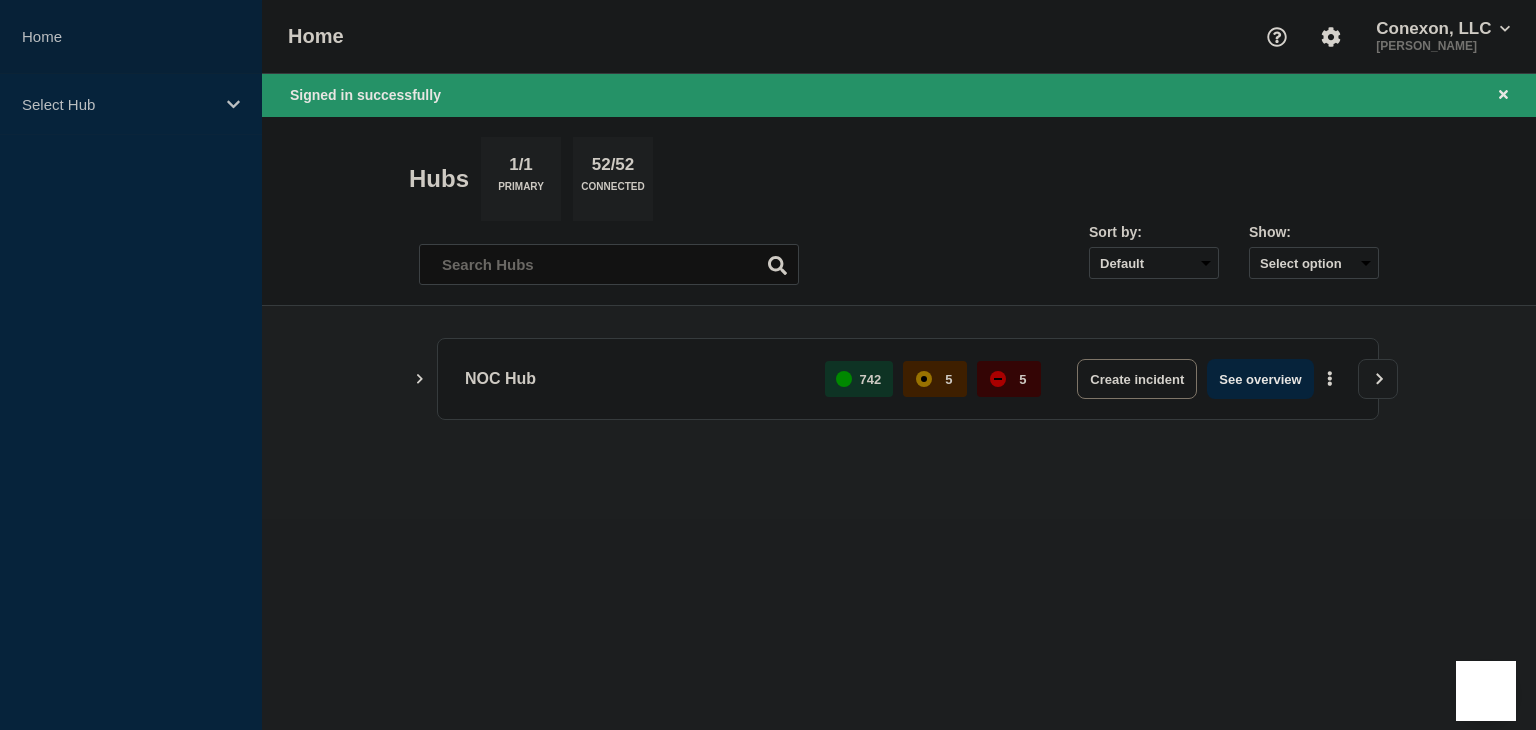 scroll, scrollTop: 0, scrollLeft: 0, axis: both 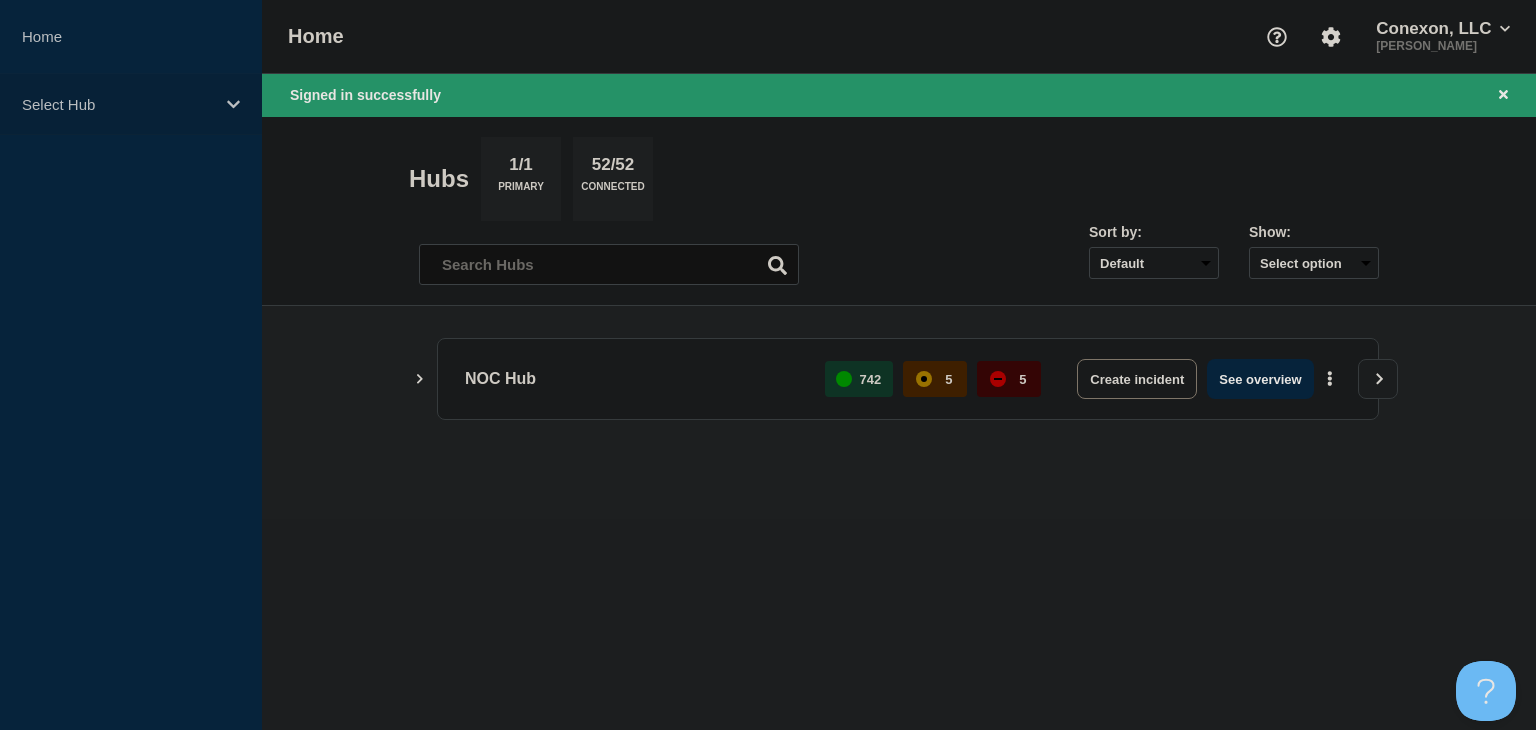 drag, startPoint x: 99, startPoint y: 104, endPoint x: 102, endPoint y: 121, distance: 17.262676 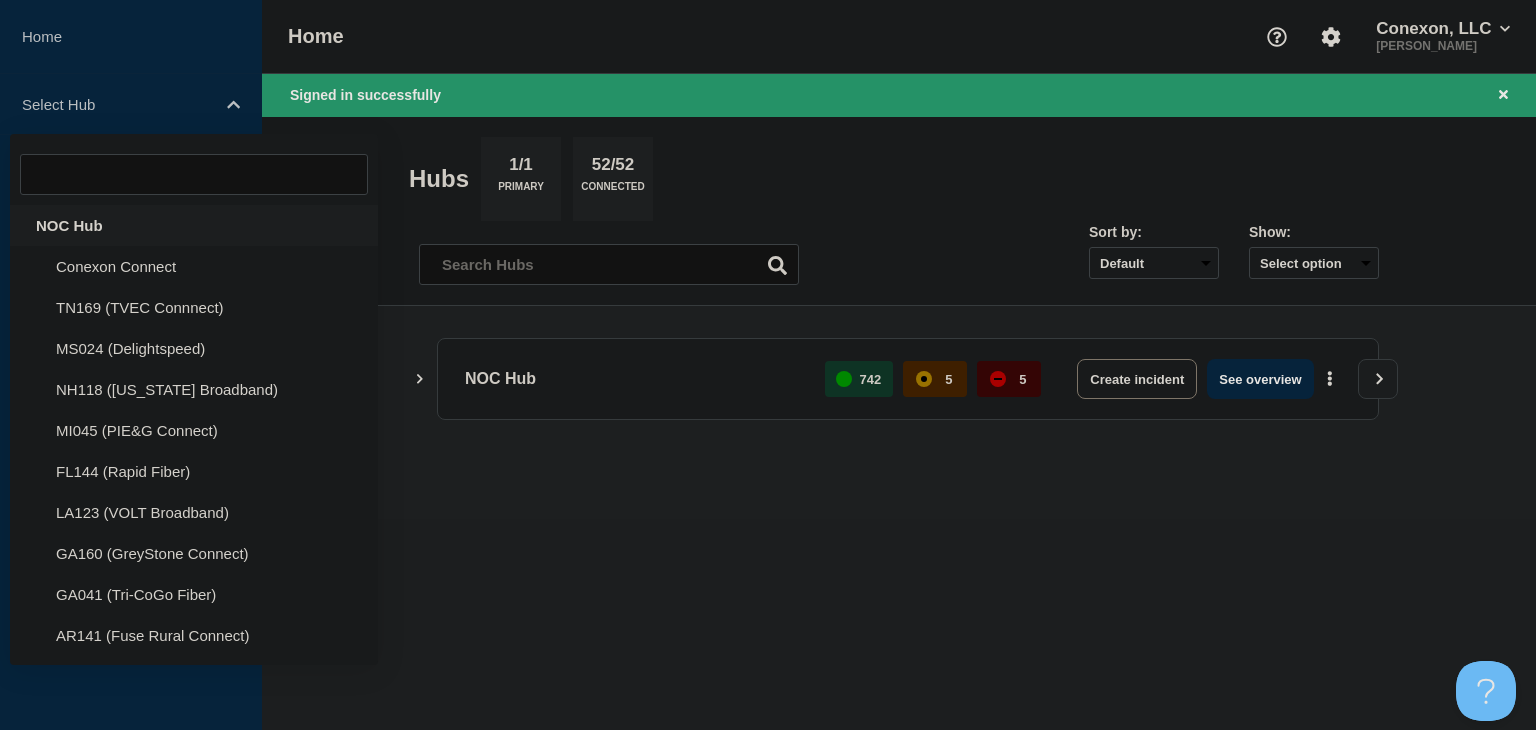 click on "NOC Hub" at bounding box center (194, 225) 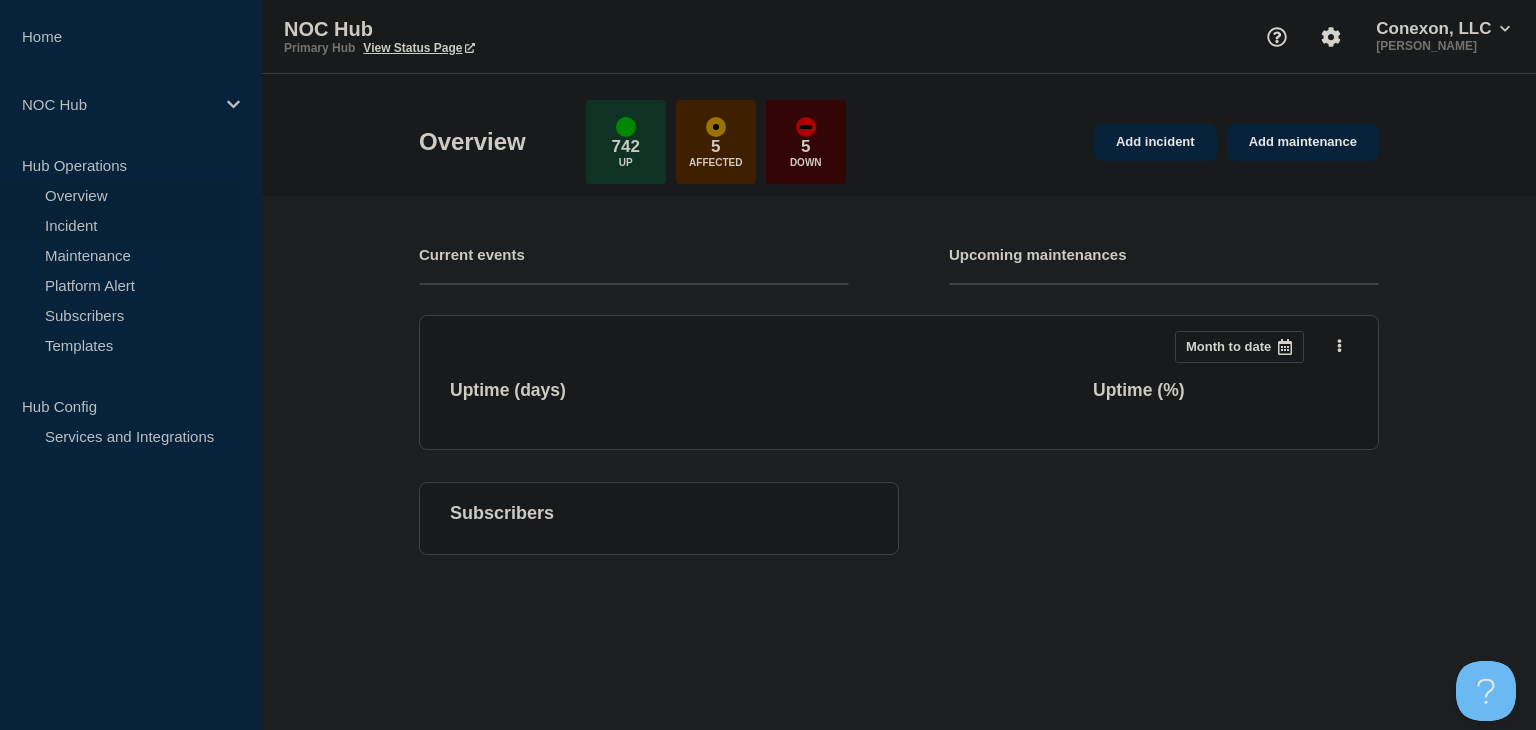 click on "Incident" at bounding box center [121, 225] 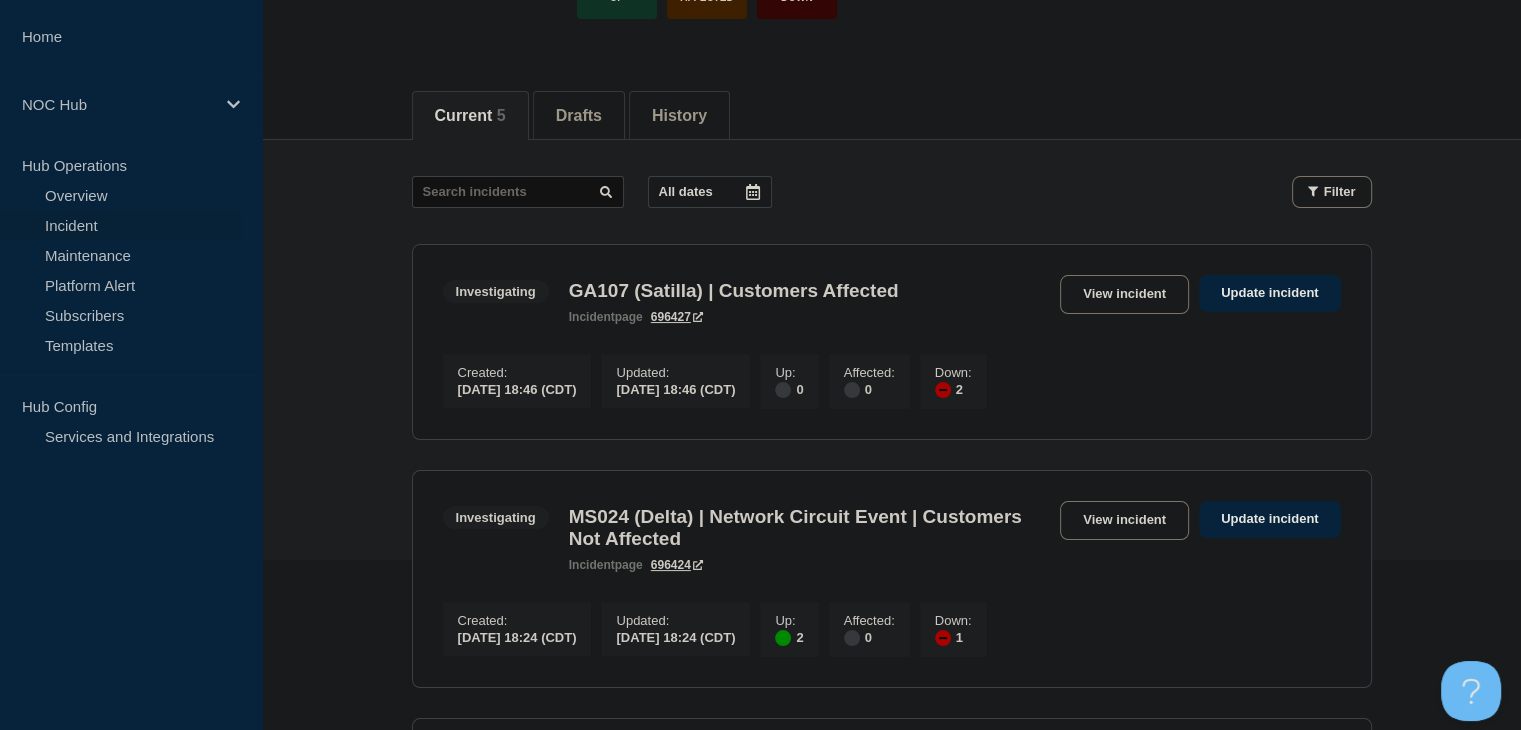 scroll, scrollTop: 200, scrollLeft: 0, axis: vertical 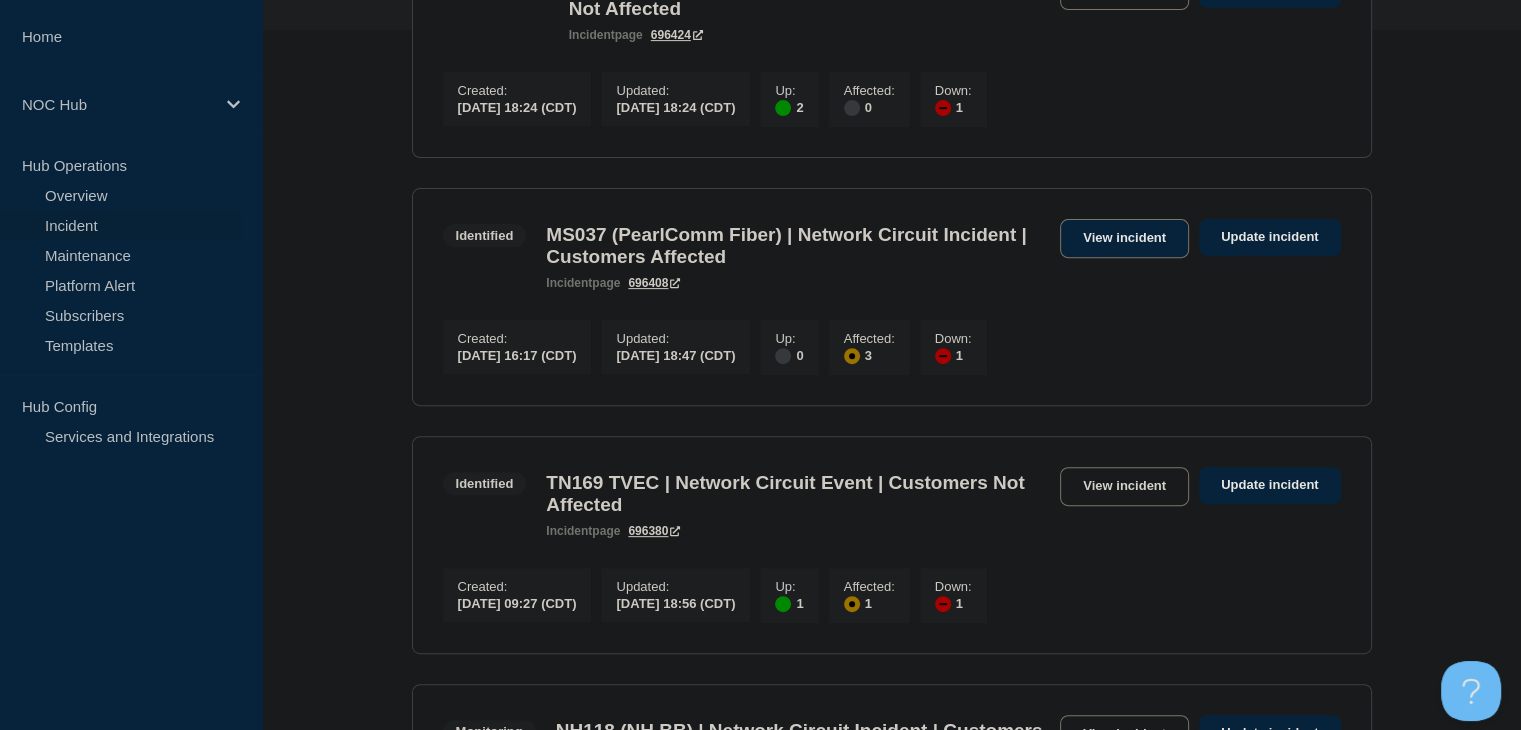 click on "View incident" at bounding box center (1124, 238) 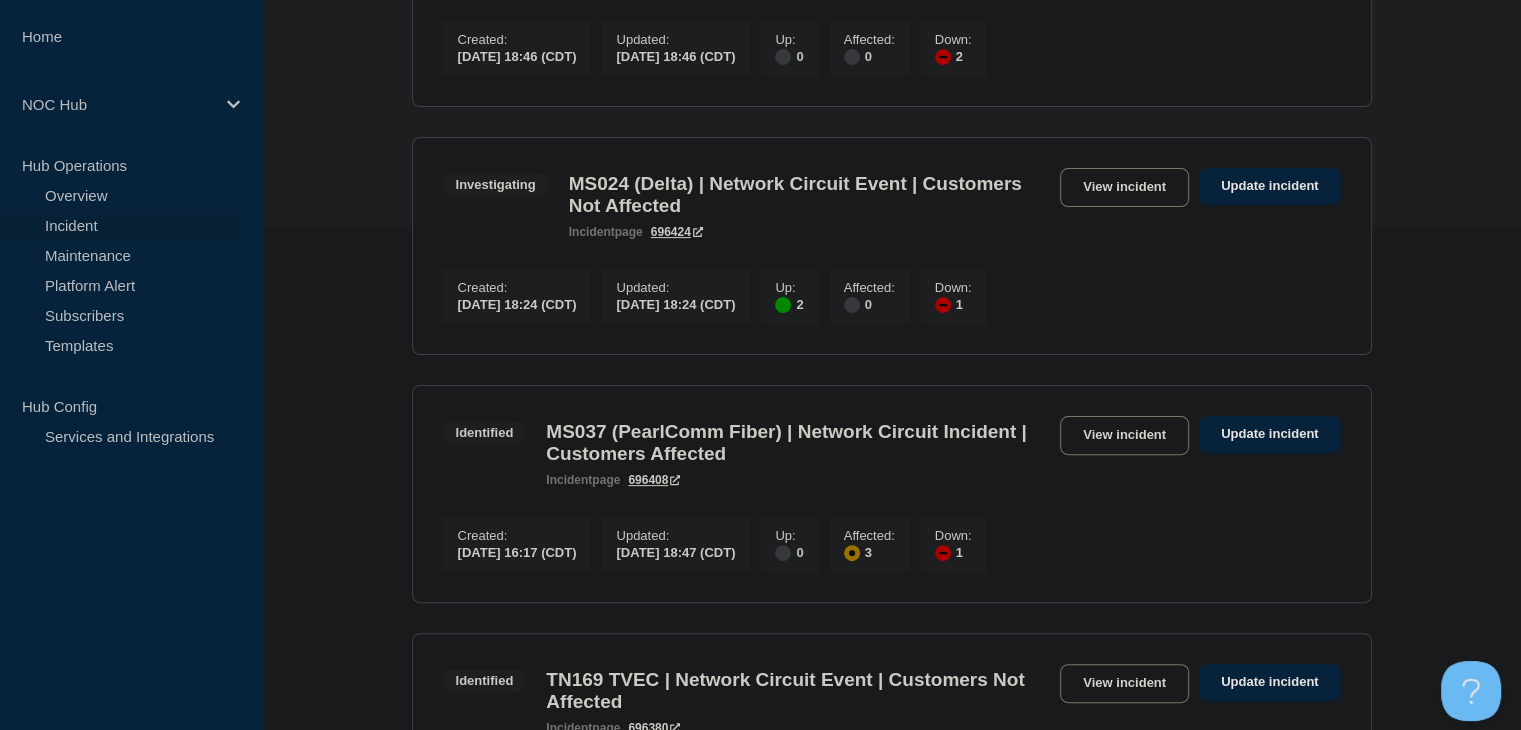 scroll, scrollTop: 600, scrollLeft: 0, axis: vertical 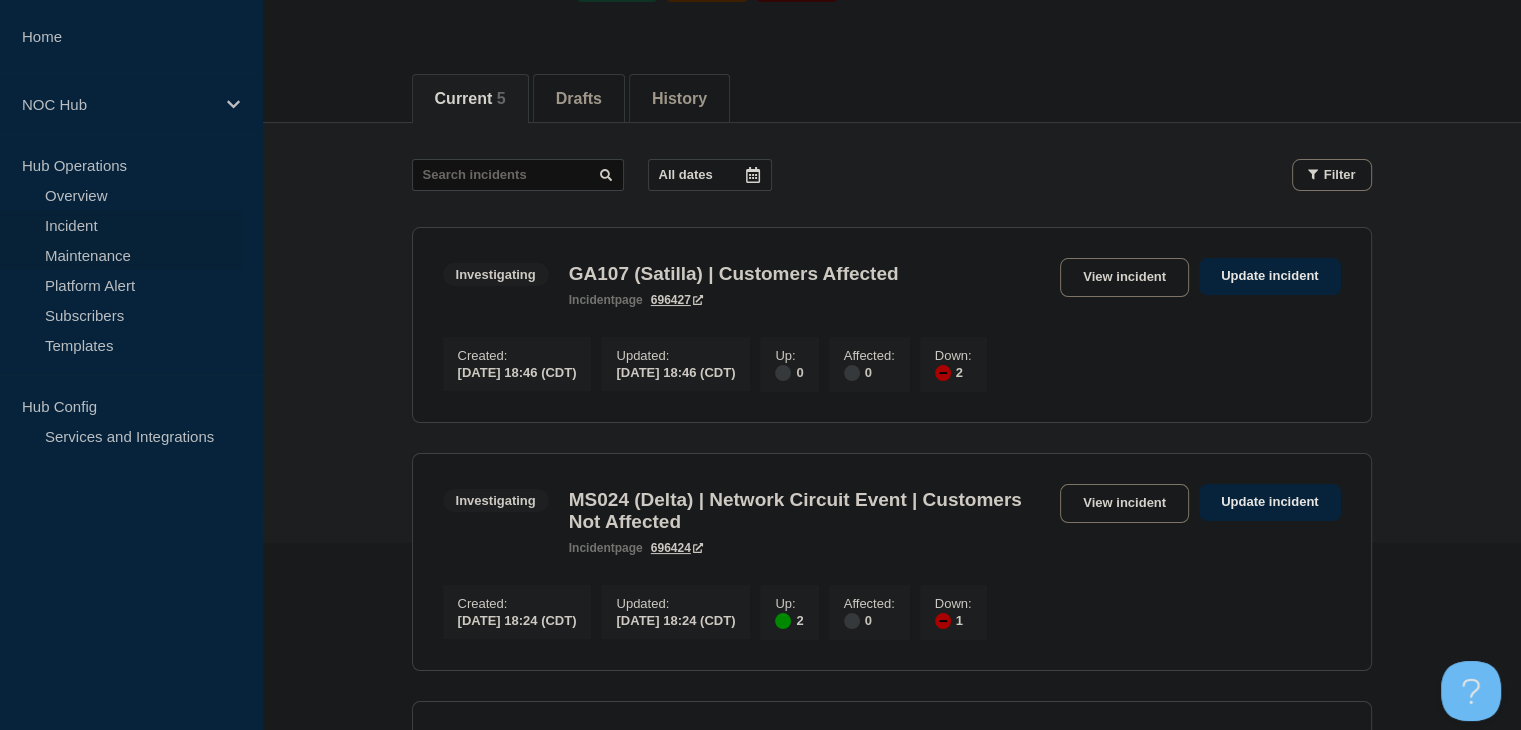 click on "Maintenance" at bounding box center (121, 255) 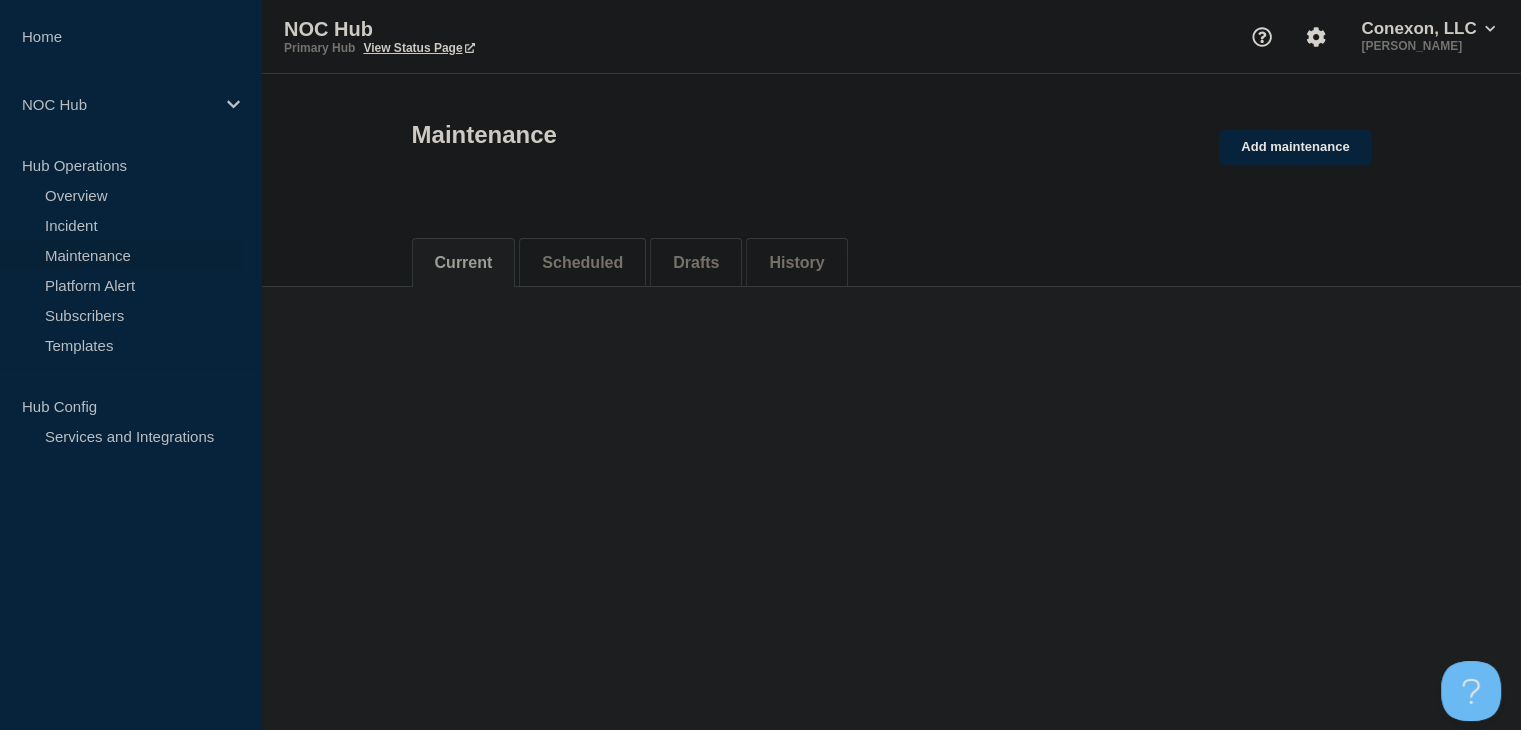 scroll, scrollTop: 0, scrollLeft: 0, axis: both 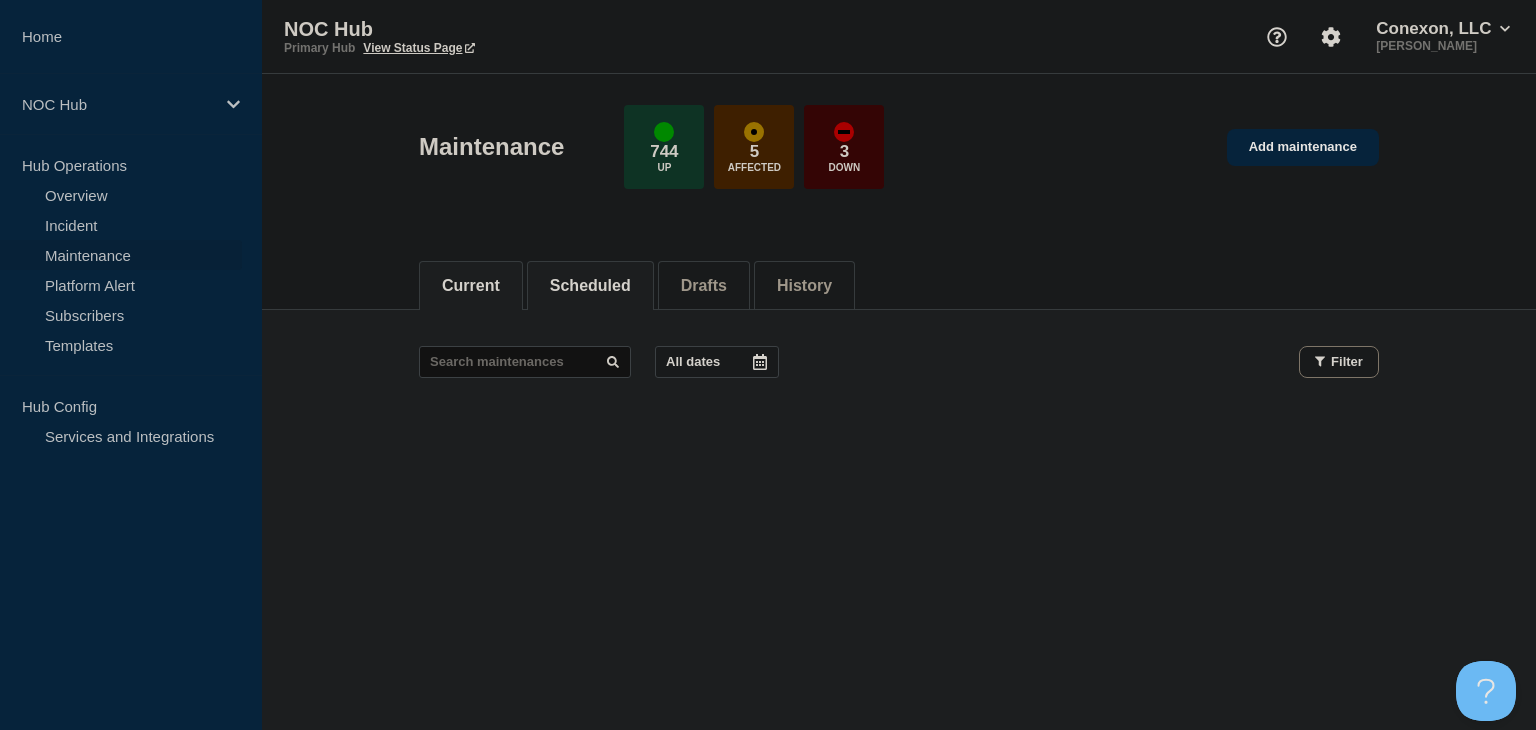 click on "Scheduled" at bounding box center (590, 286) 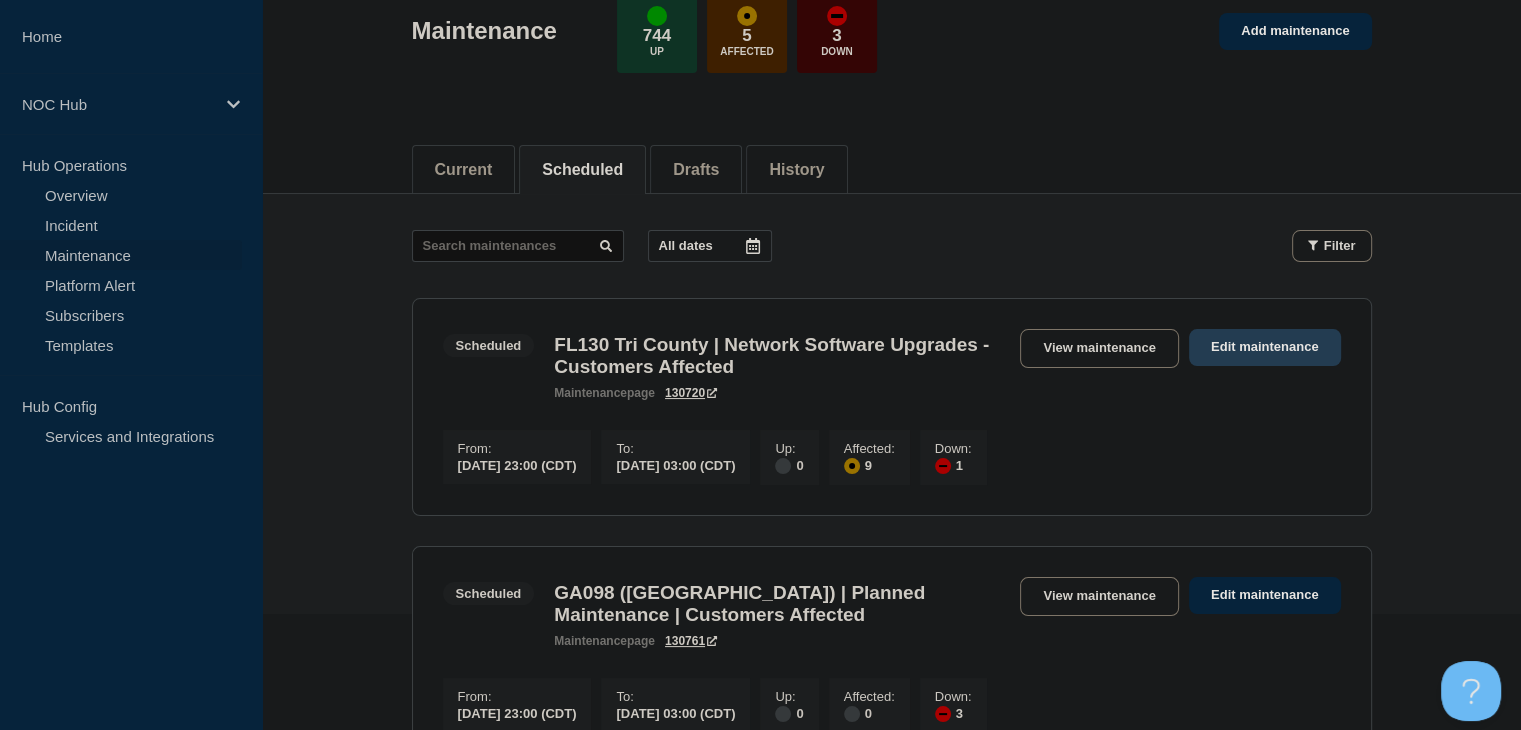 scroll, scrollTop: 200, scrollLeft: 0, axis: vertical 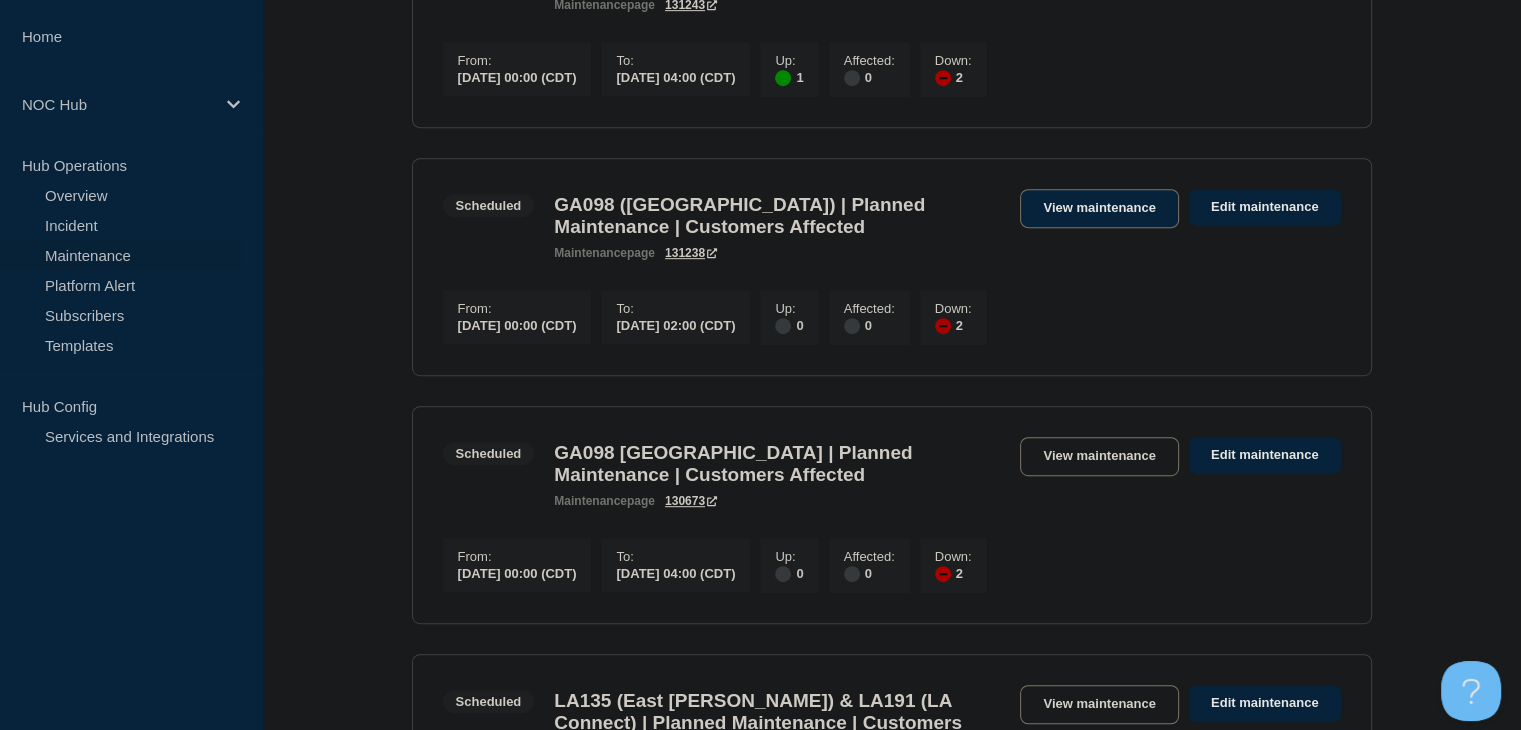 drag, startPoint x: 1088, startPoint y: 217, endPoint x: 1059, endPoint y: 240, distance: 37.01351 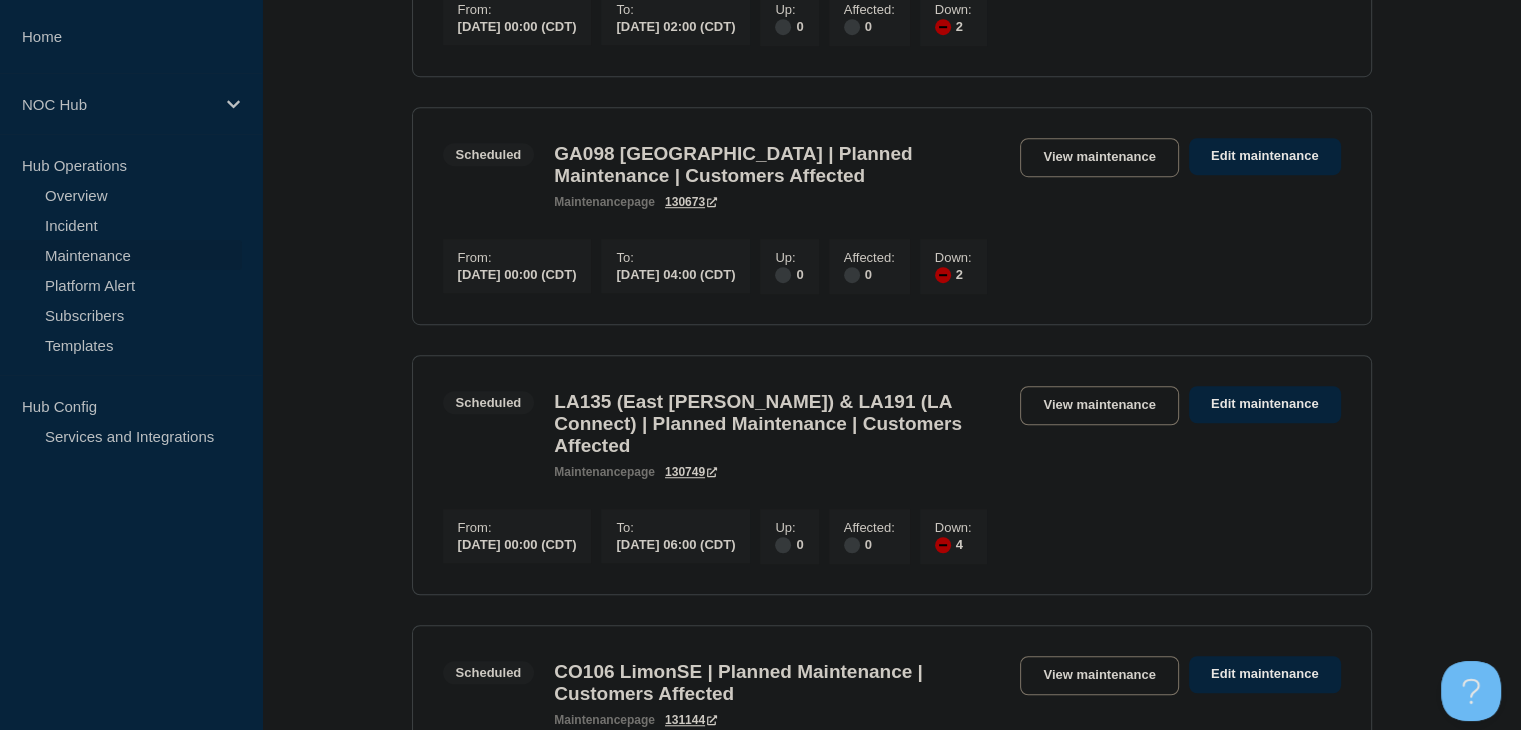 scroll, scrollTop: 1300, scrollLeft: 0, axis: vertical 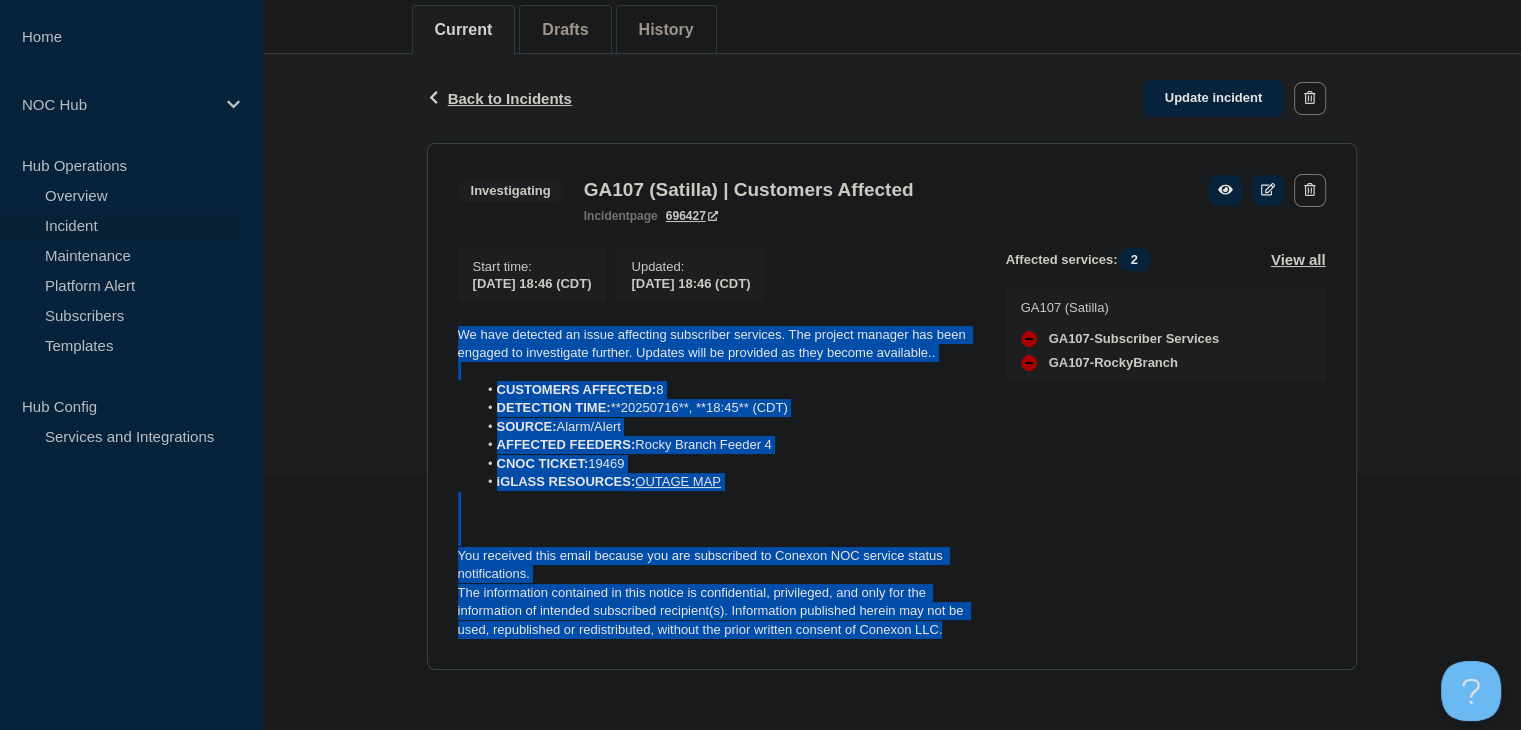 drag, startPoint x: 955, startPoint y: 634, endPoint x: 436, endPoint y: 334, distance: 599.4673 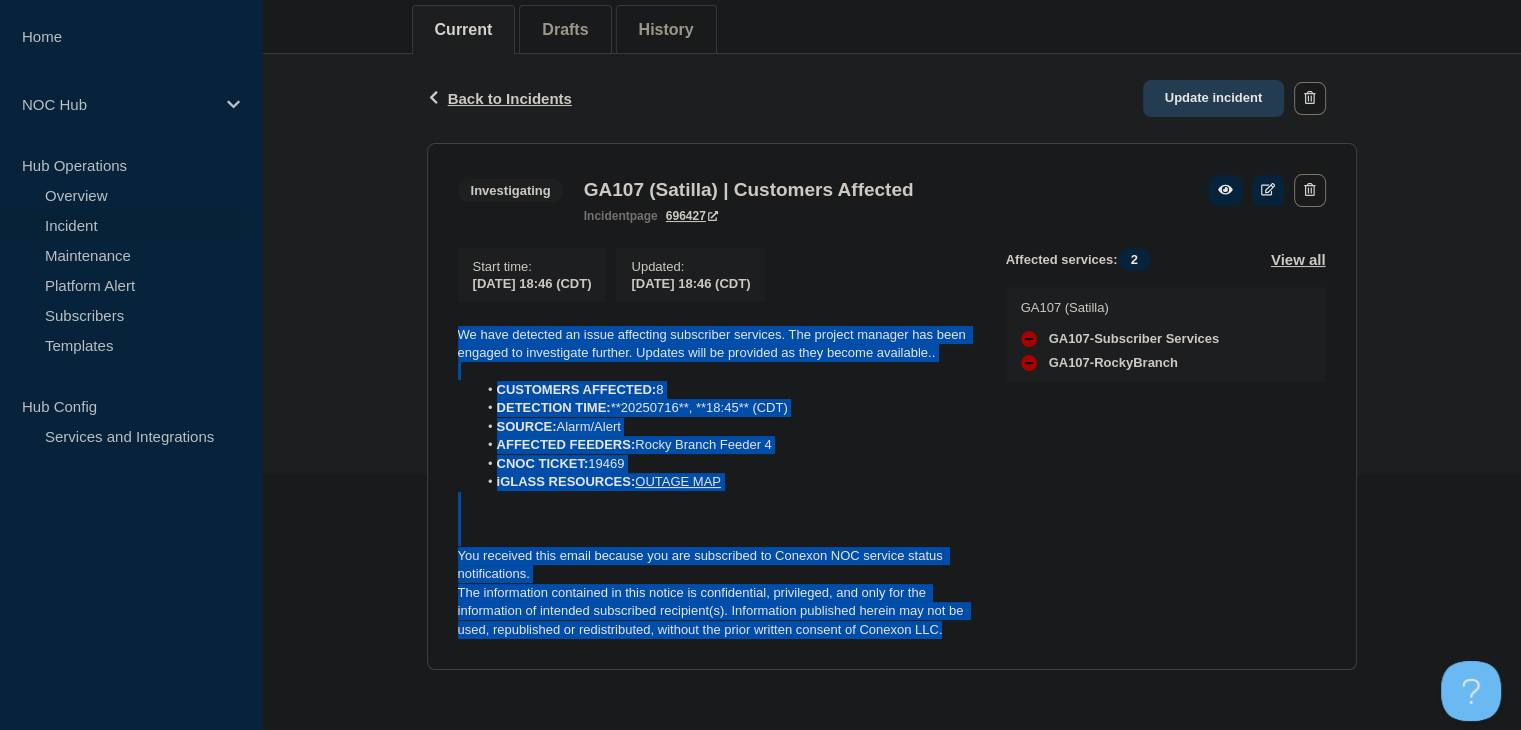 click on "Update incident" 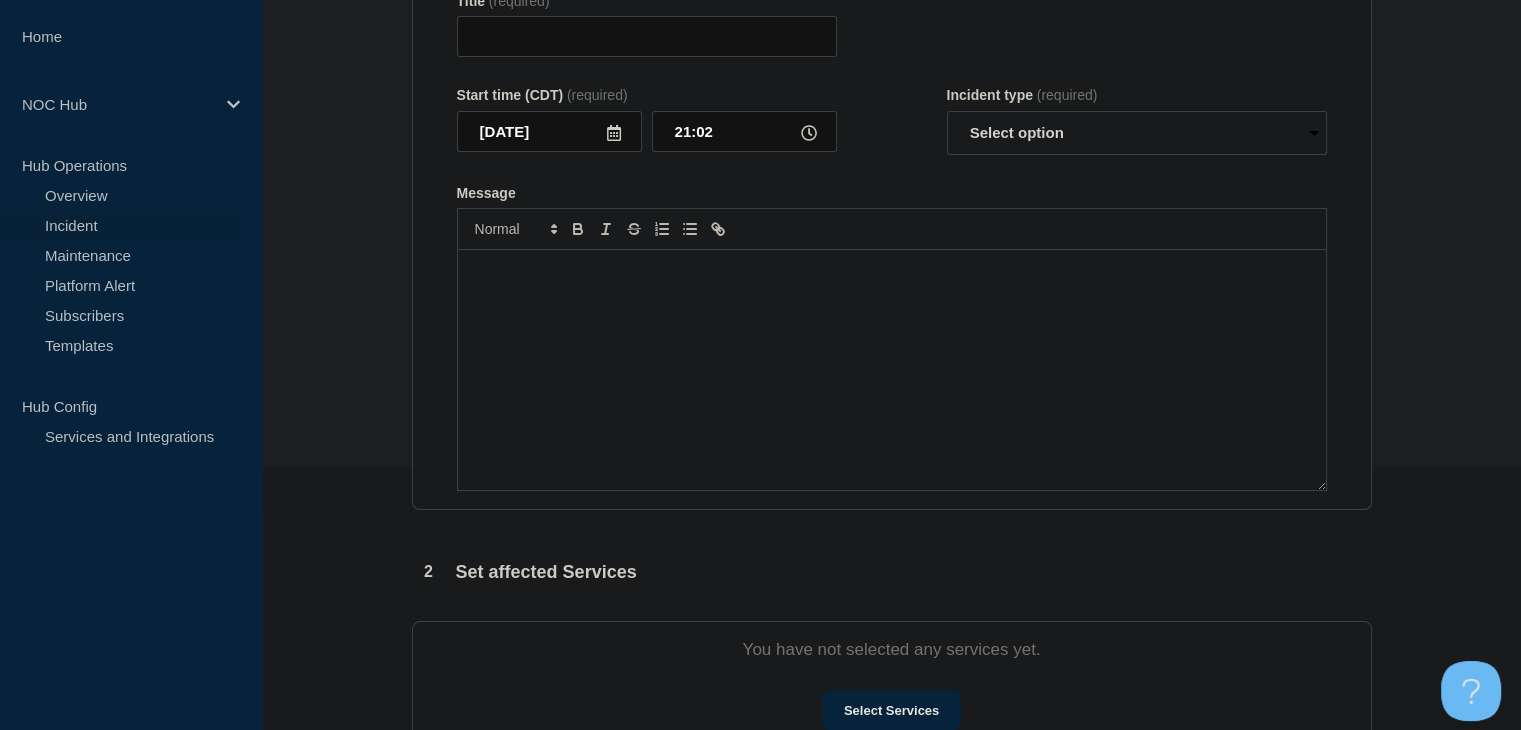 type on "GA107 (Satilla) | Customers Affected" 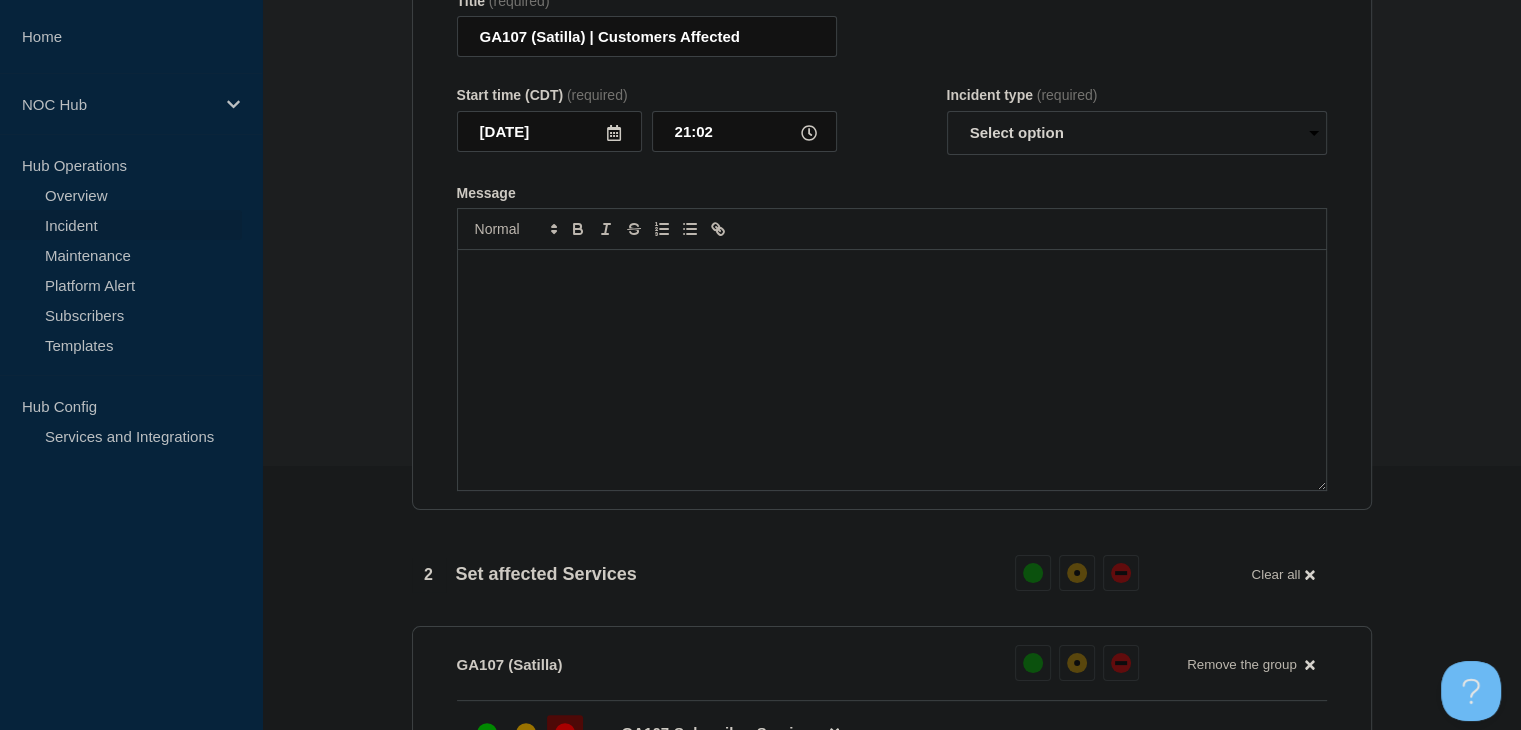 click at bounding box center (892, 370) 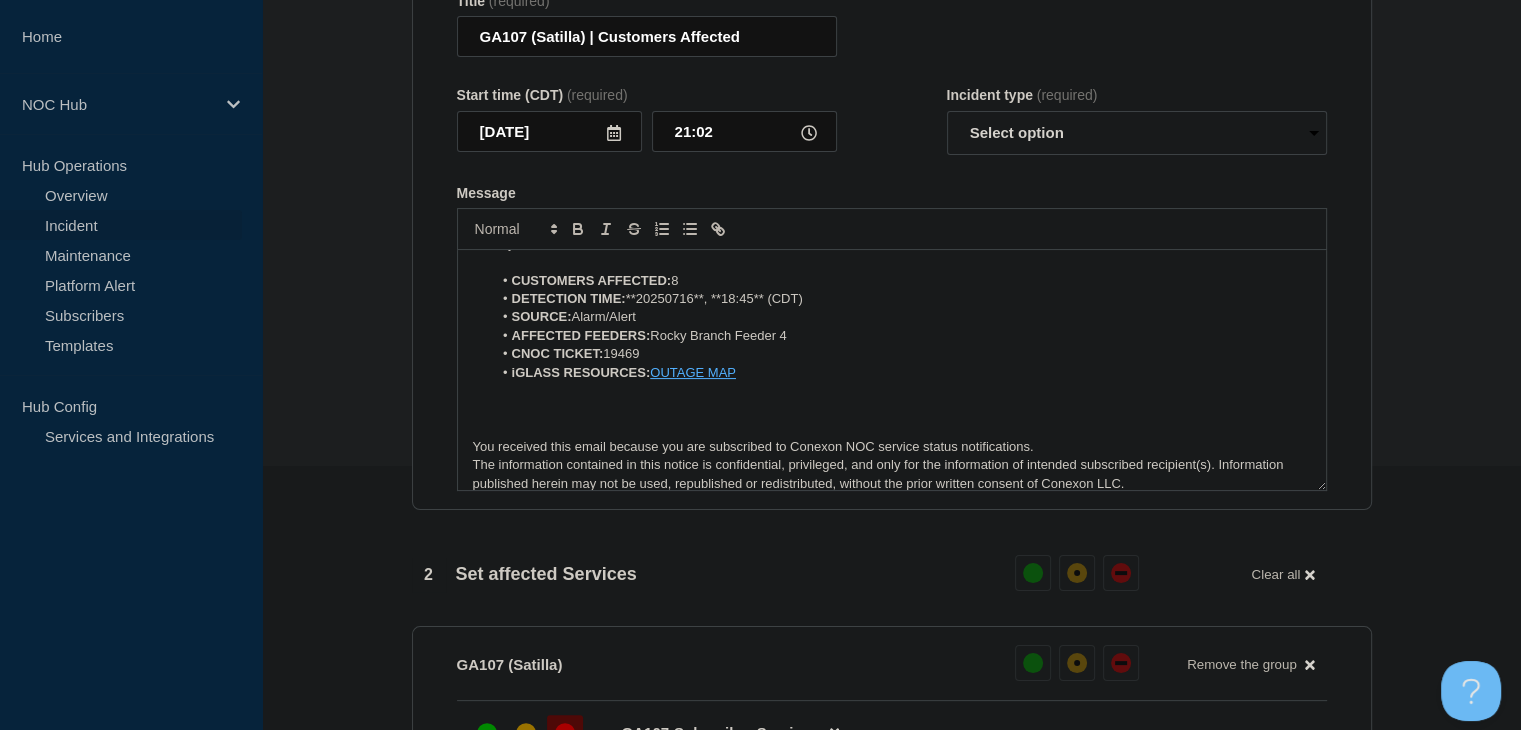 scroll, scrollTop: 0, scrollLeft: 0, axis: both 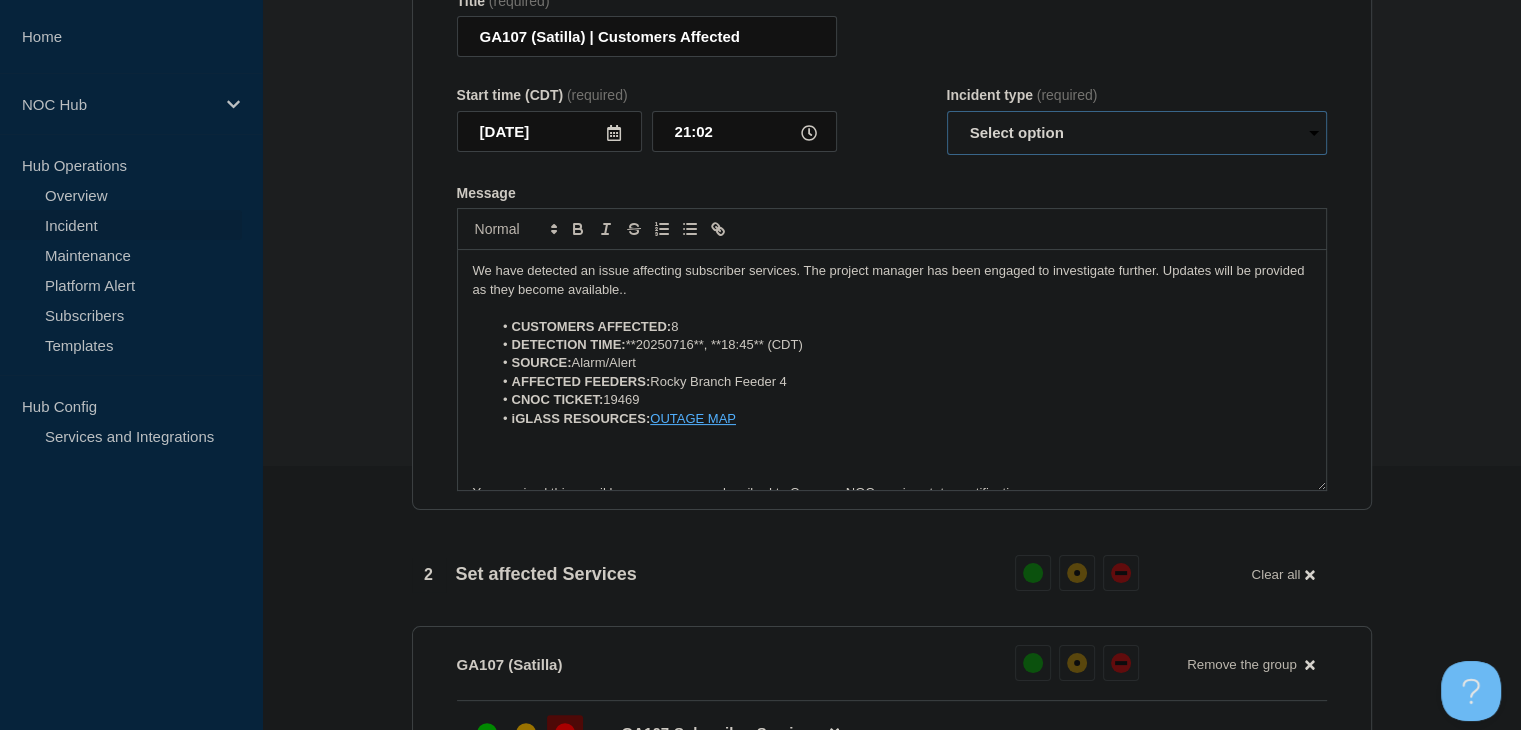 click on "Select option Investigating Identified Monitoring Resolved" at bounding box center [1137, 133] 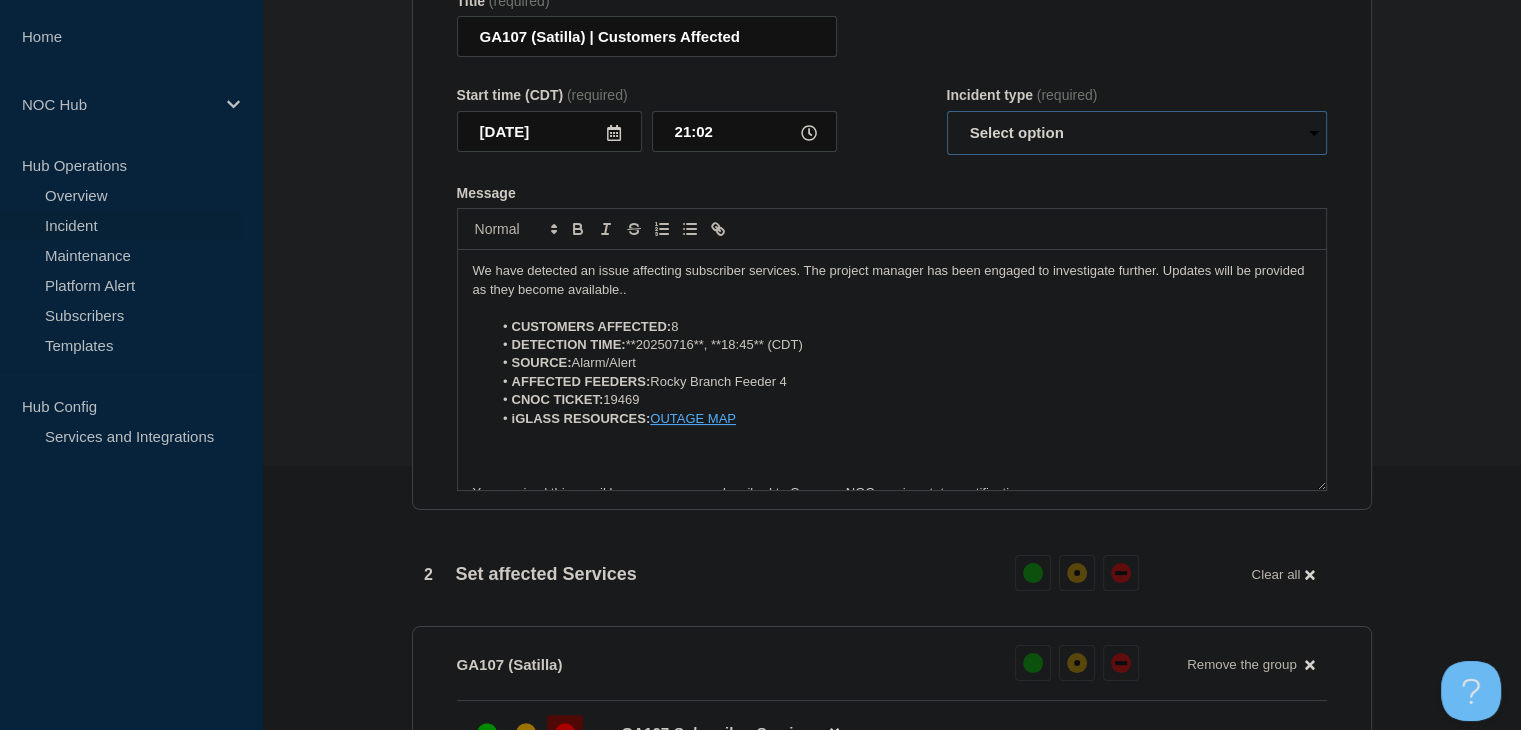 select on "investigating" 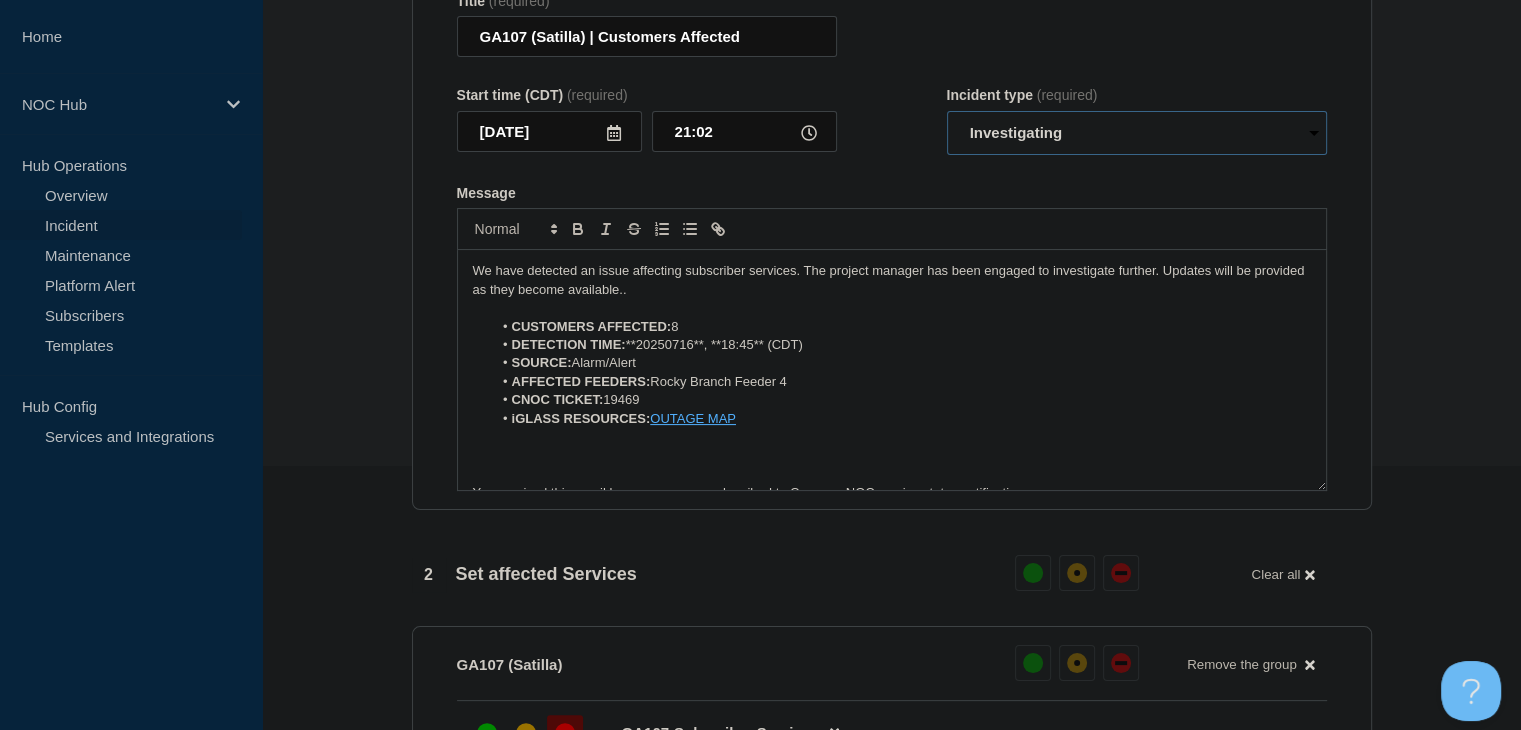 click on "Select option Investigating Identified Monitoring Resolved" at bounding box center (1137, 133) 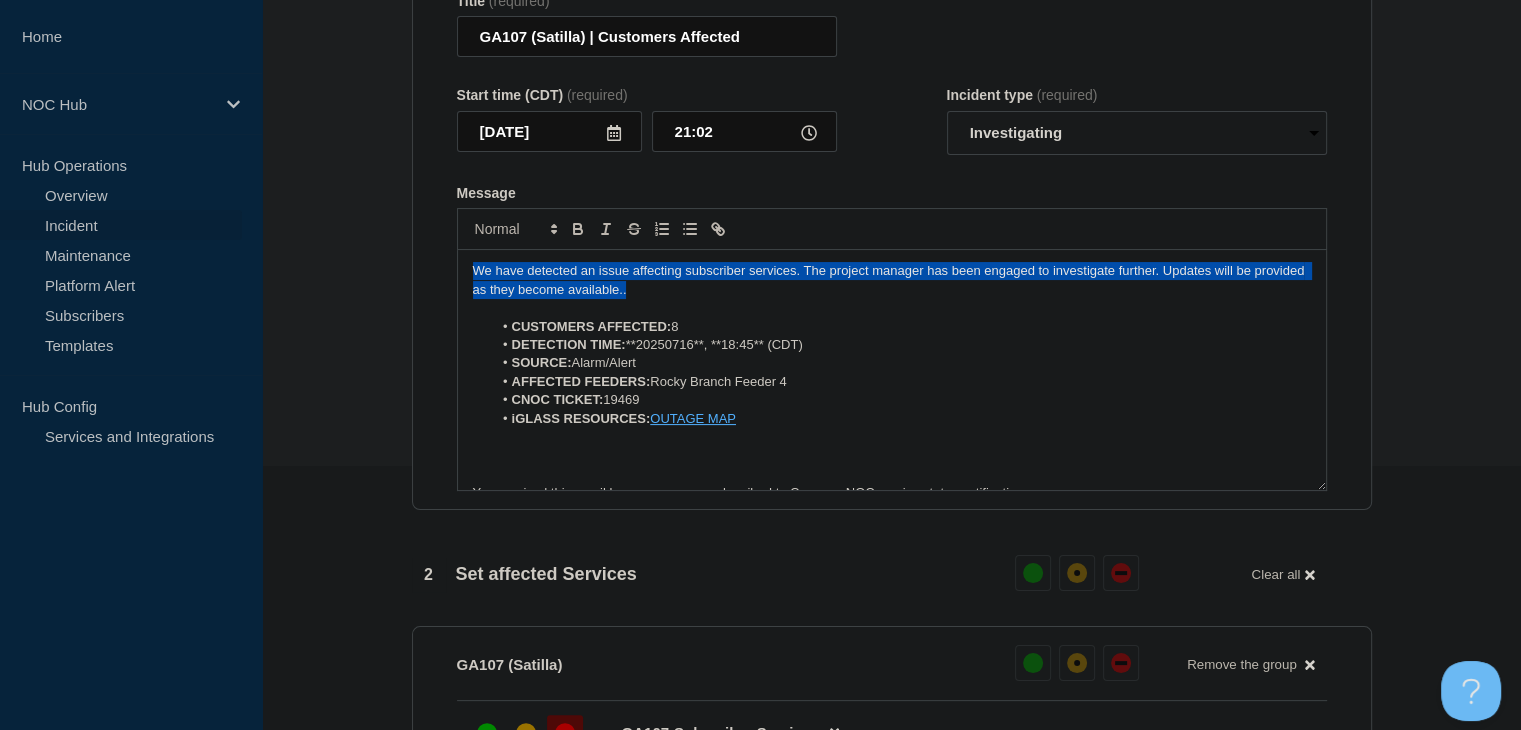 drag, startPoint x: 699, startPoint y: 329, endPoint x: 366, endPoint y: 310, distance: 333.5416 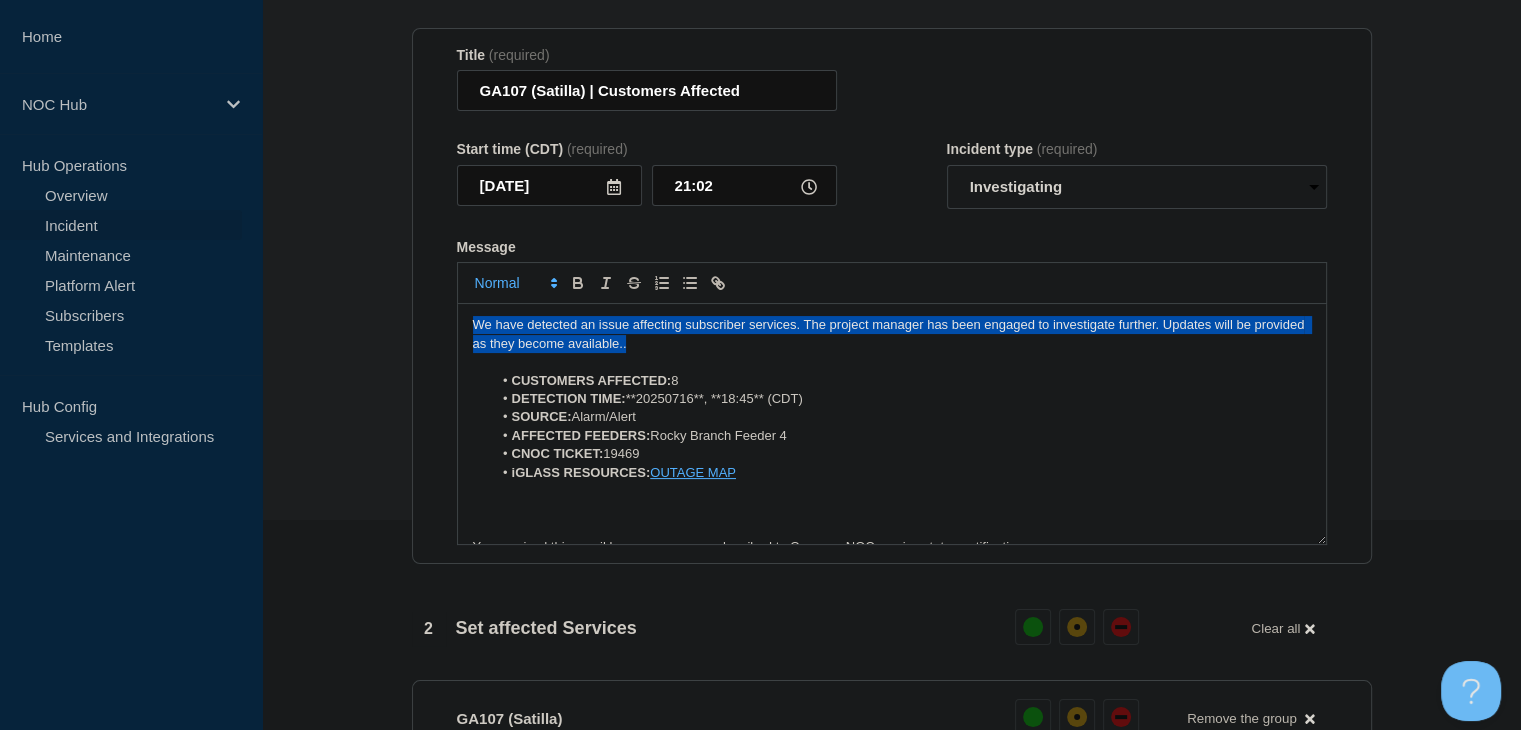 scroll, scrollTop: 164, scrollLeft: 0, axis: vertical 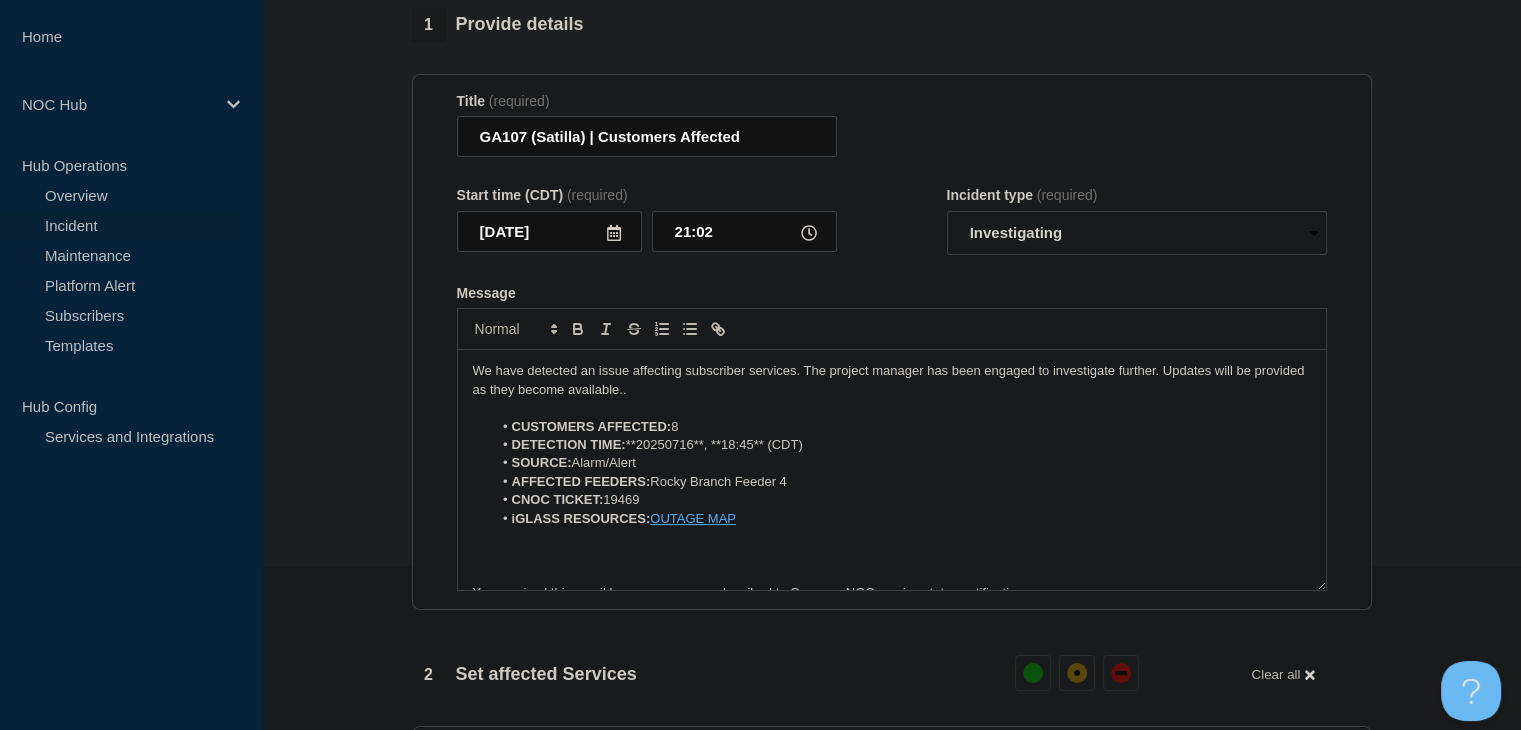 type 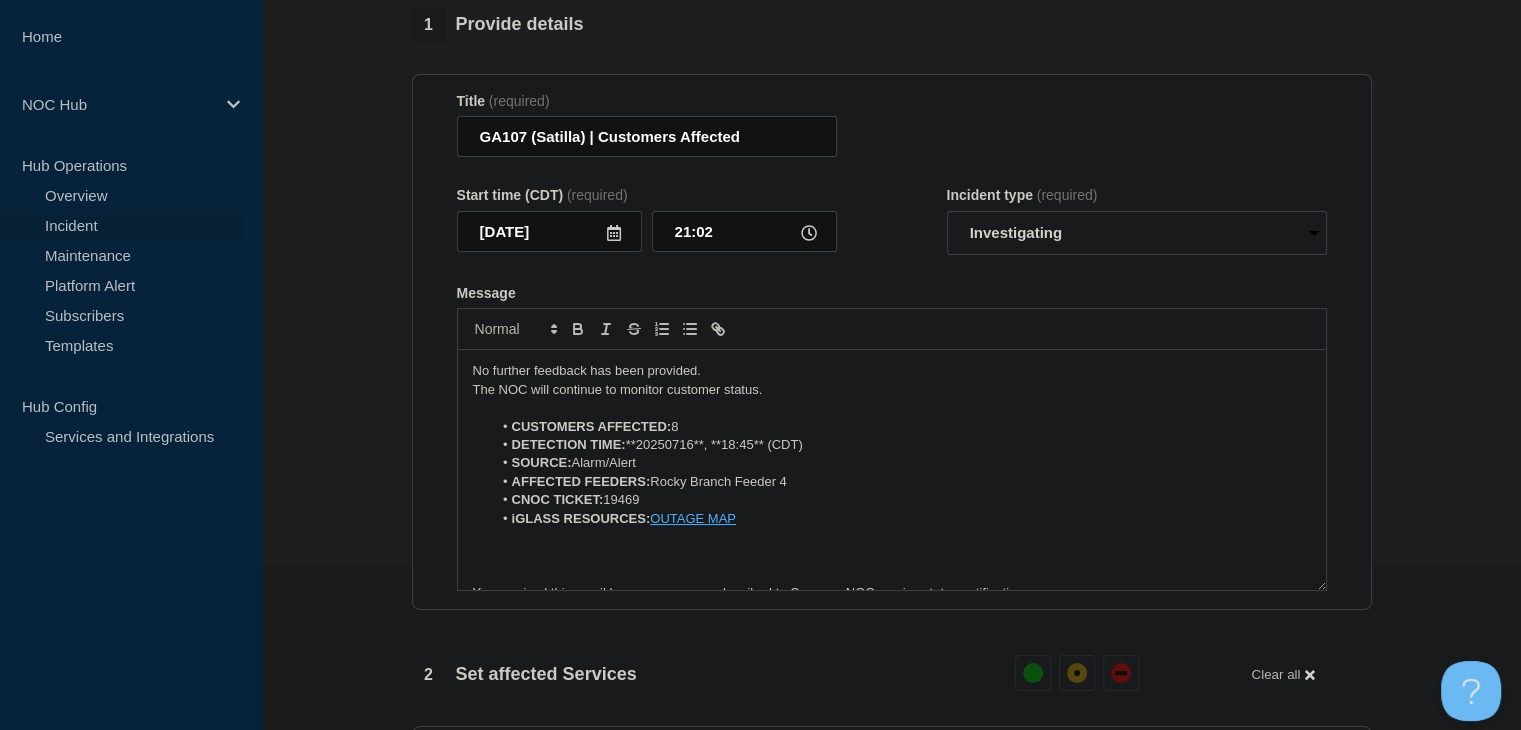 click on "The NOC will continue to monitor customer status." at bounding box center (892, 390) 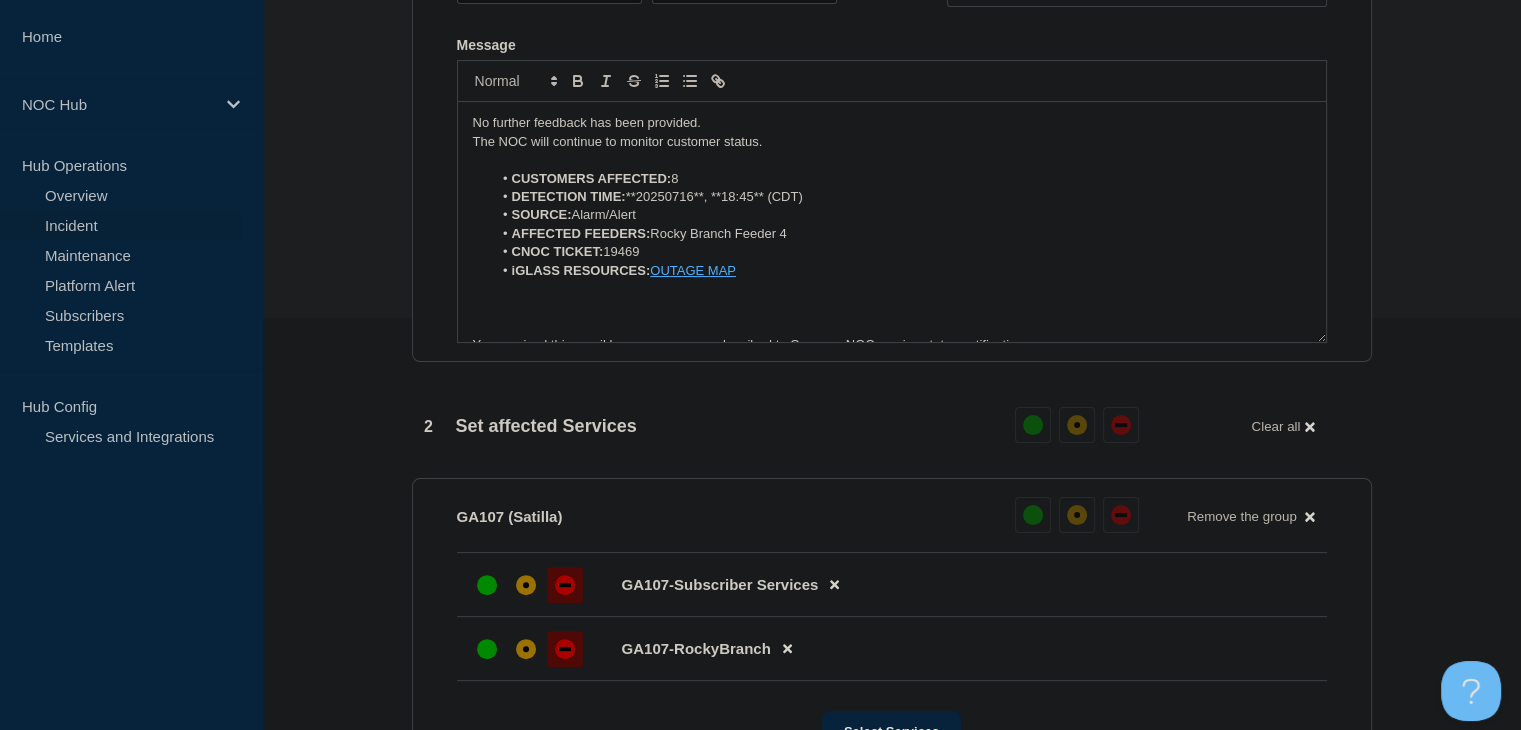 scroll, scrollTop: 564, scrollLeft: 0, axis: vertical 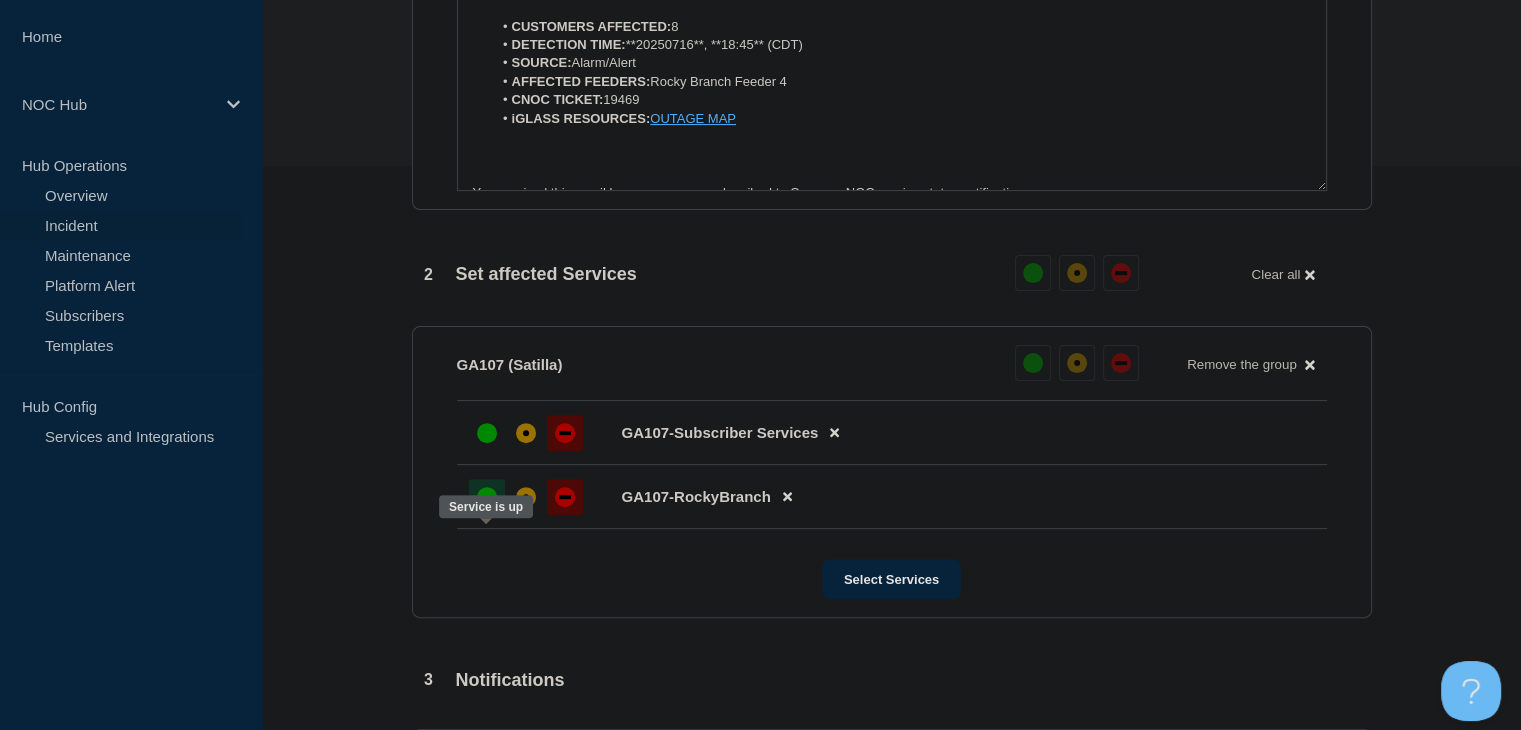 click at bounding box center [487, 497] 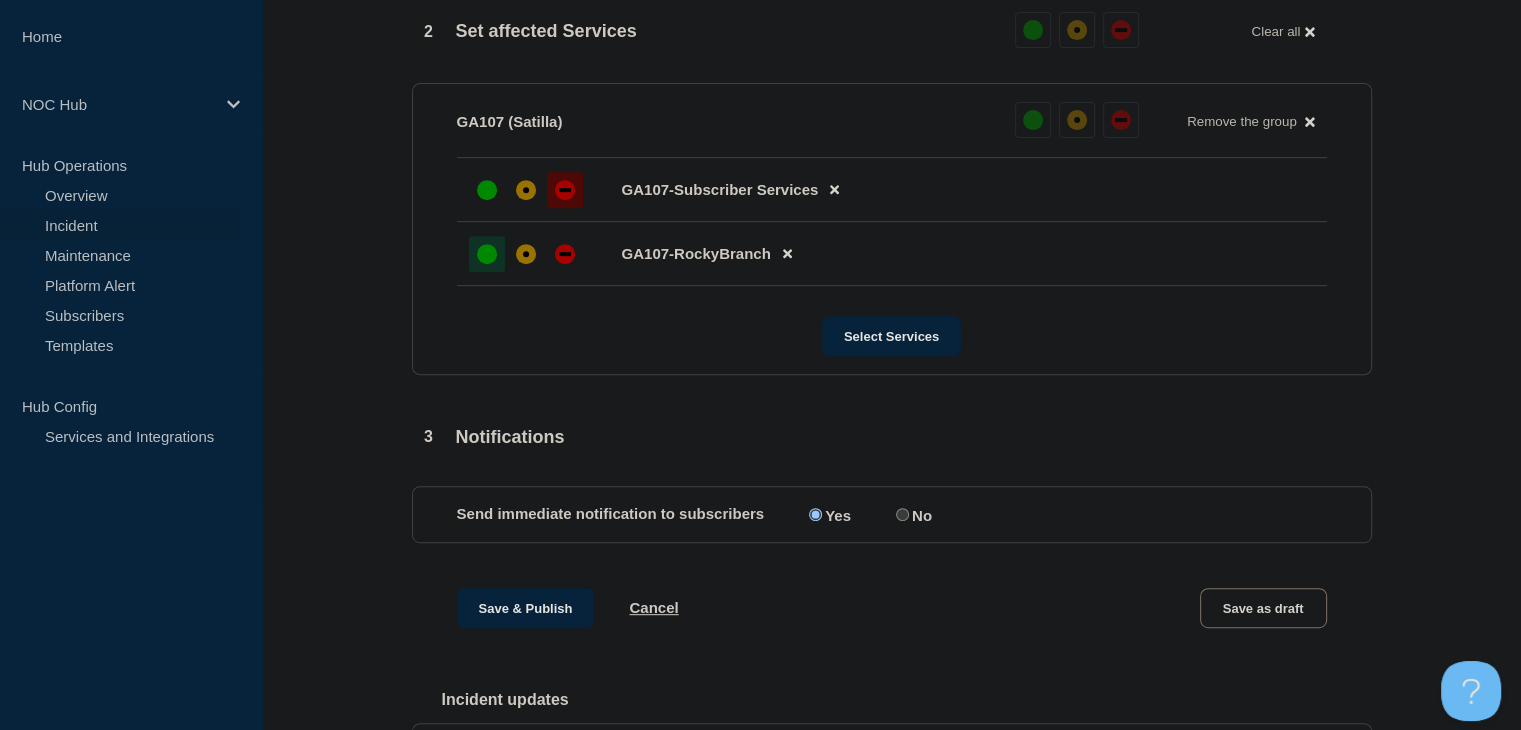 scroll, scrollTop: 996, scrollLeft: 0, axis: vertical 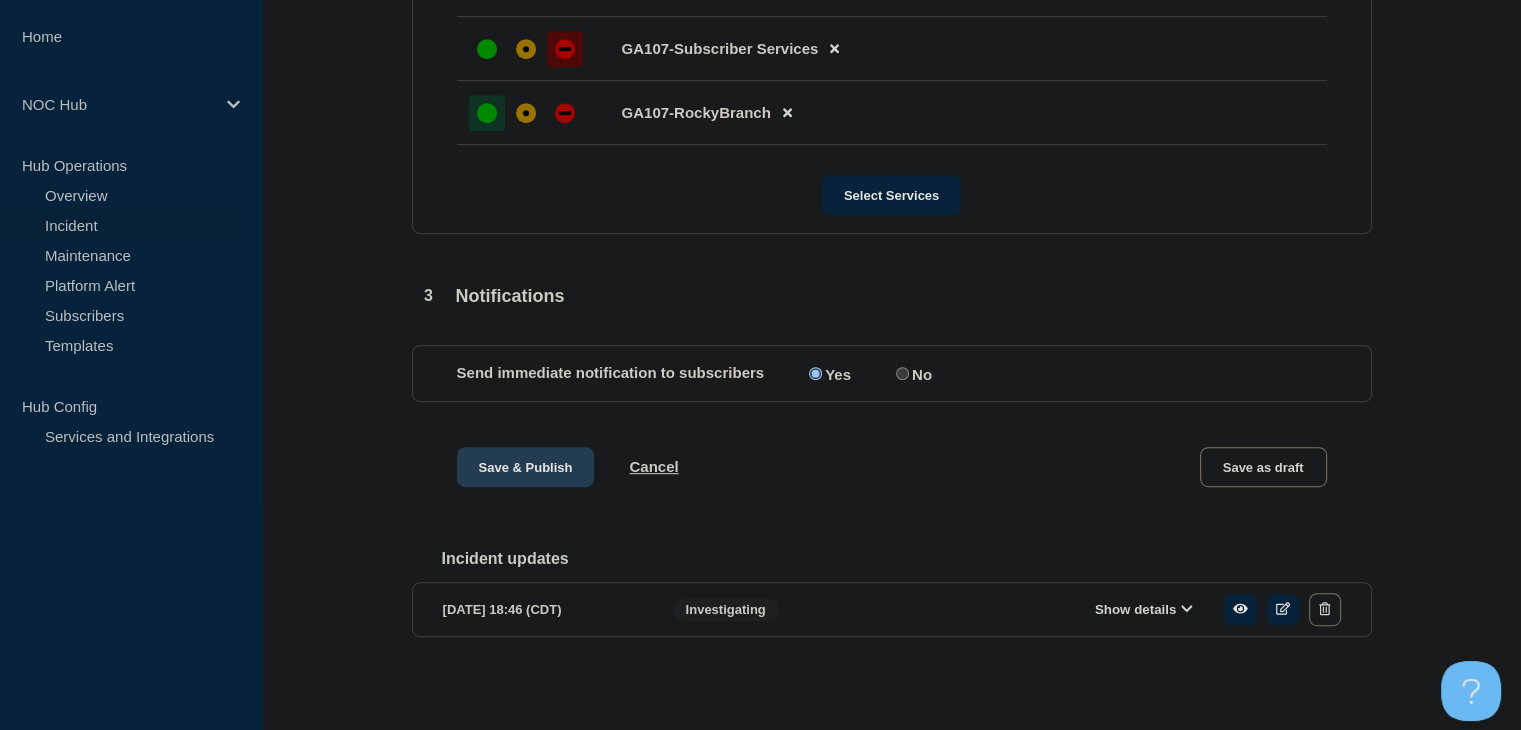 click on "Save & Publish" at bounding box center (526, 467) 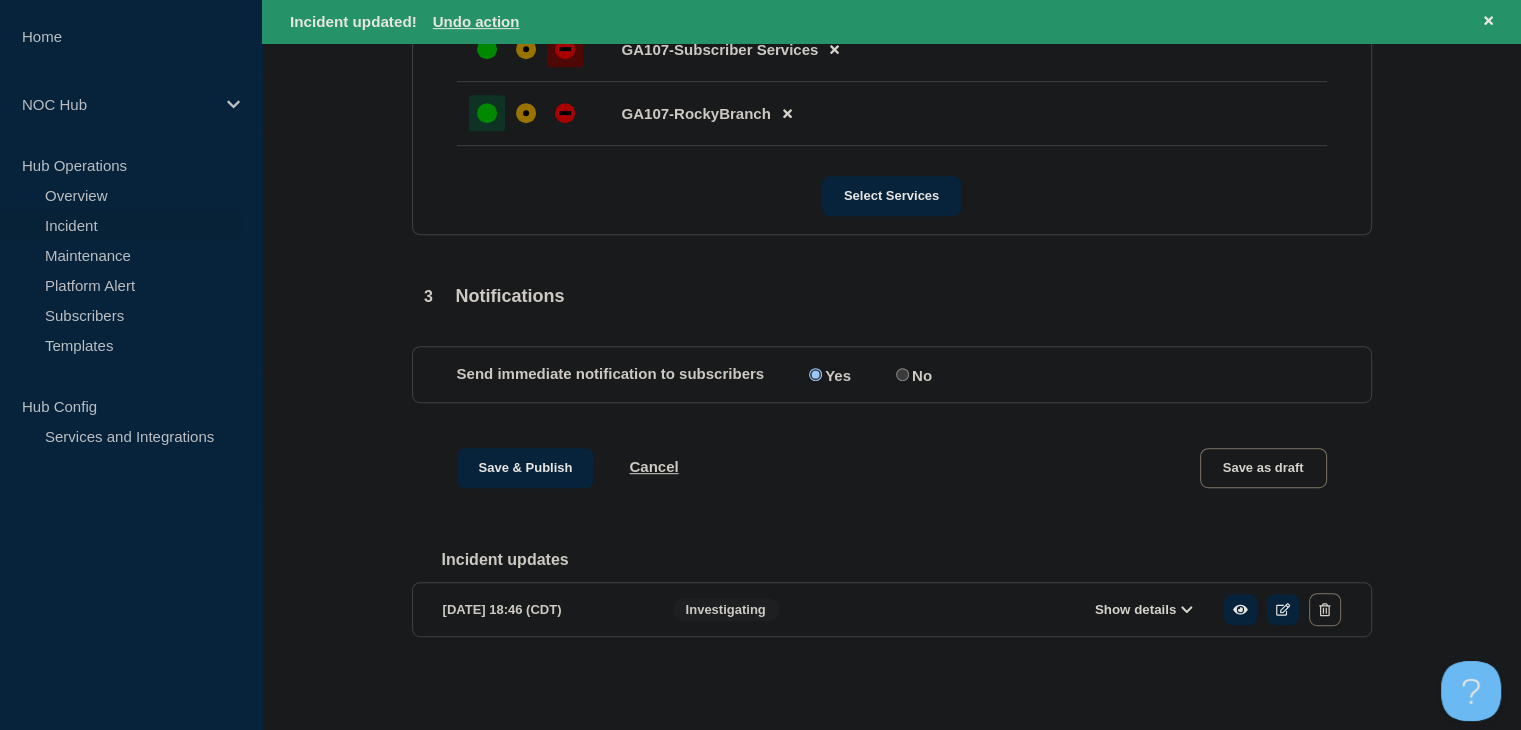 scroll, scrollTop: 0, scrollLeft: 0, axis: both 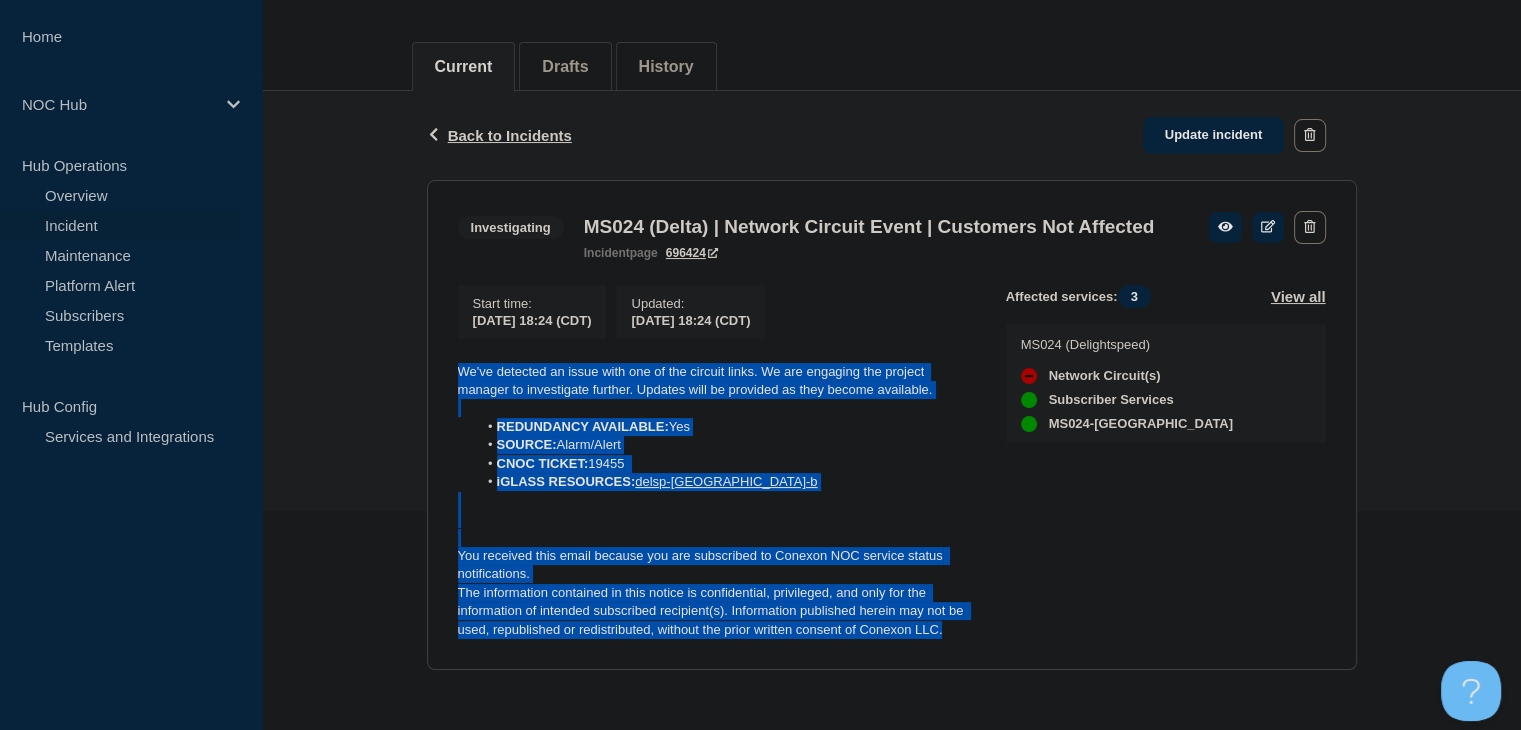 drag, startPoint x: 973, startPoint y: 632, endPoint x: 435, endPoint y: 371, distance: 597.9674 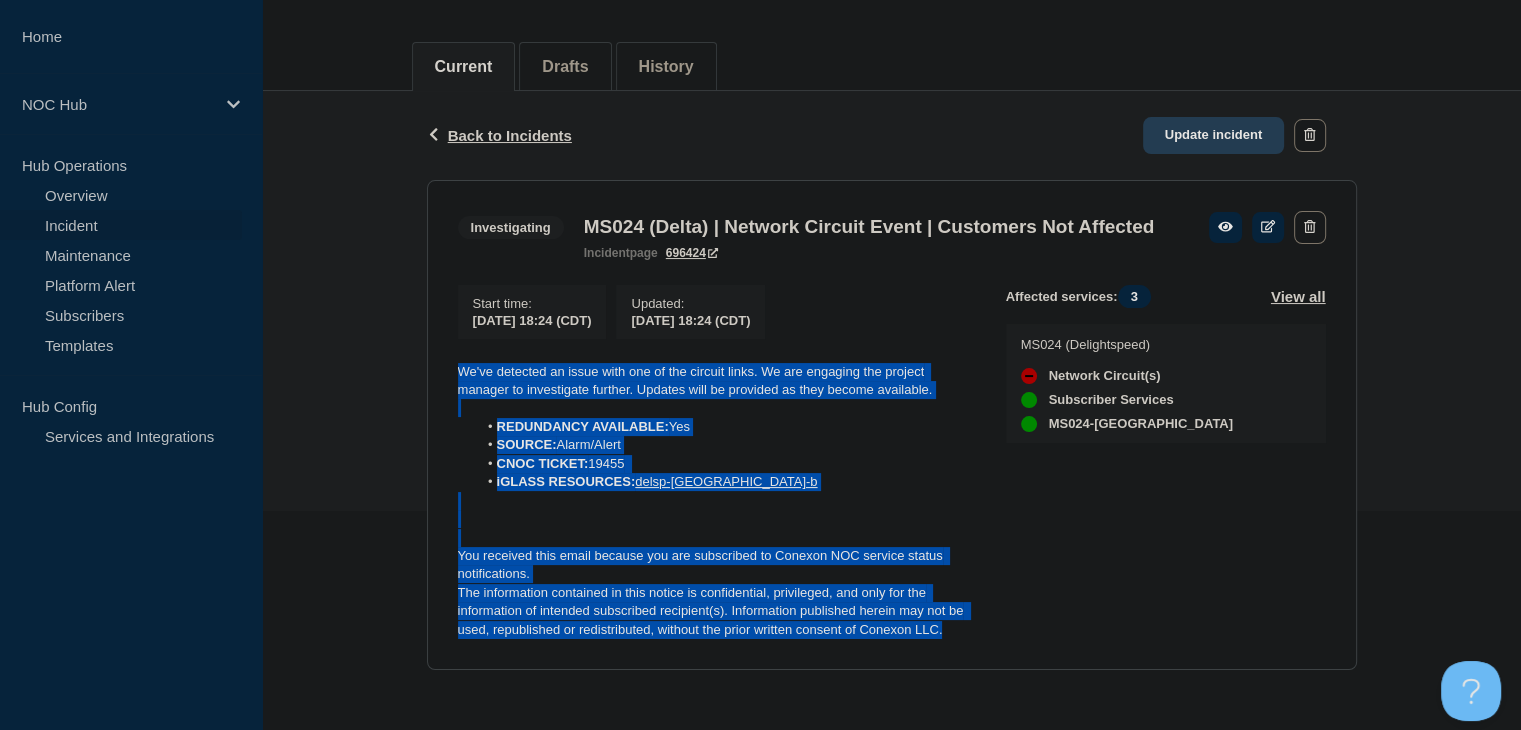click on "Update incident" 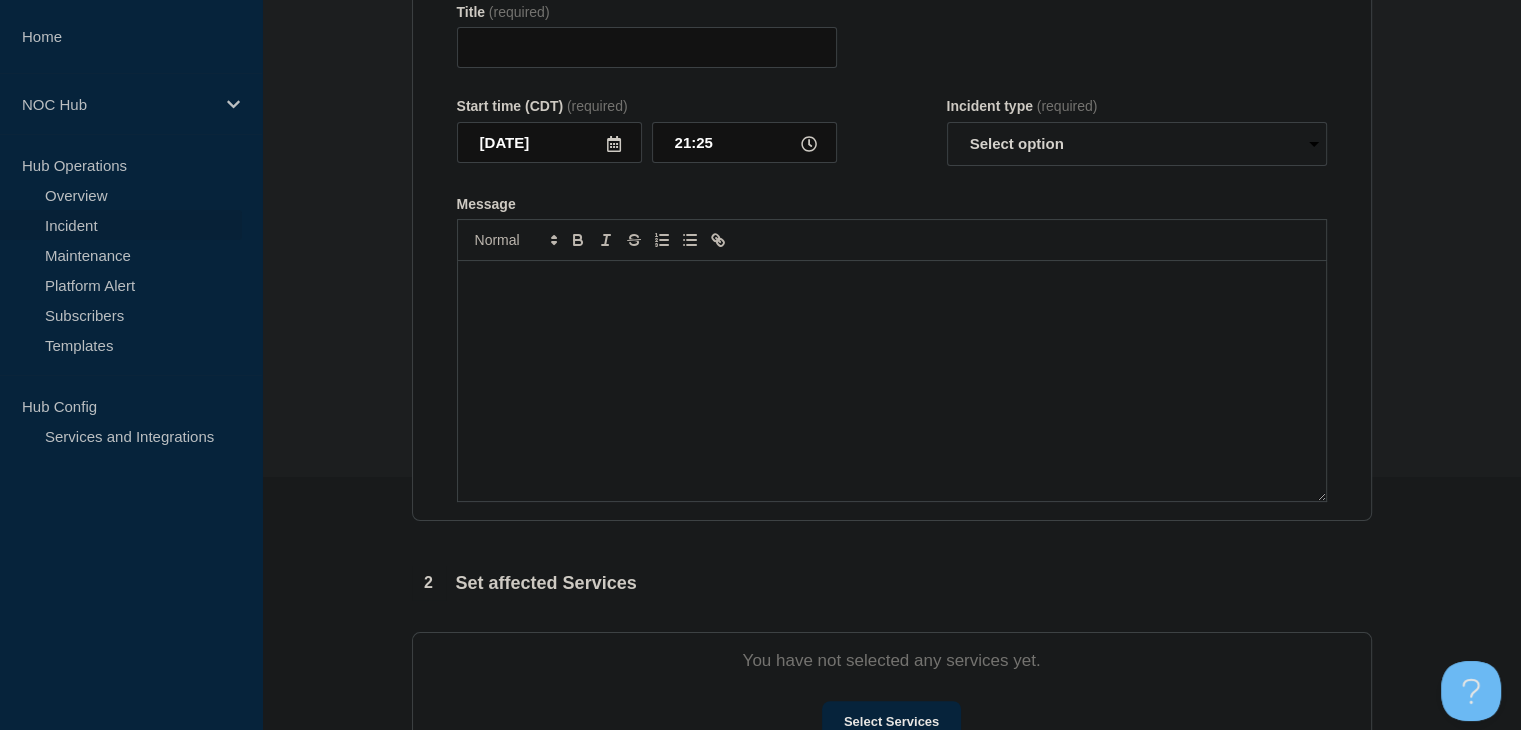 click at bounding box center [892, 381] 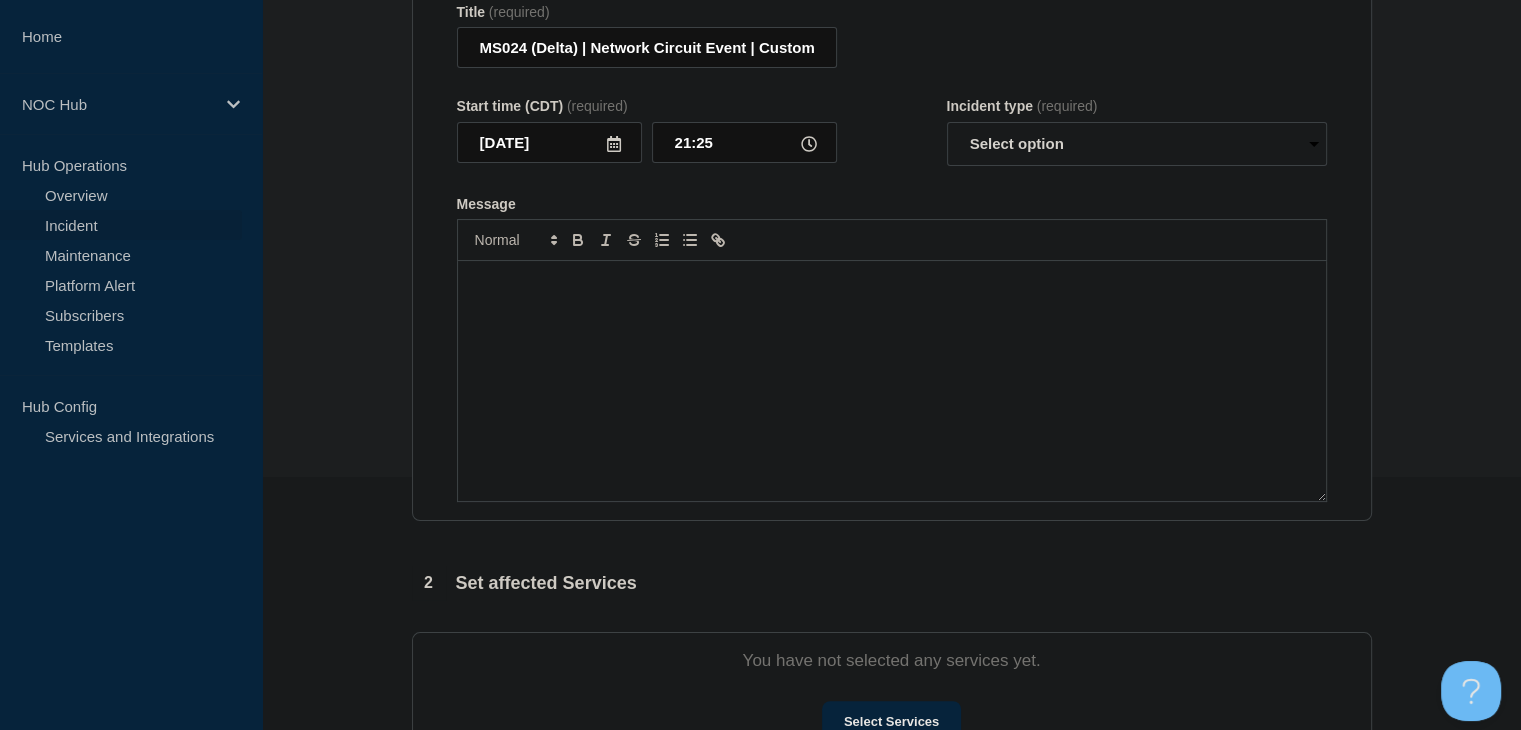 scroll, scrollTop: 287, scrollLeft: 0, axis: vertical 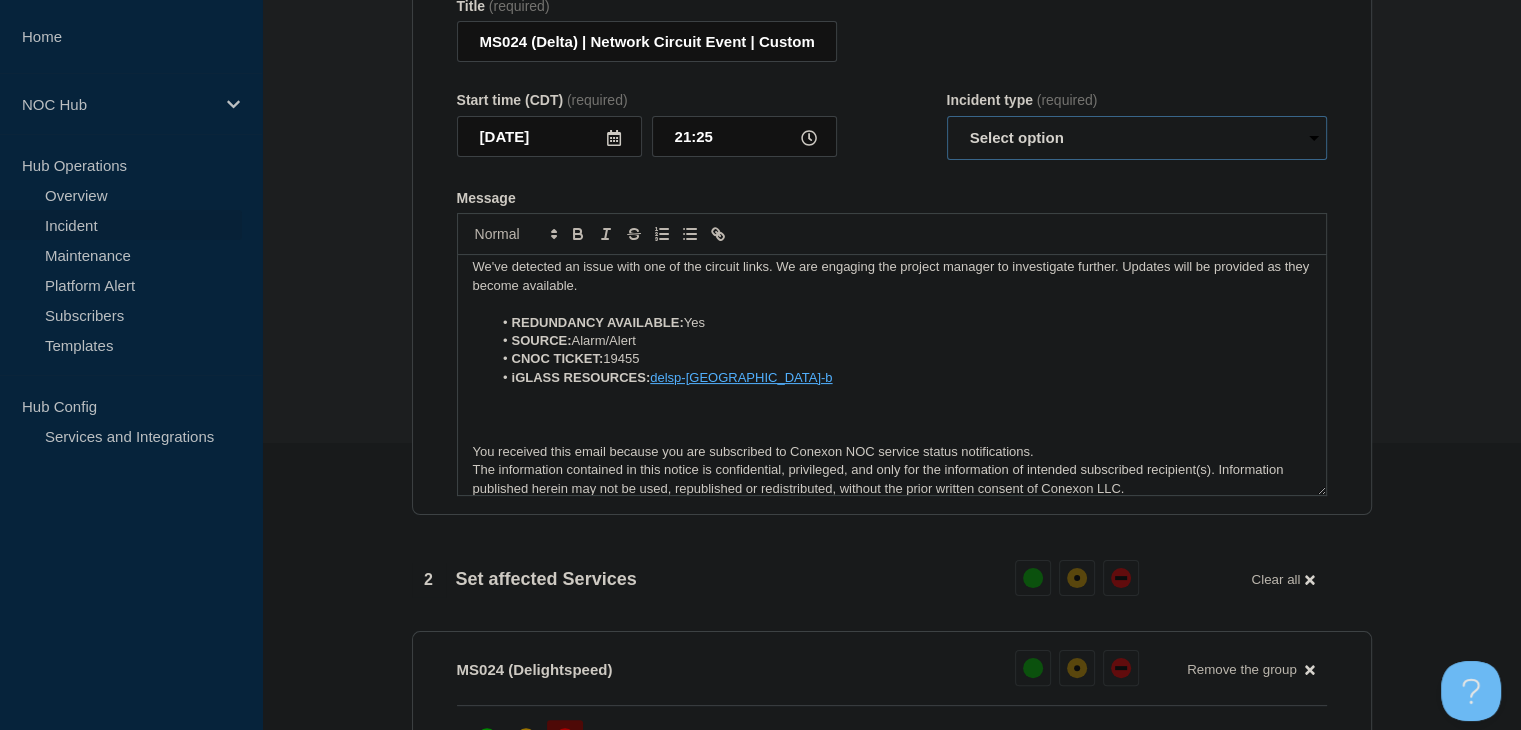 click on "Select option Investigating Identified Monitoring Resolved" at bounding box center [1137, 138] 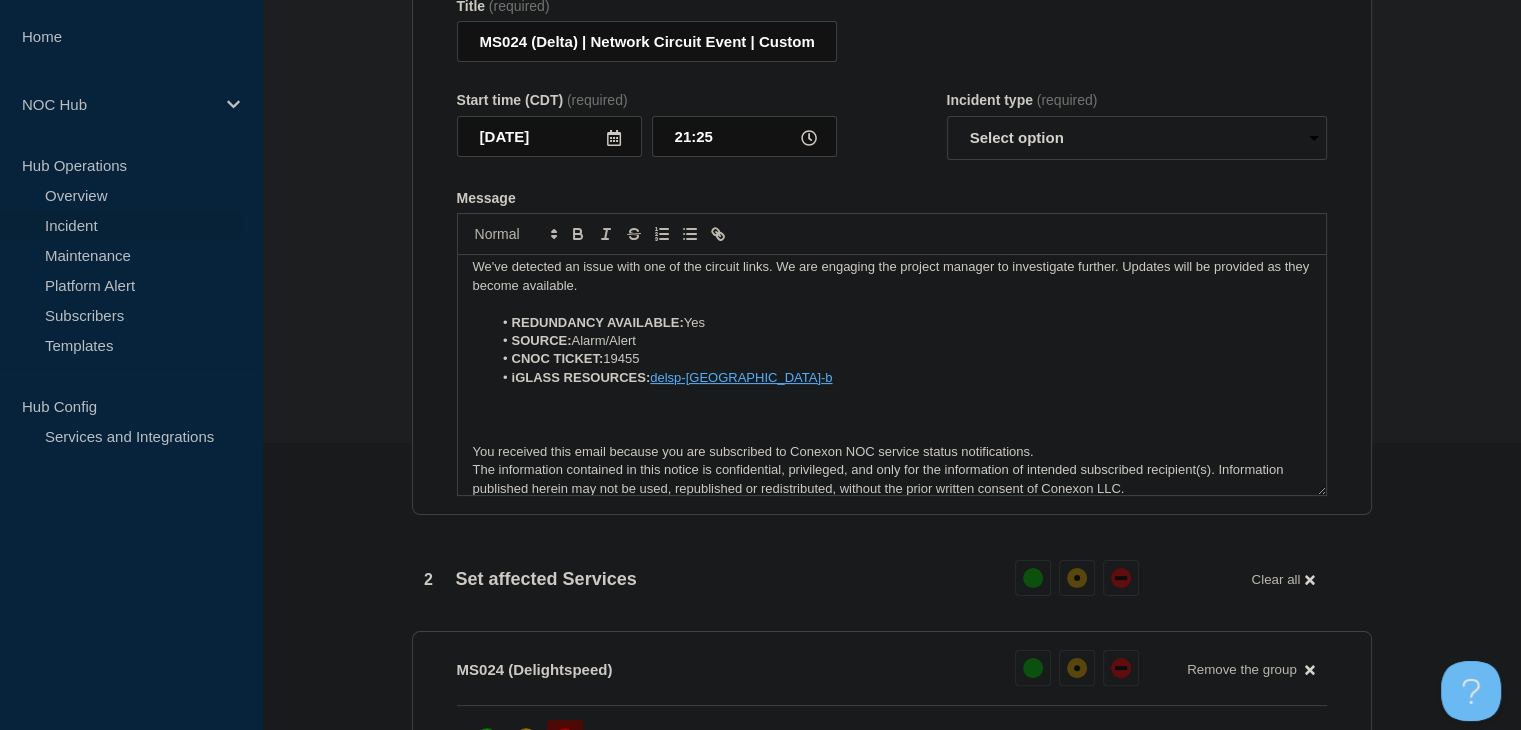 click on "Start time (CDT)  (required) 2025-07-16 21:25 Incident type  (required) Select option Investigating Identified Monitoring Resolved" at bounding box center [892, 126] 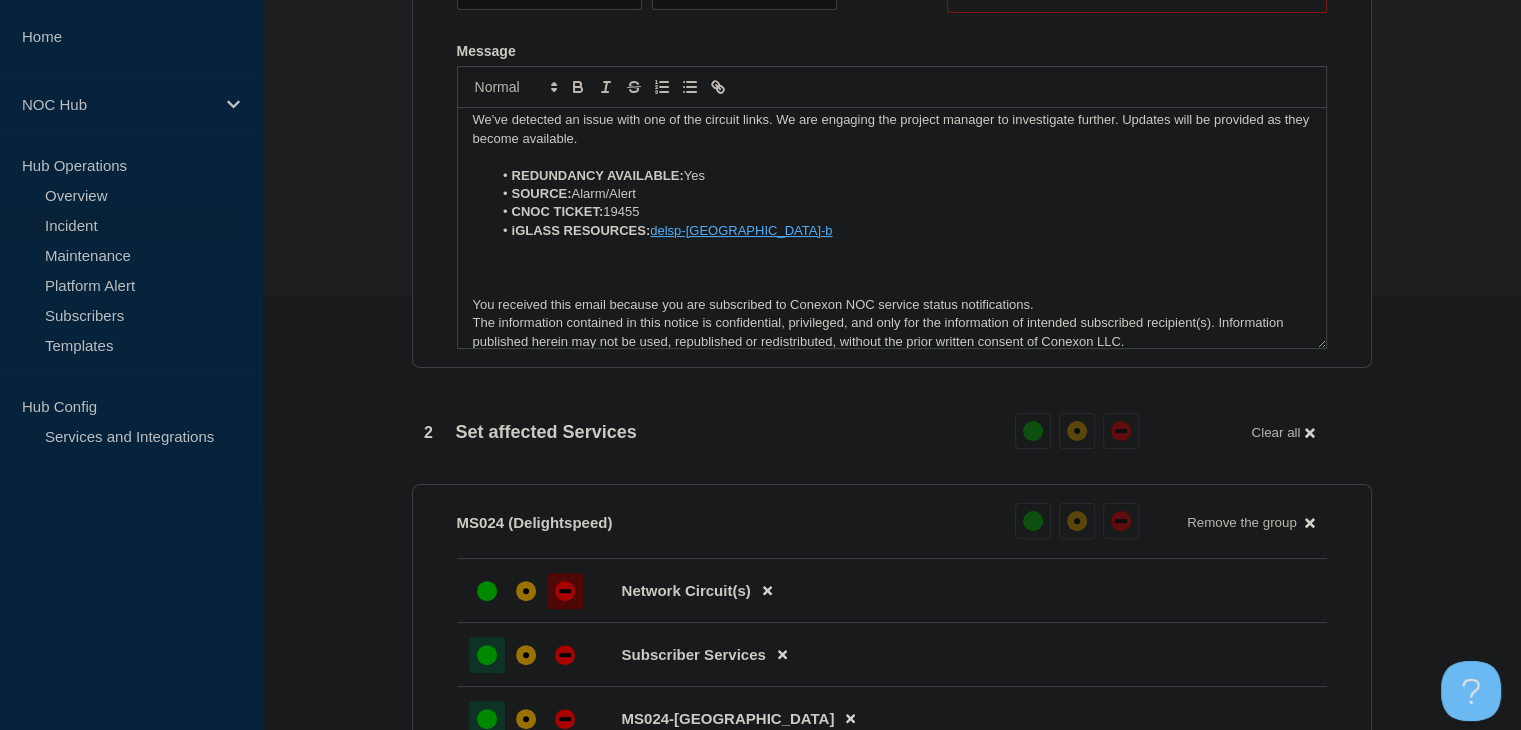 scroll, scrollTop: 687, scrollLeft: 0, axis: vertical 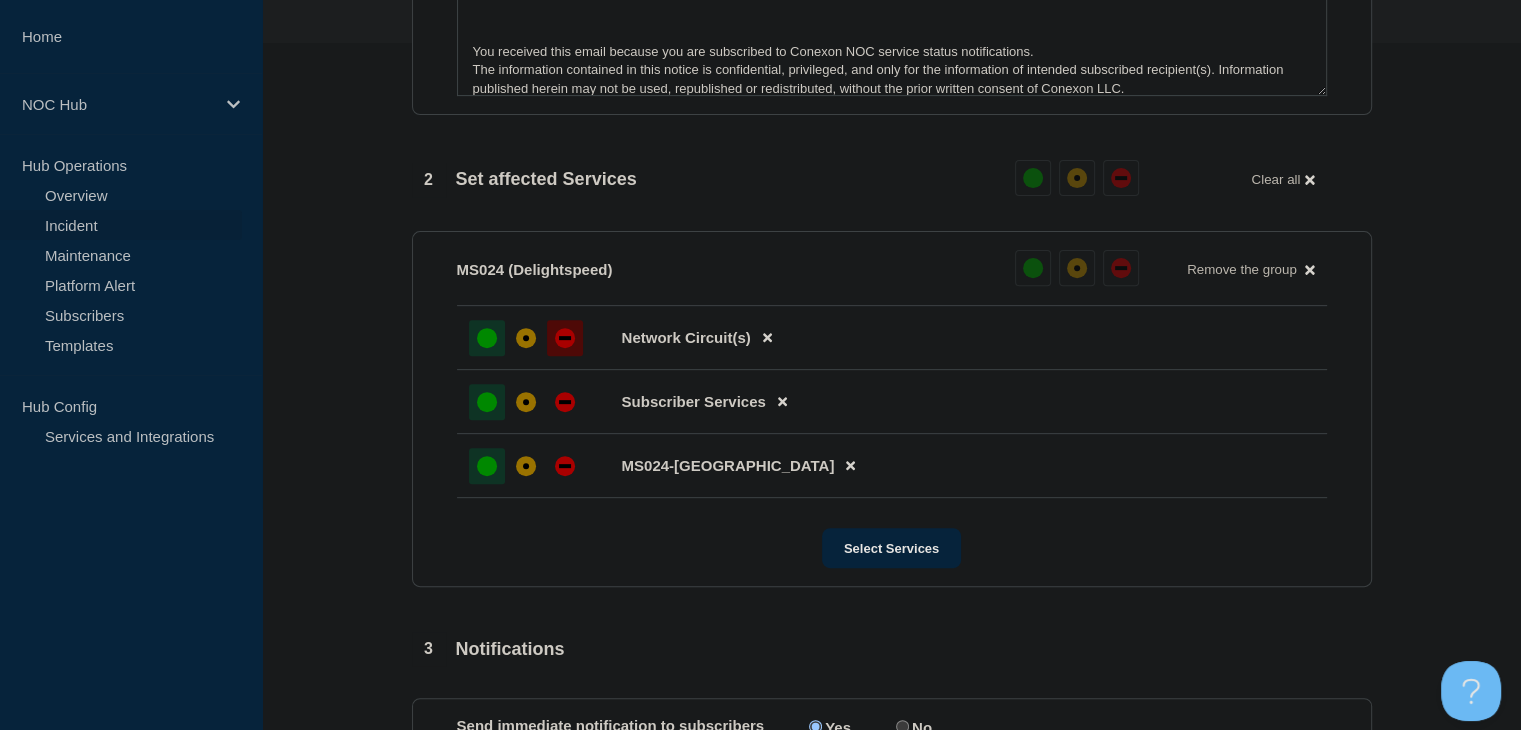 click at bounding box center (487, 338) 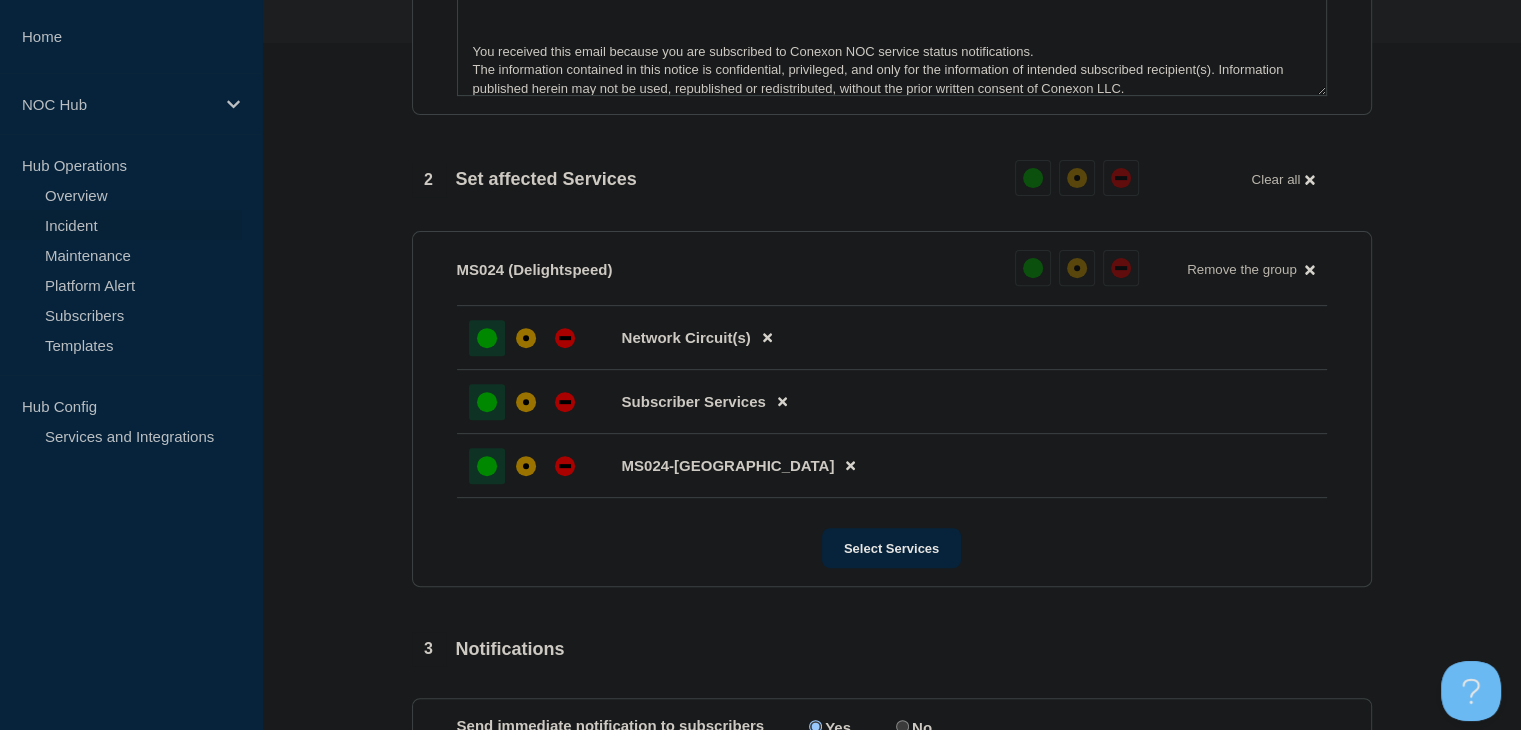 scroll, scrollTop: 287, scrollLeft: 0, axis: vertical 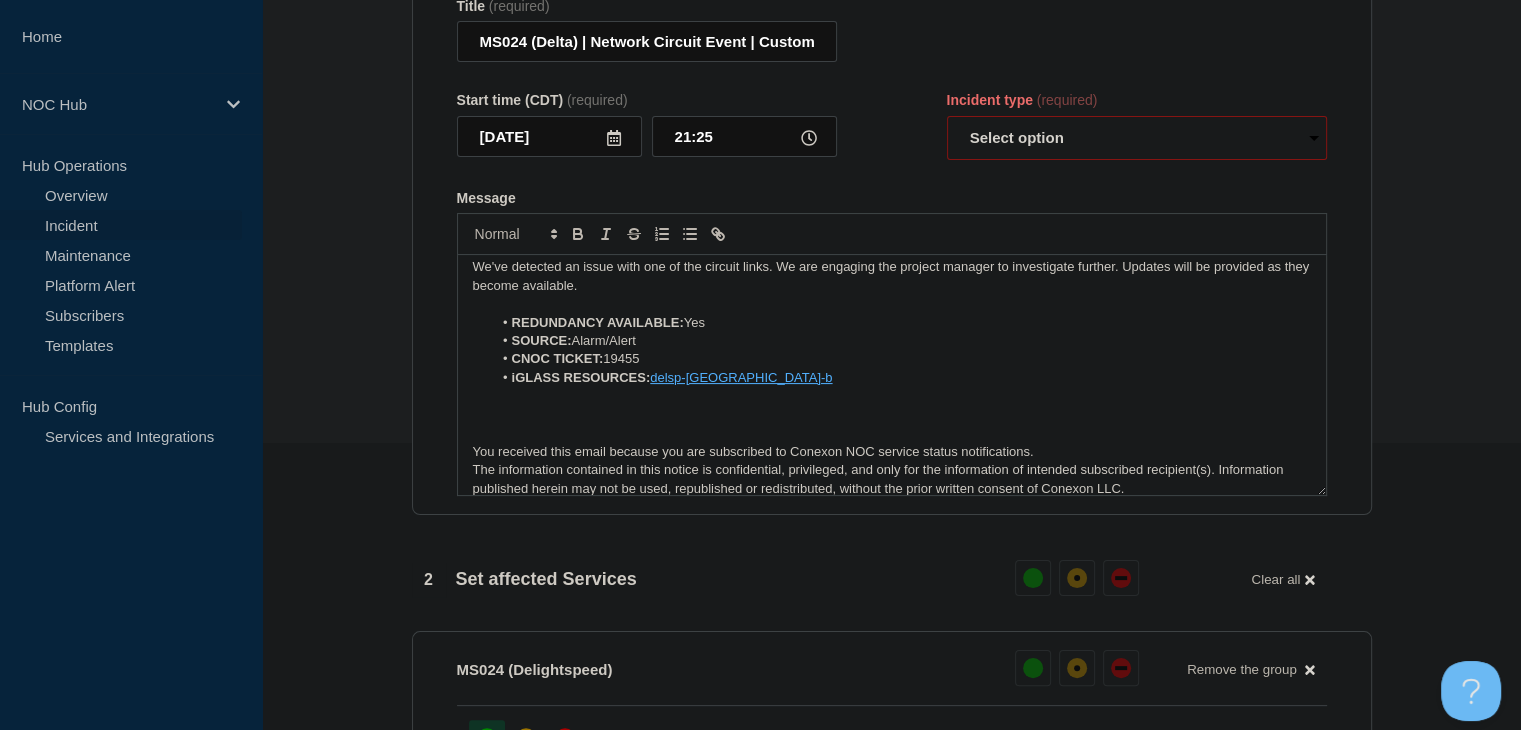 click on "Select option Investigating Identified Monitoring Resolved" at bounding box center (1137, 138) 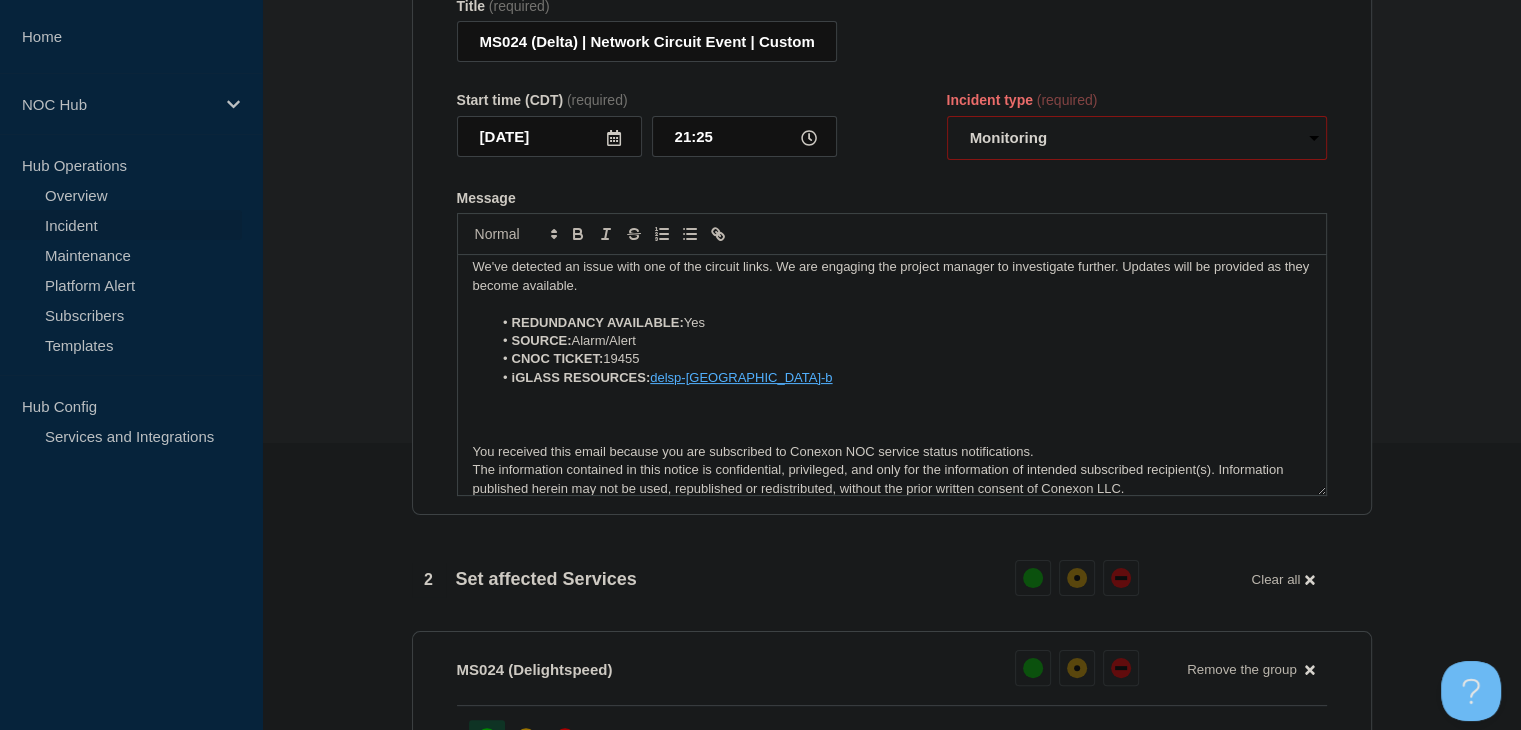 click on "Select option Investigating Identified Monitoring Resolved" at bounding box center [1137, 138] 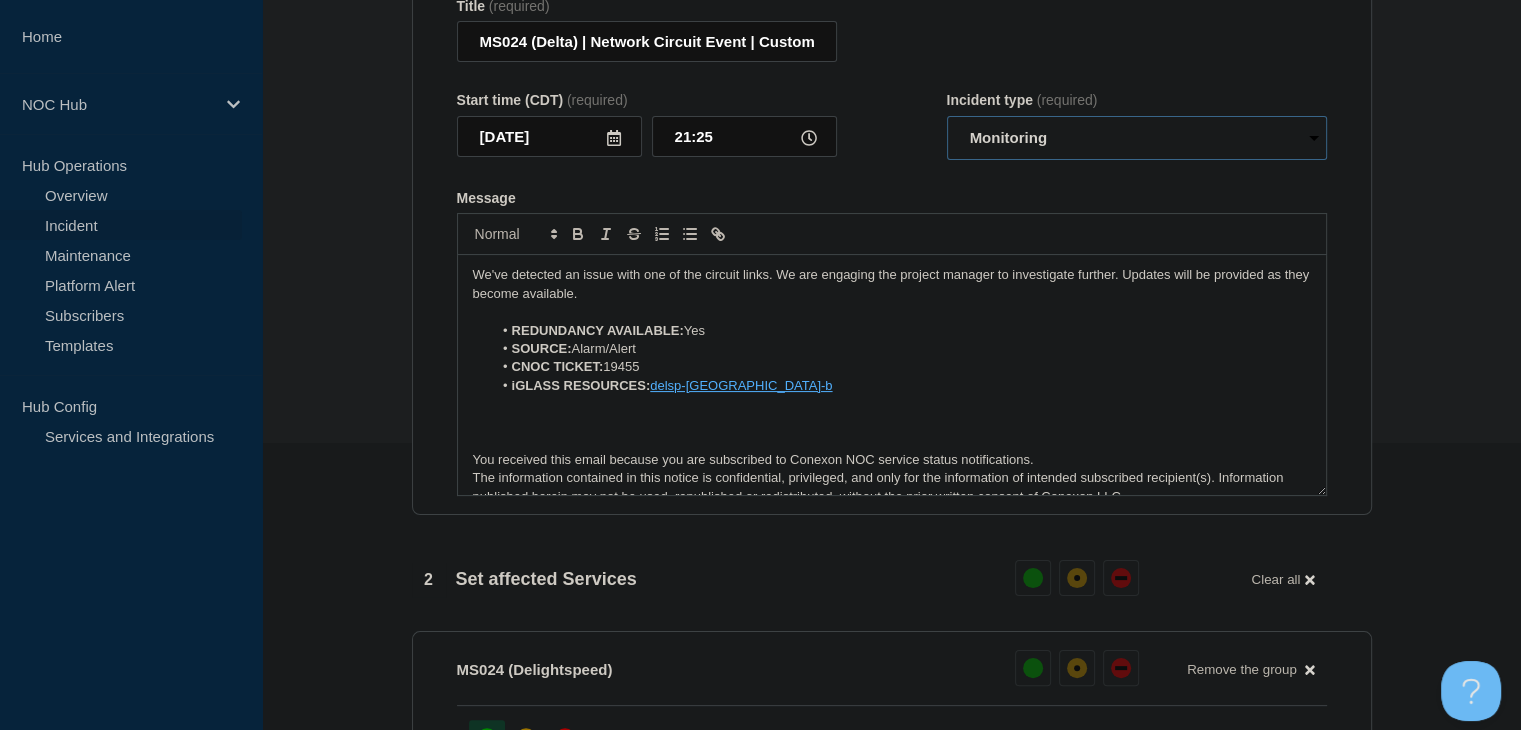 scroll, scrollTop: 0, scrollLeft: 0, axis: both 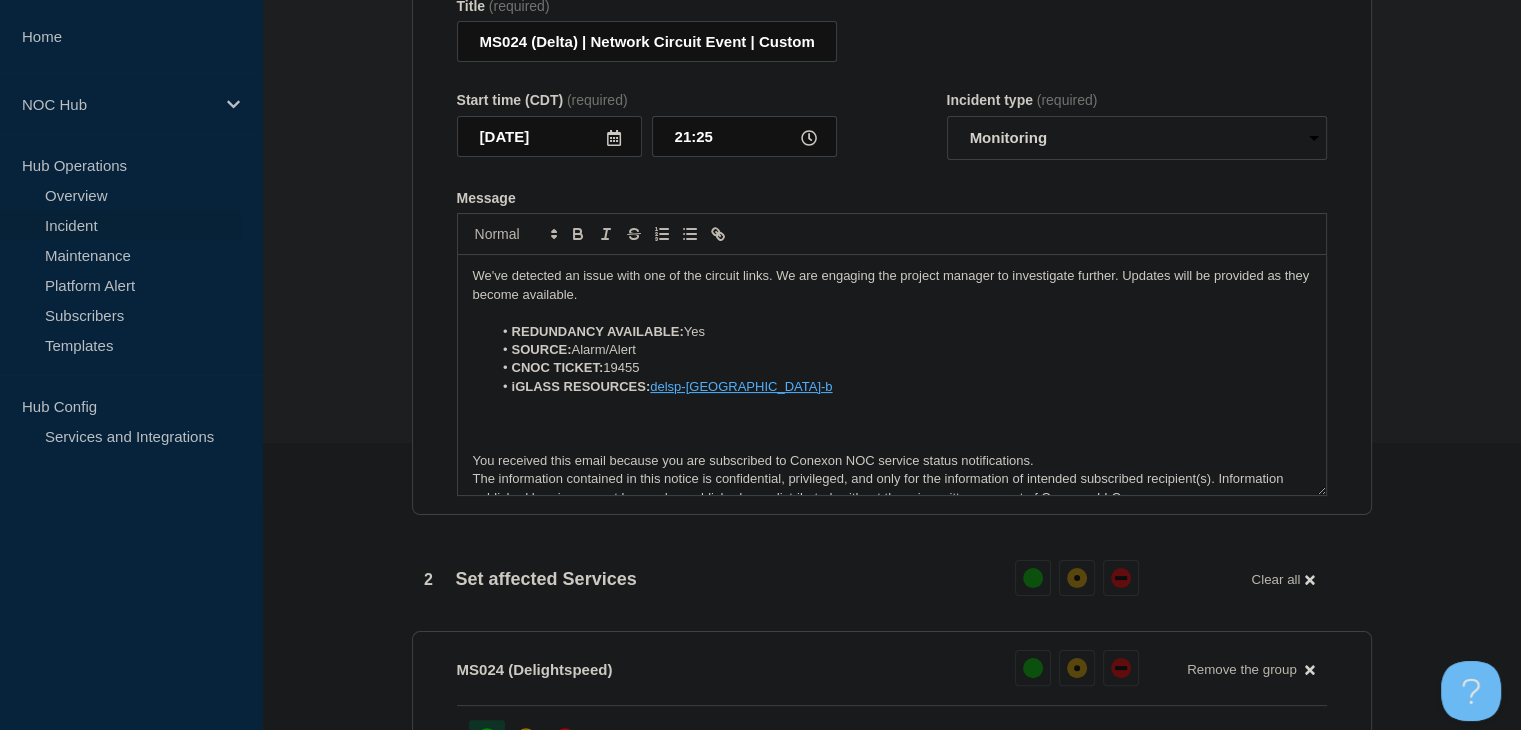 drag, startPoint x: 384, startPoint y: 289, endPoint x: 264, endPoint y: 267, distance: 122 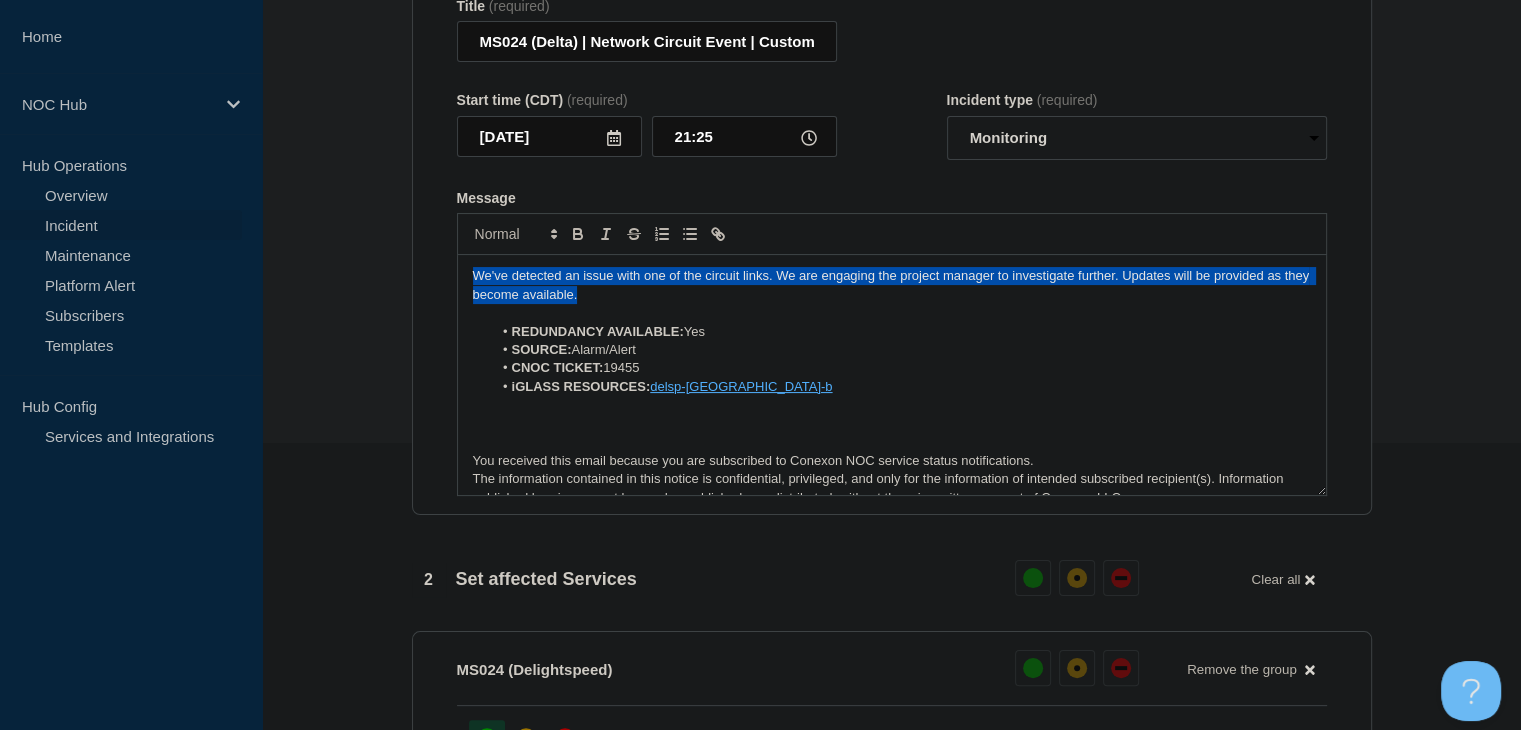 drag, startPoint x: 431, startPoint y: 269, endPoint x: 372, endPoint y: 249, distance: 62.297672 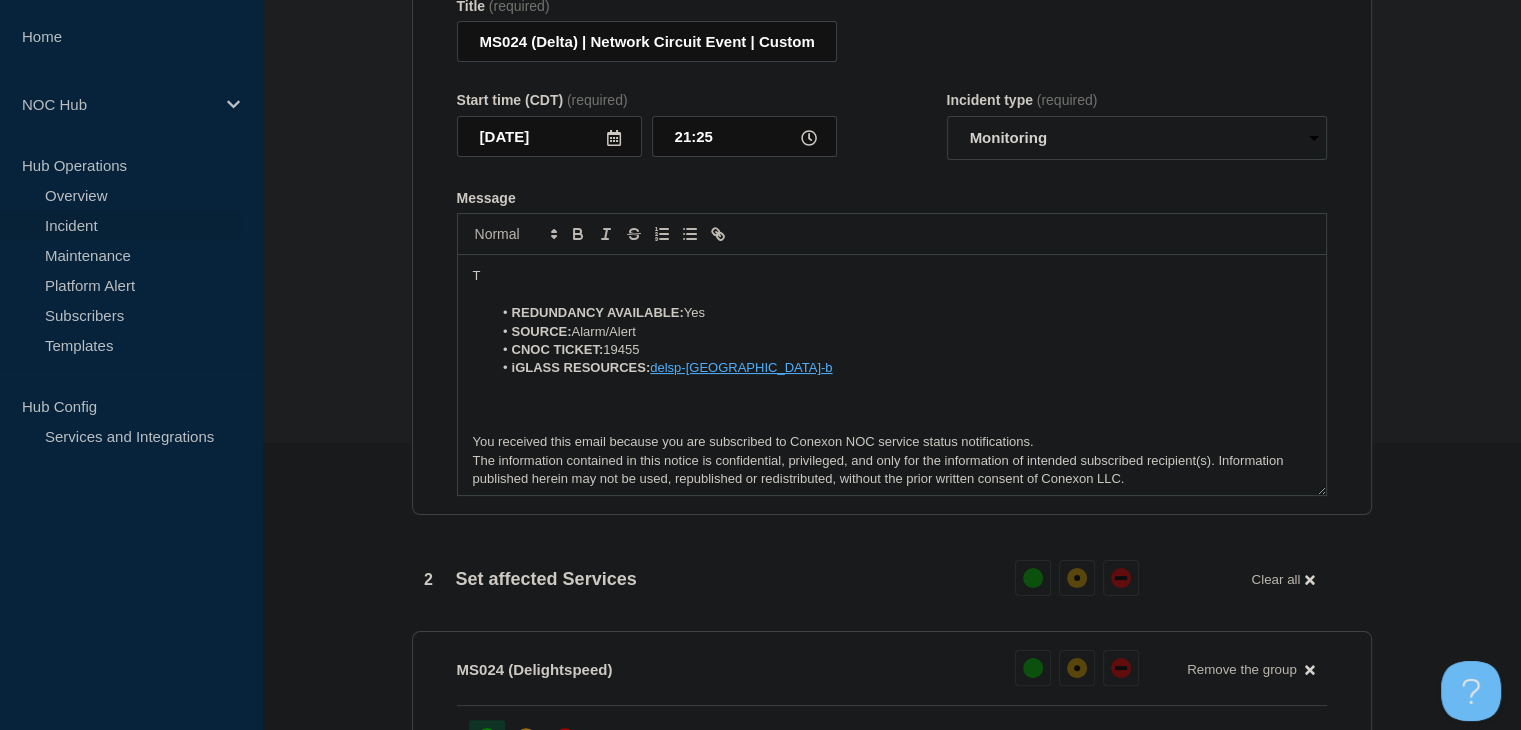 type 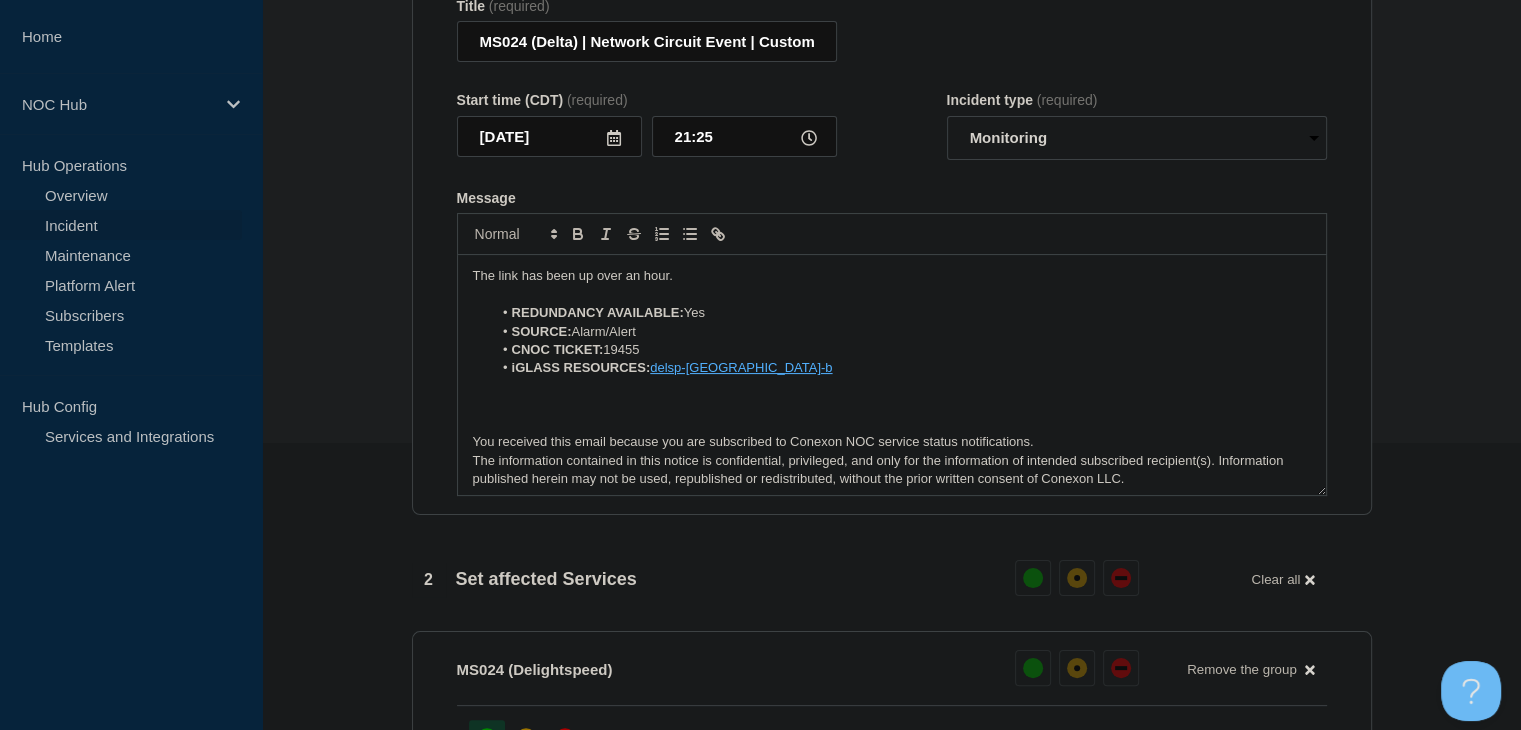 click on "The link has been up over an hour." at bounding box center [892, 276] 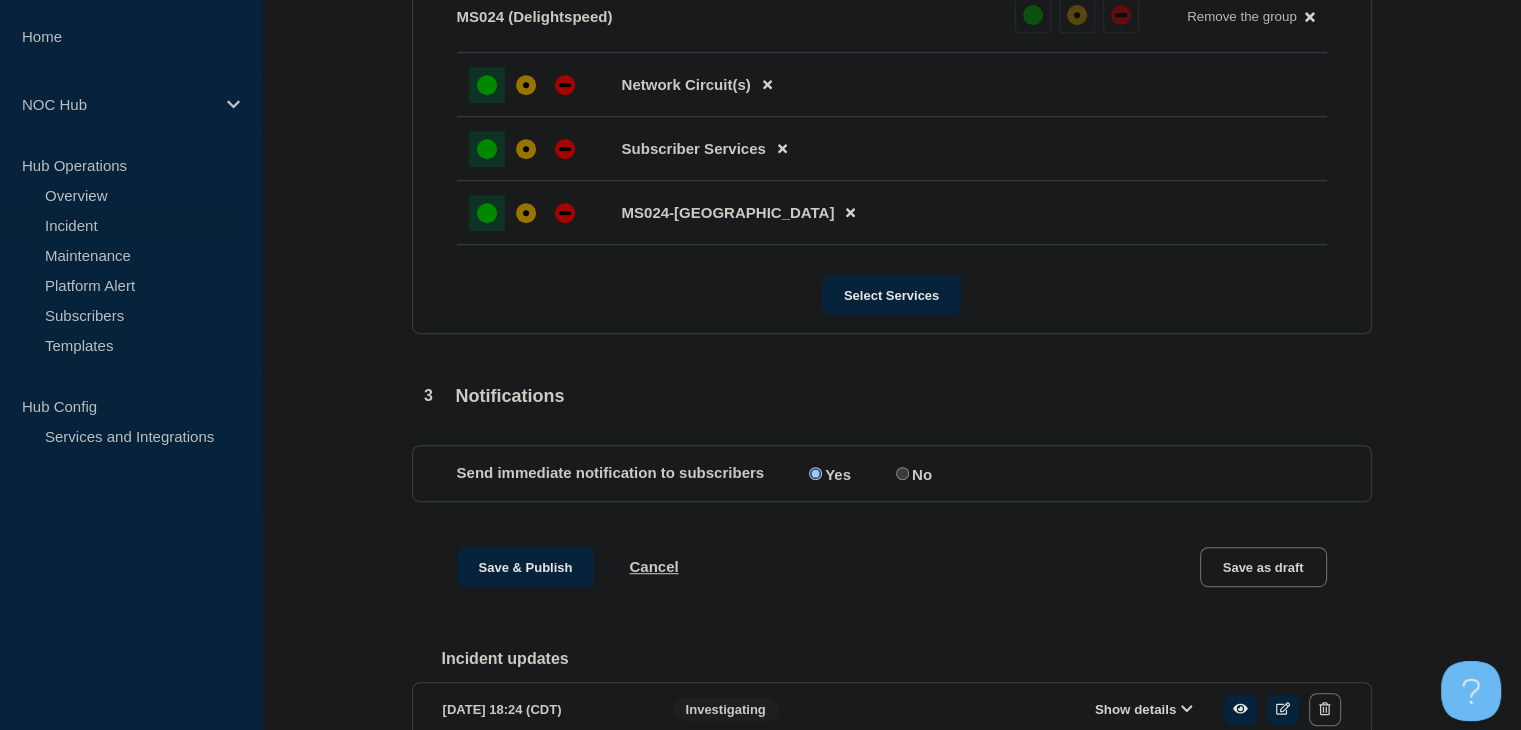 scroll, scrollTop: 987, scrollLeft: 0, axis: vertical 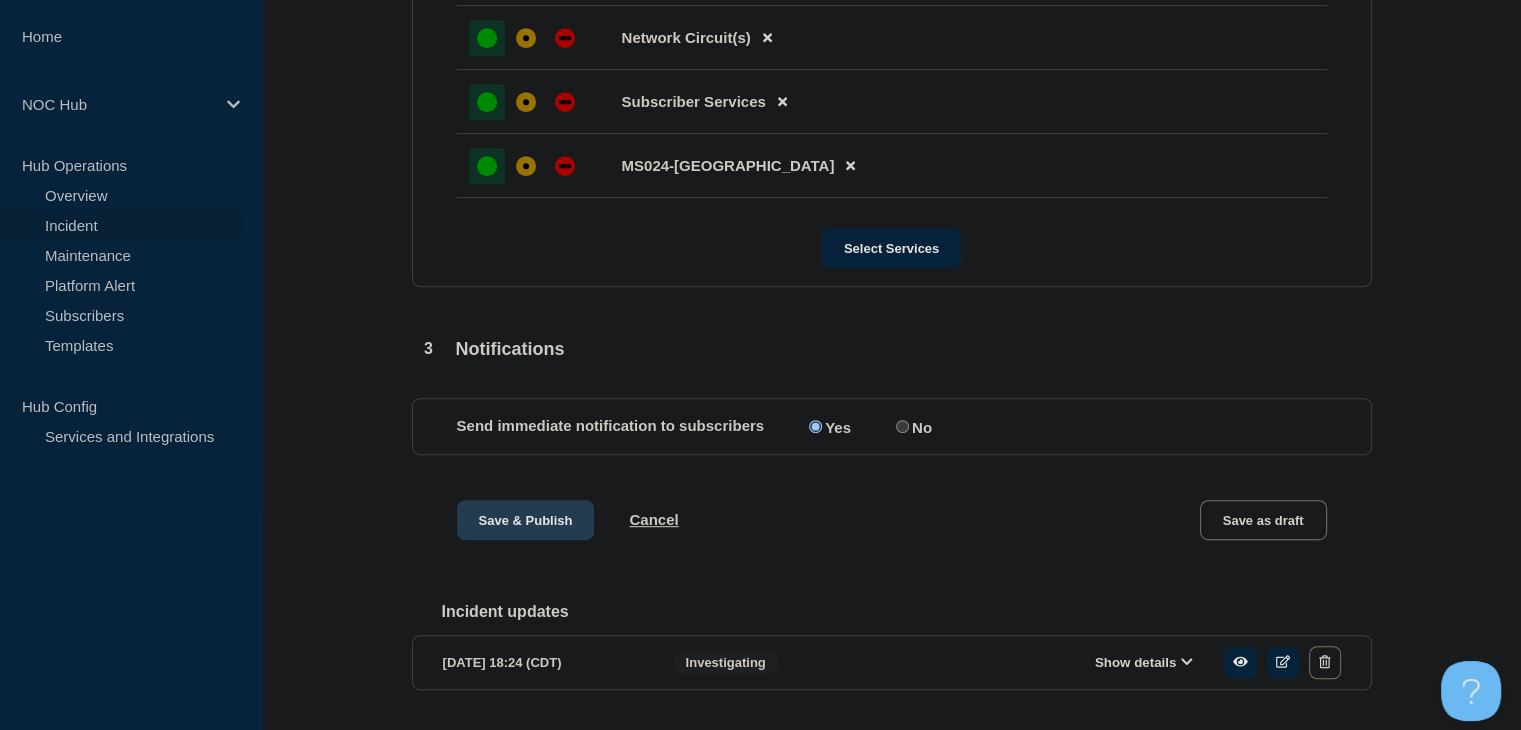 click on "Save & Publish" at bounding box center [526, 520] 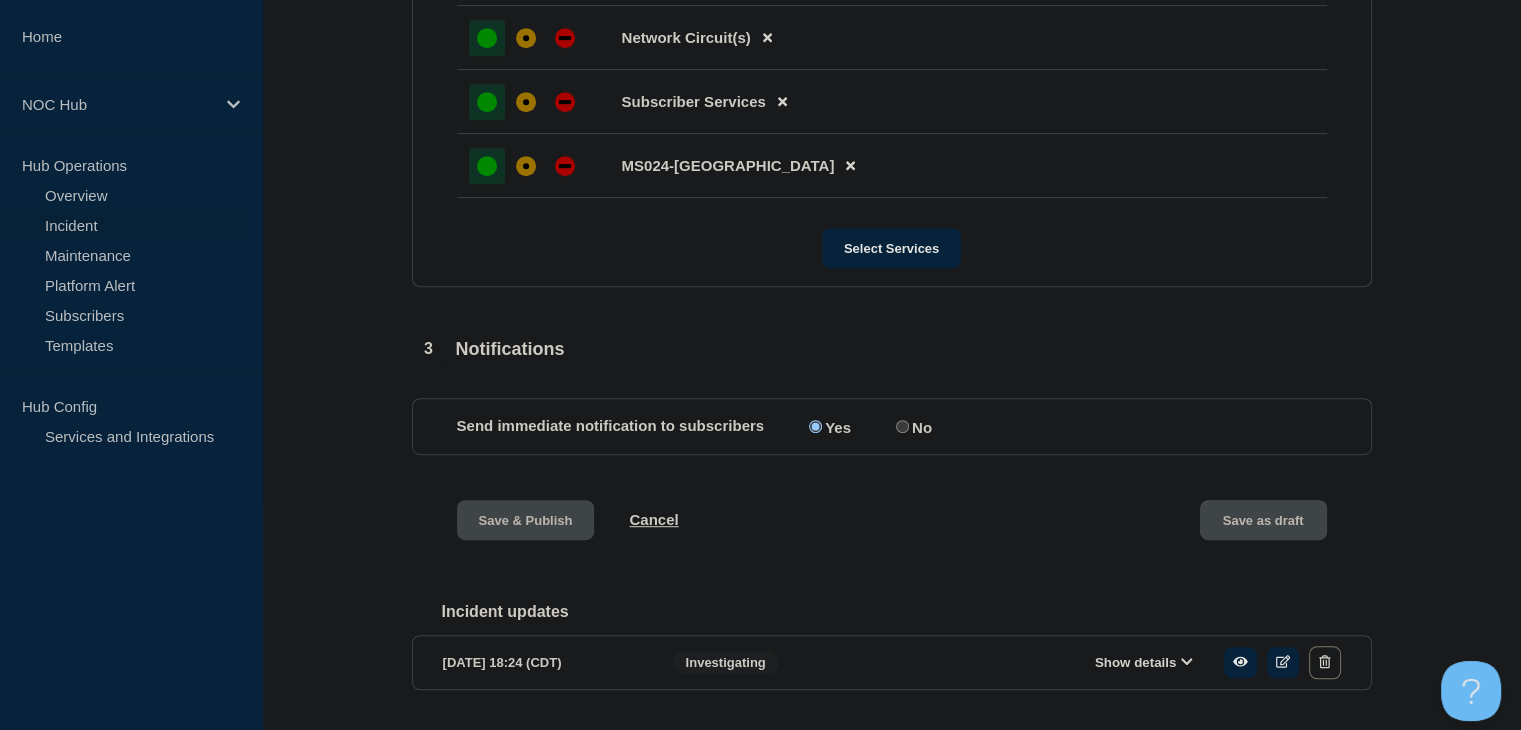 scroll, scrollTop: 0, scrollLeft: 0, axis: both 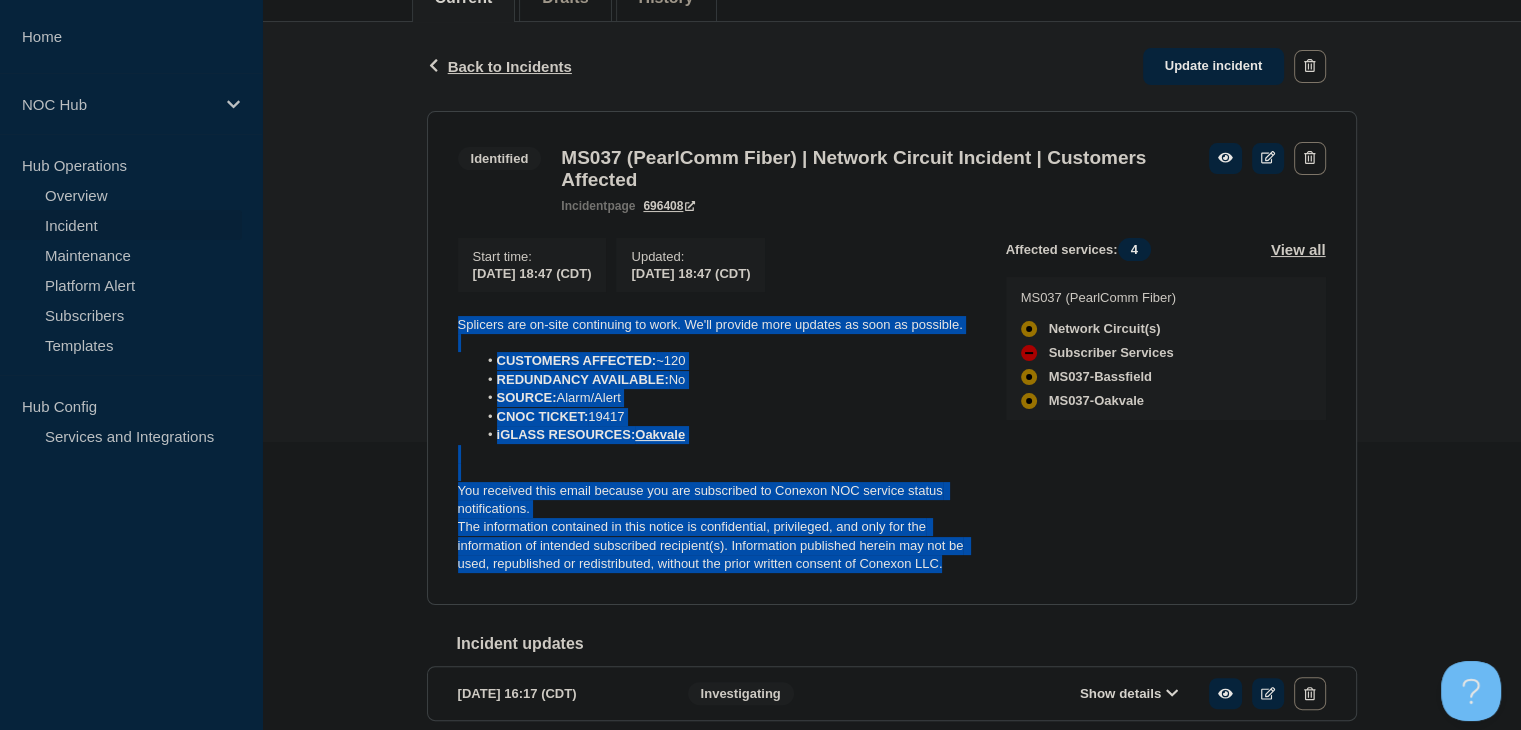 drag, startPoint x: 952, startPoint y: 578, endPoint x: 448, endPoint y: 332, distance: 560.83154 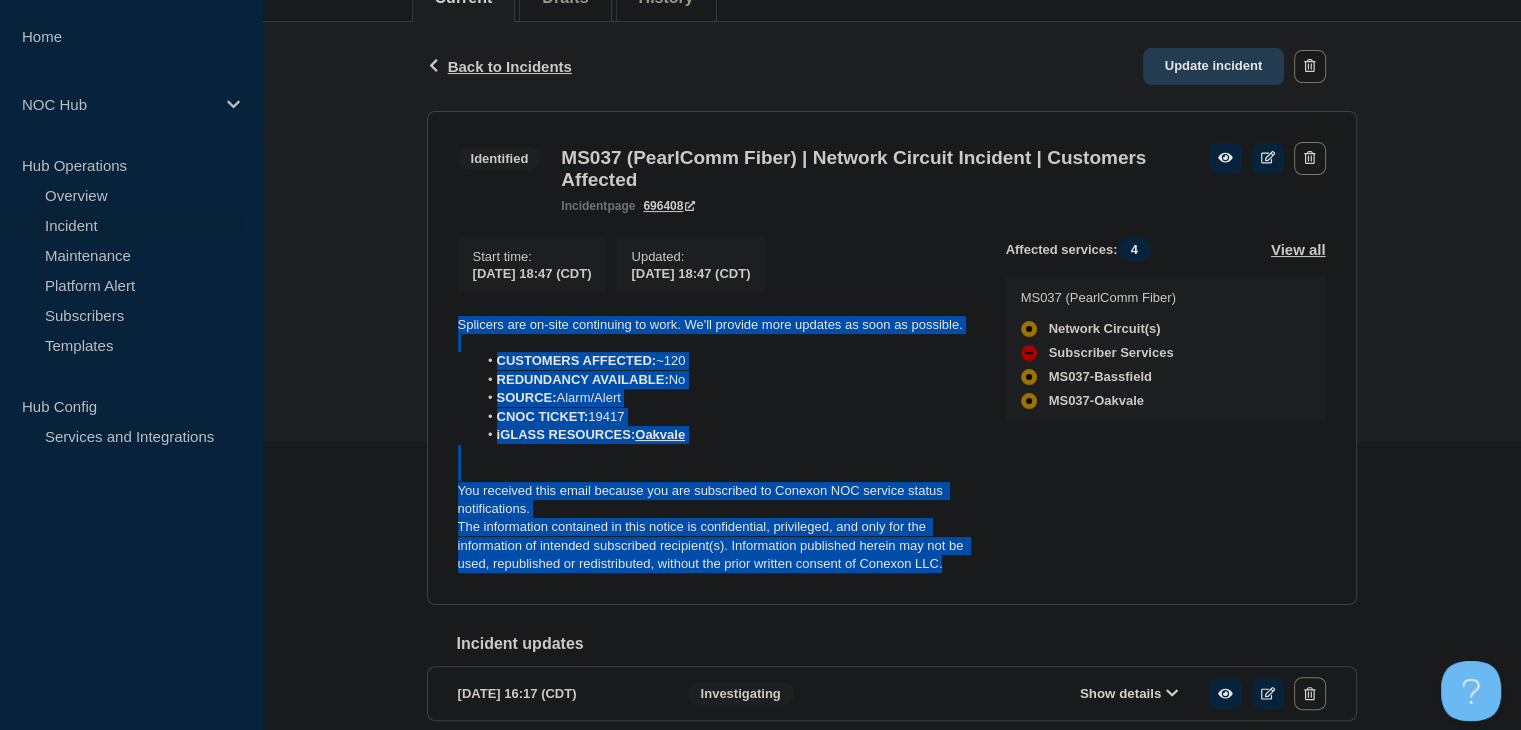 click on "Update incident" 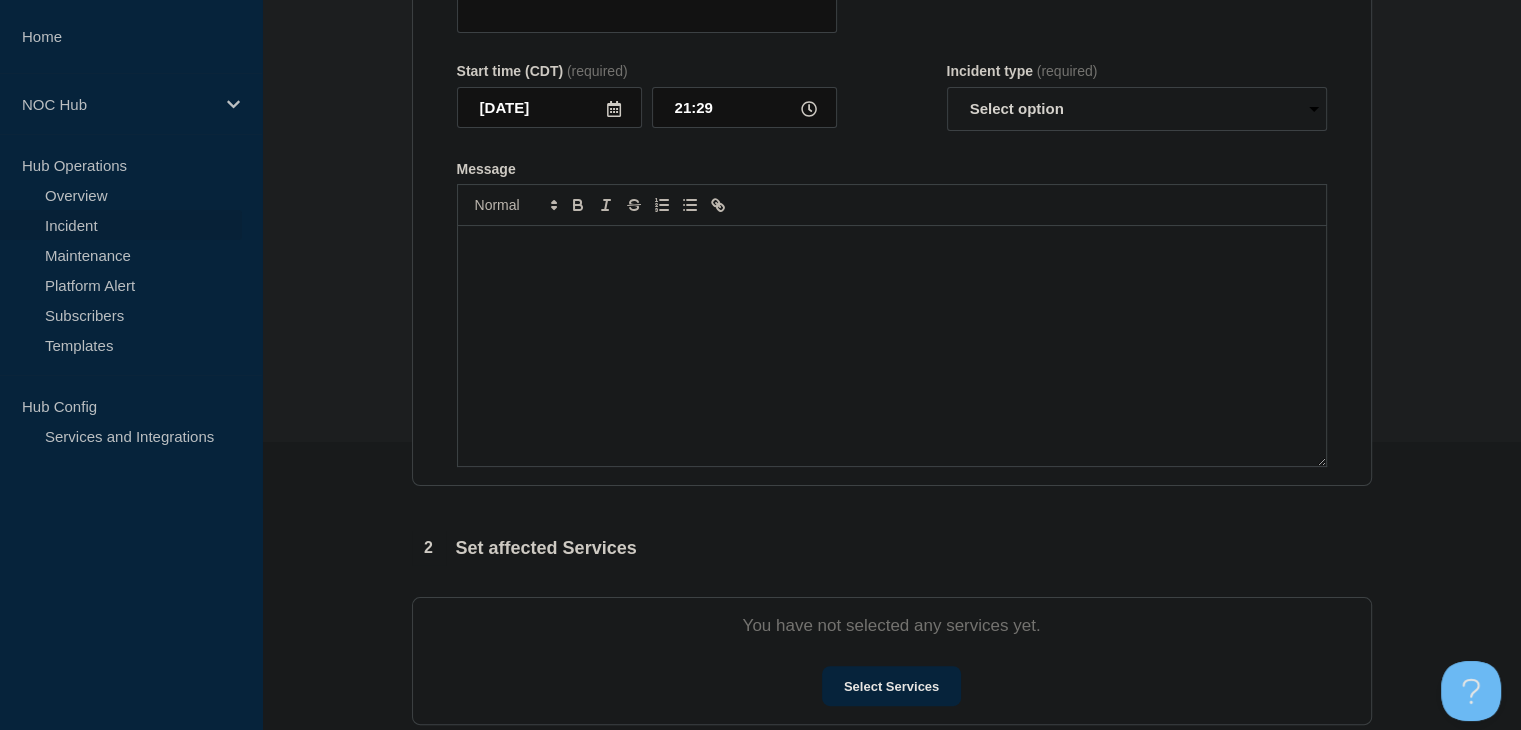 type on "MS037 (PearlComm Fiber)  | Network Circuit Incident | Customers Affected" 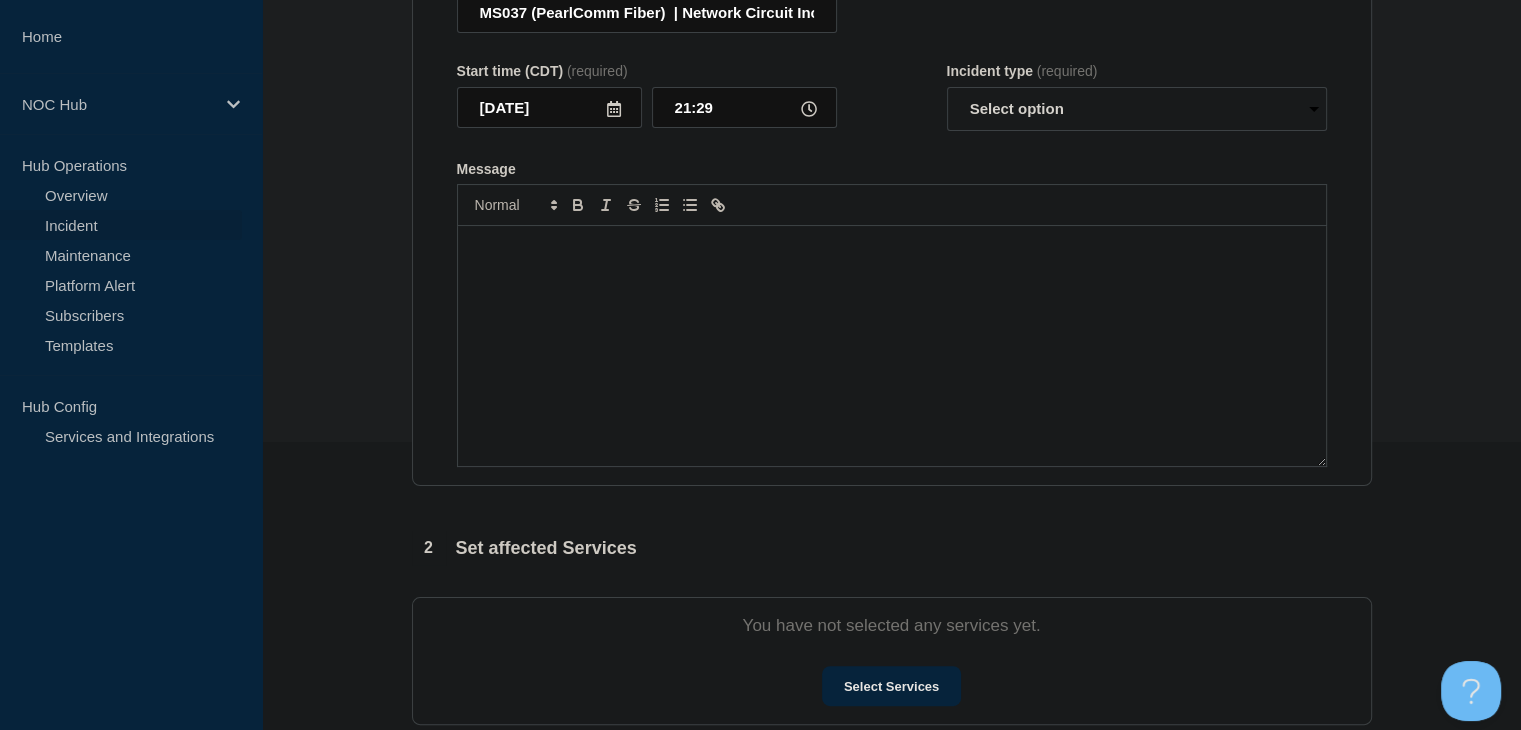 click at bounding box center (892, 346) 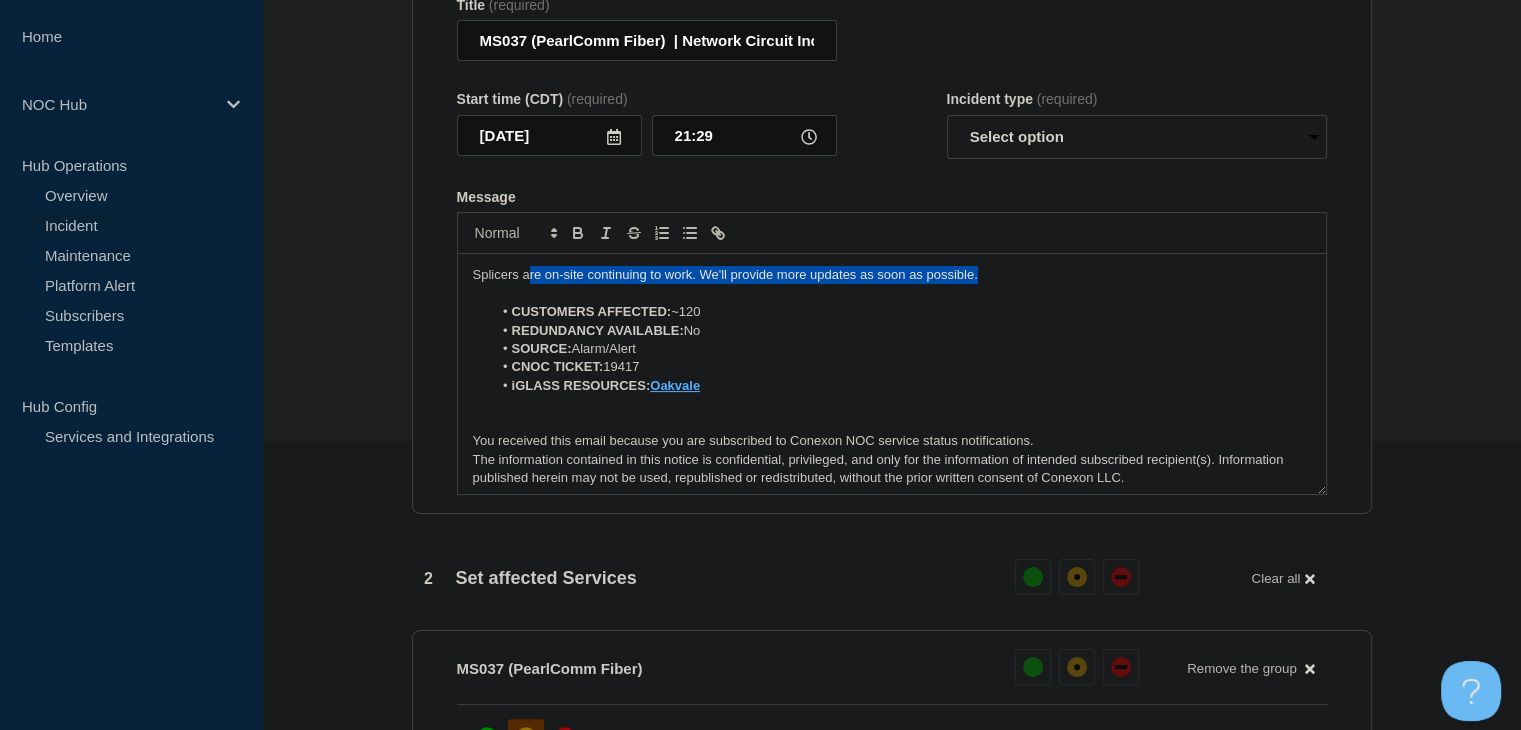 drag, startPoint x: 1026, startPoint y: 285, endPoint x: 528, endPoint y: 288, distance: 498.00903 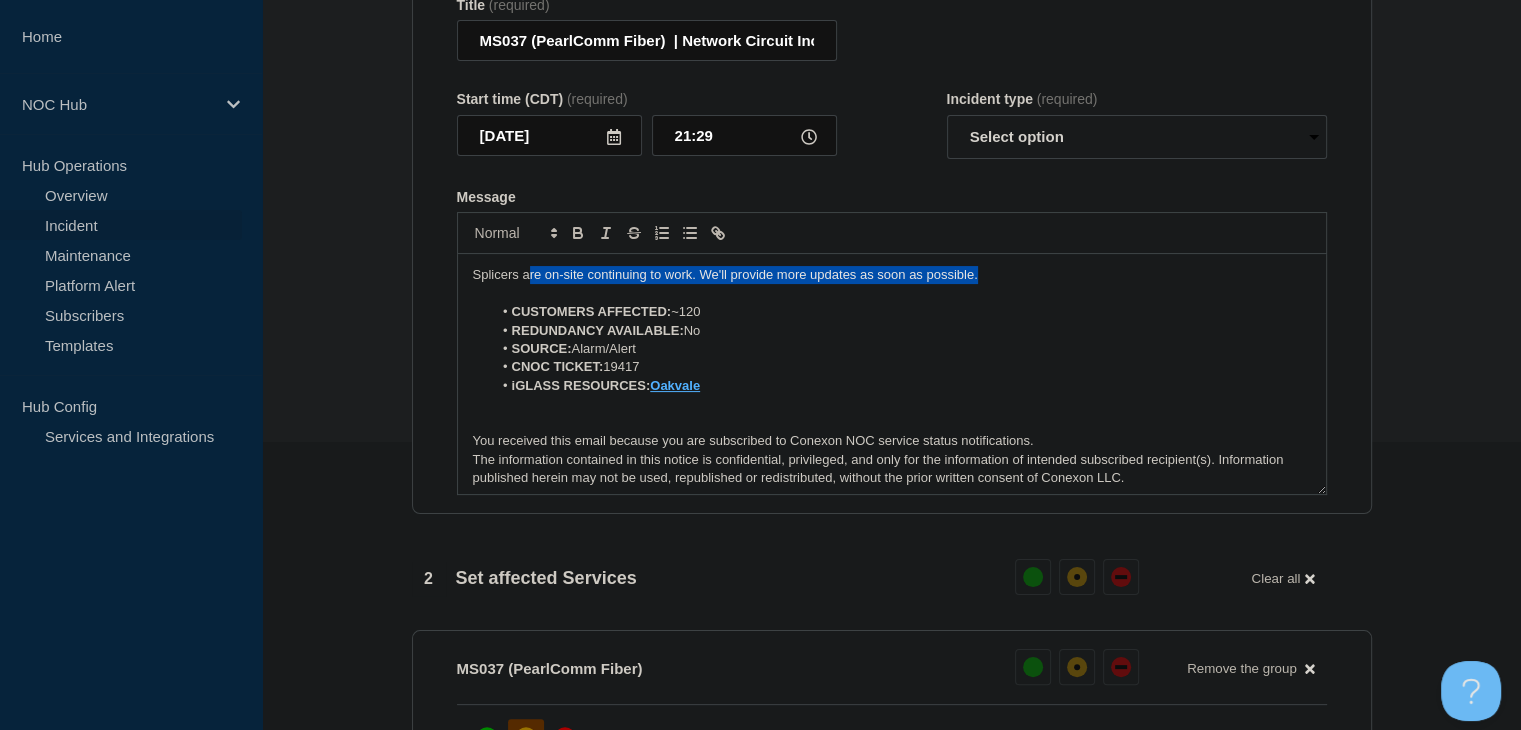 click on "Splicers are on-site continuing to work. We'll provide more updates as soon as possible." at bounding box center (892, 275) 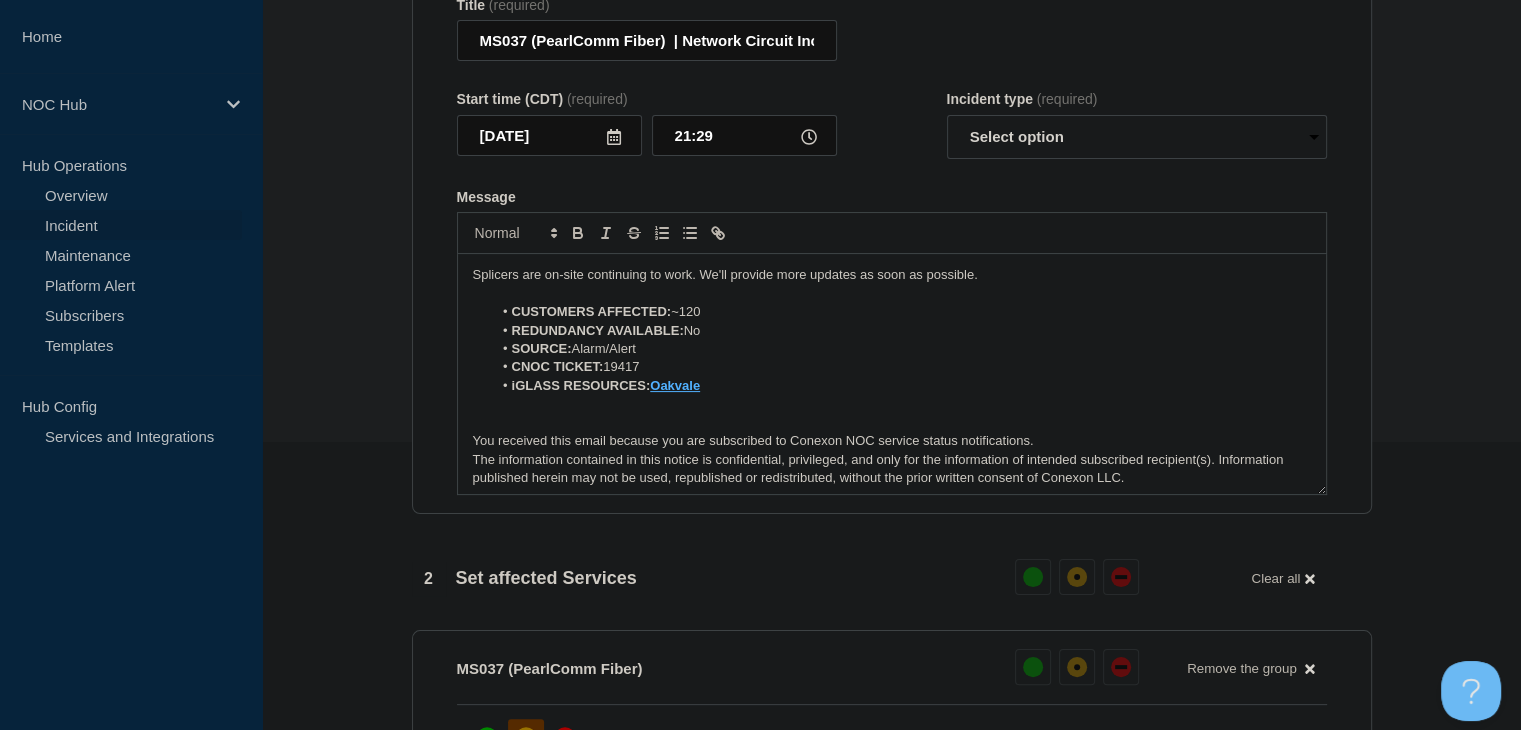 type 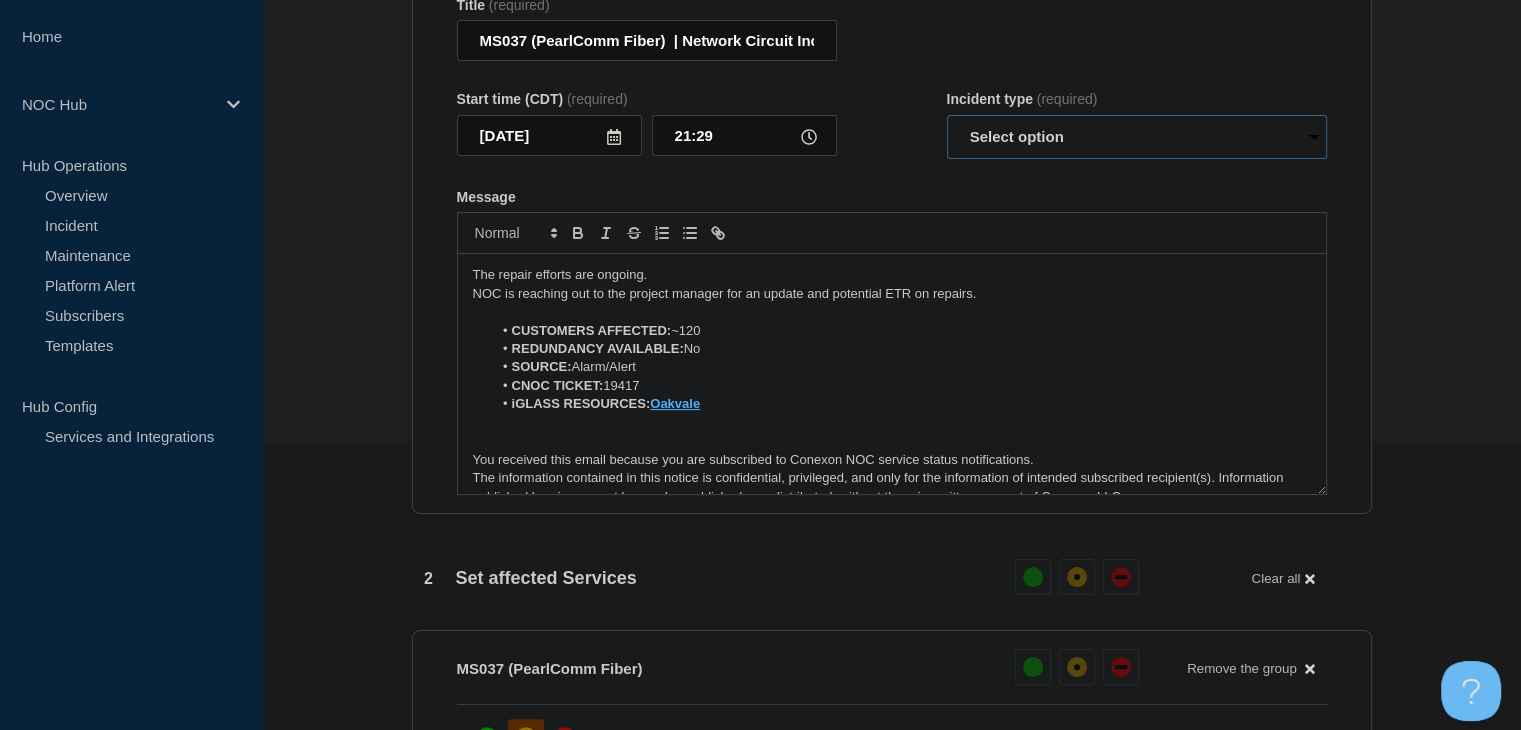 click on "Select option Investigating Identified Monitoring Resolved" at bounding box center [1137, 137] 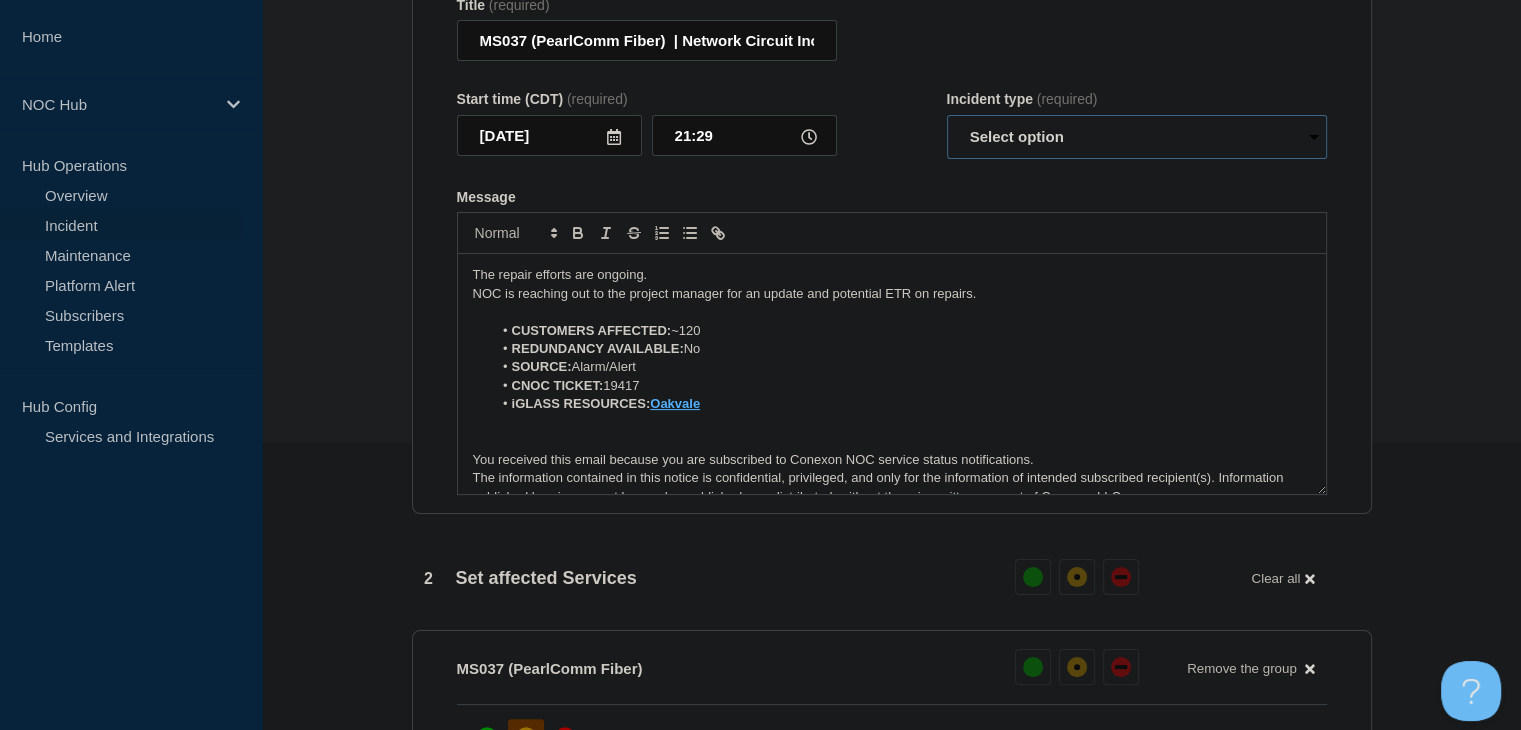 select on "monitoring" 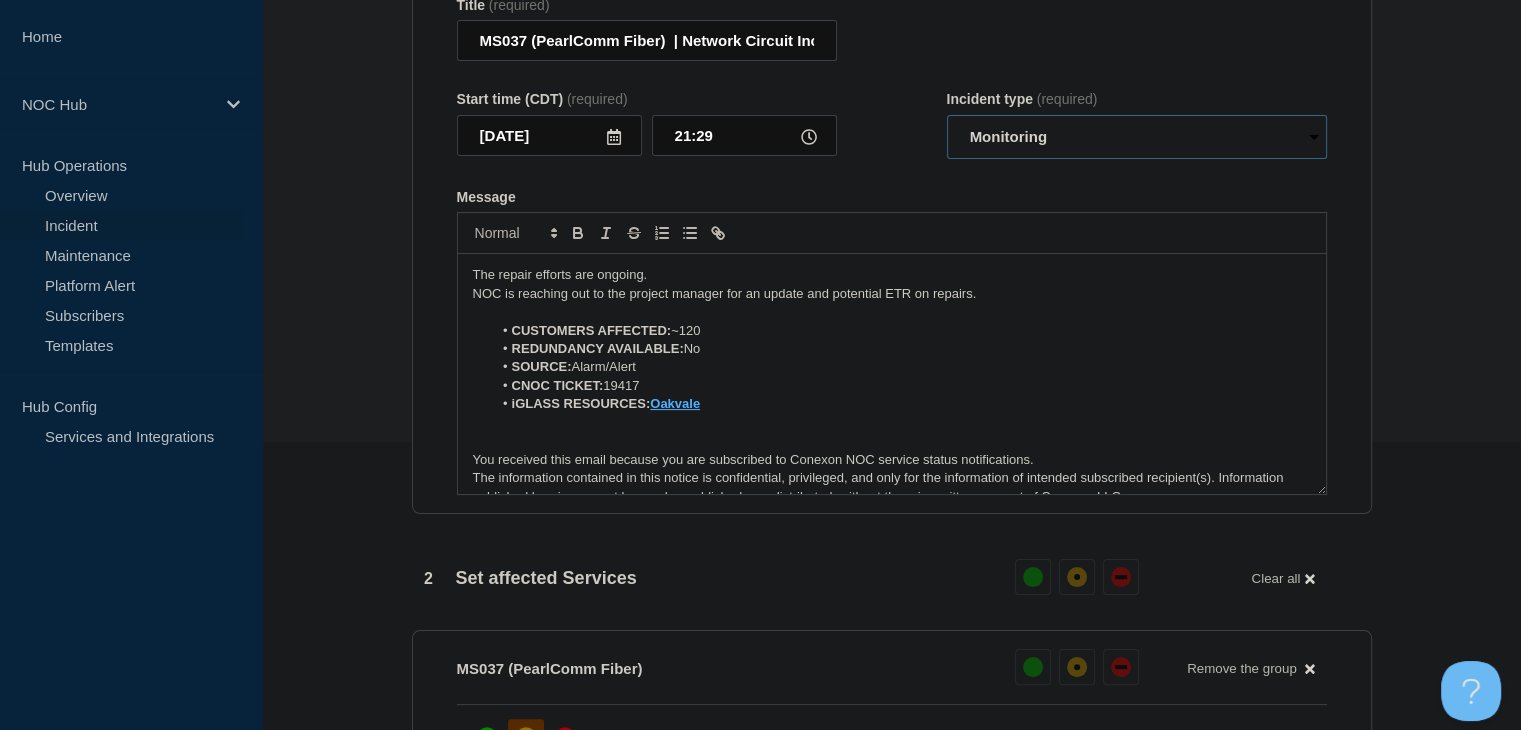 click on "Select option Investigating Identified Monitoring Resolved" at bounding box center (1137, 137) 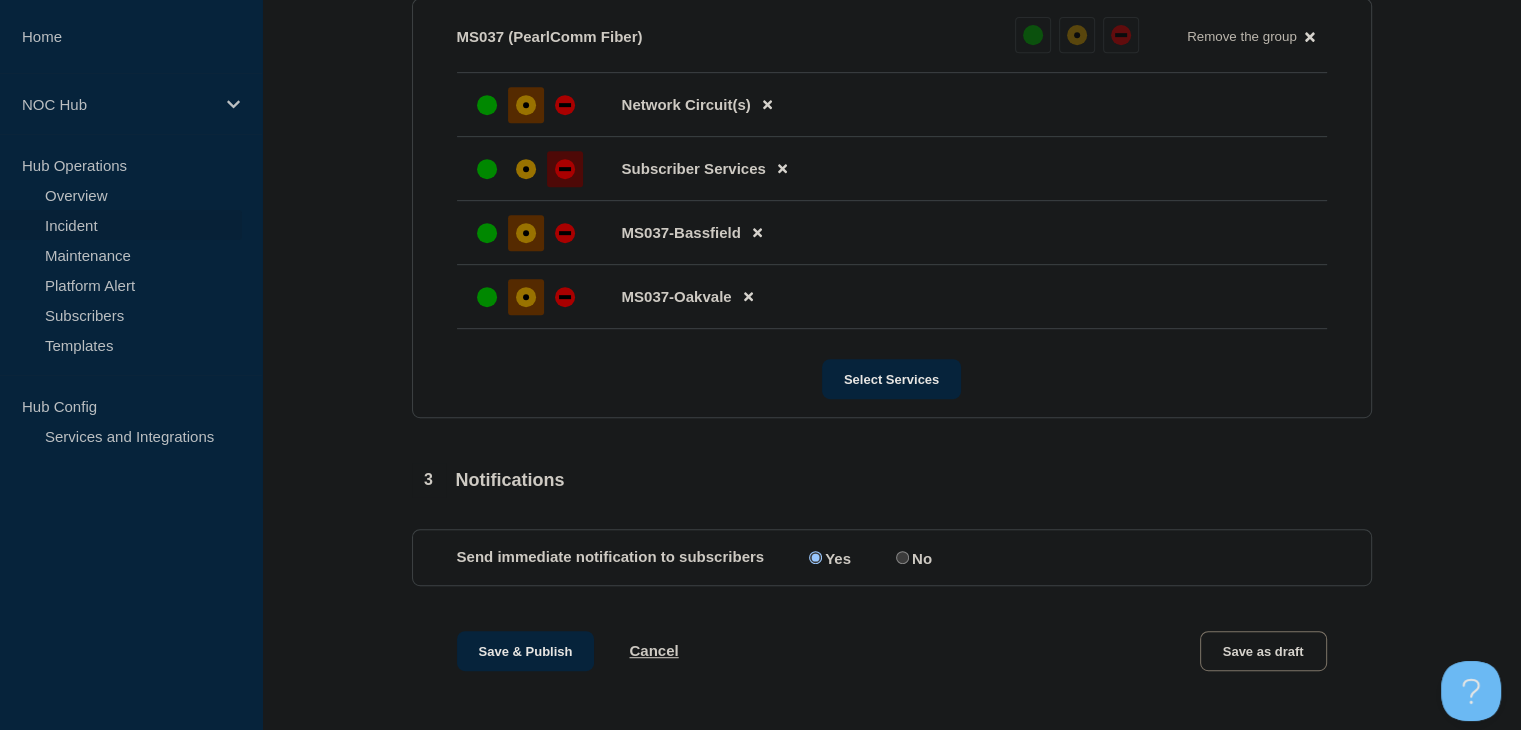 scroll, scrollTop: 1190, scrollLeft: 0, axis: vertical 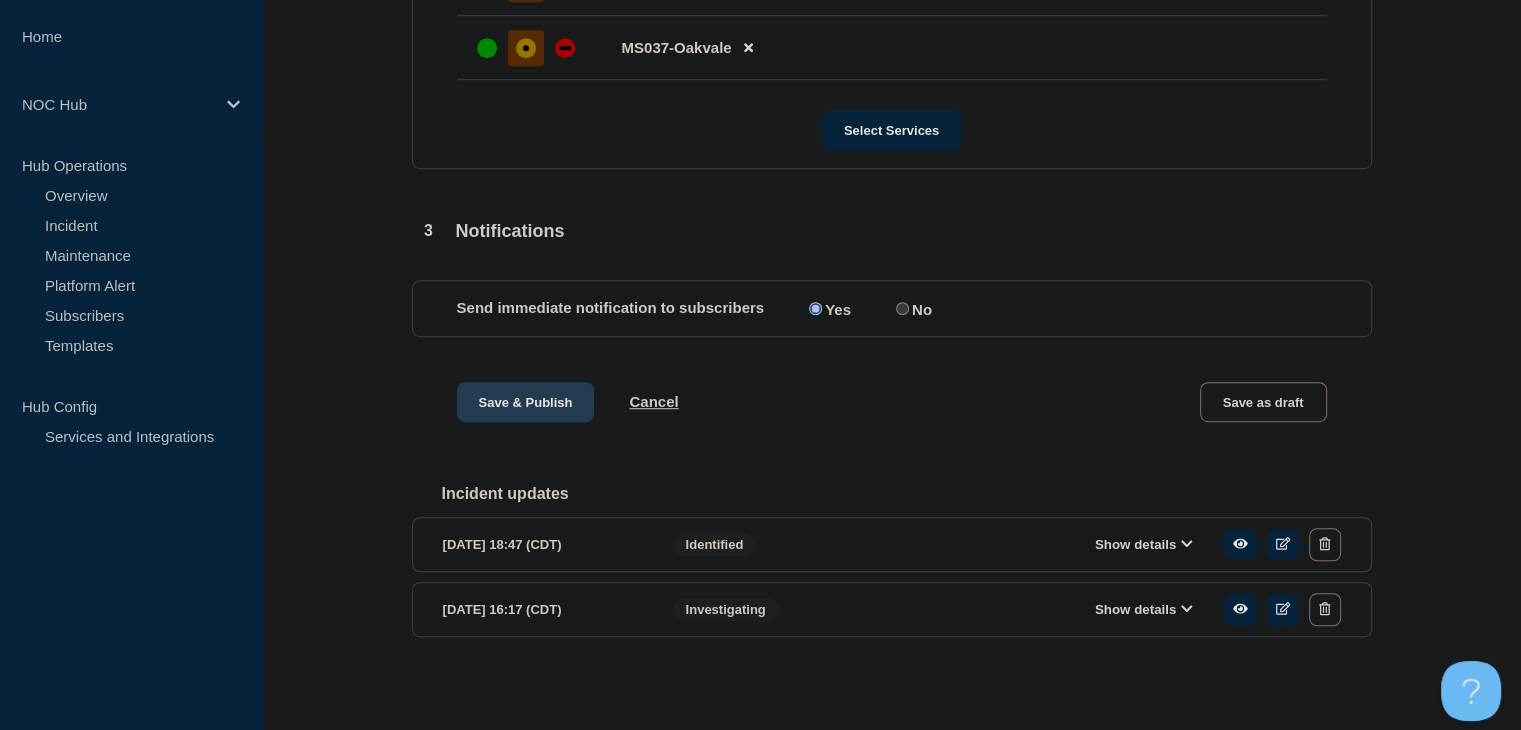 click on "Save & Publish" at bounding box center [526, 402] 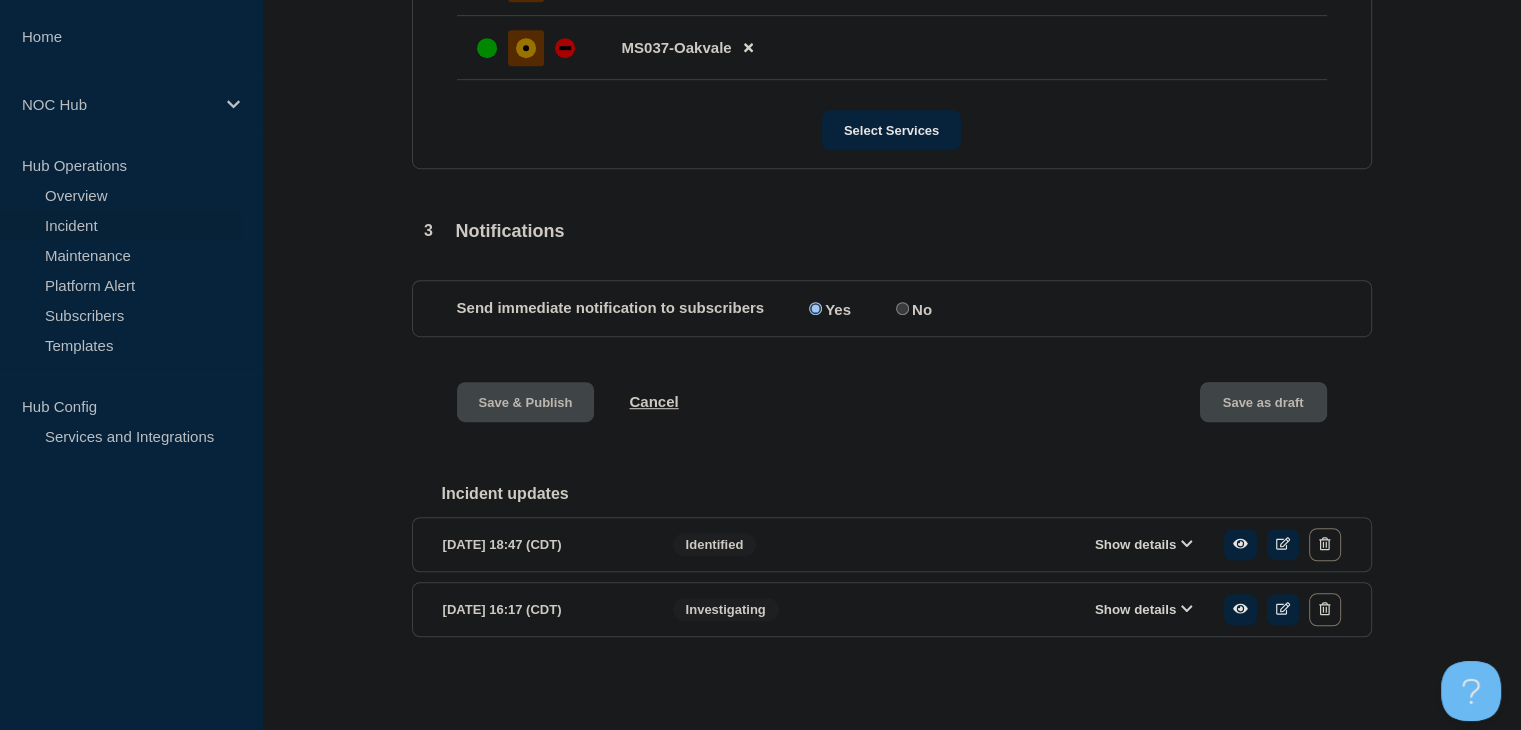 scroll, scrollTop: 0, scrollLeft: 0, axis: both 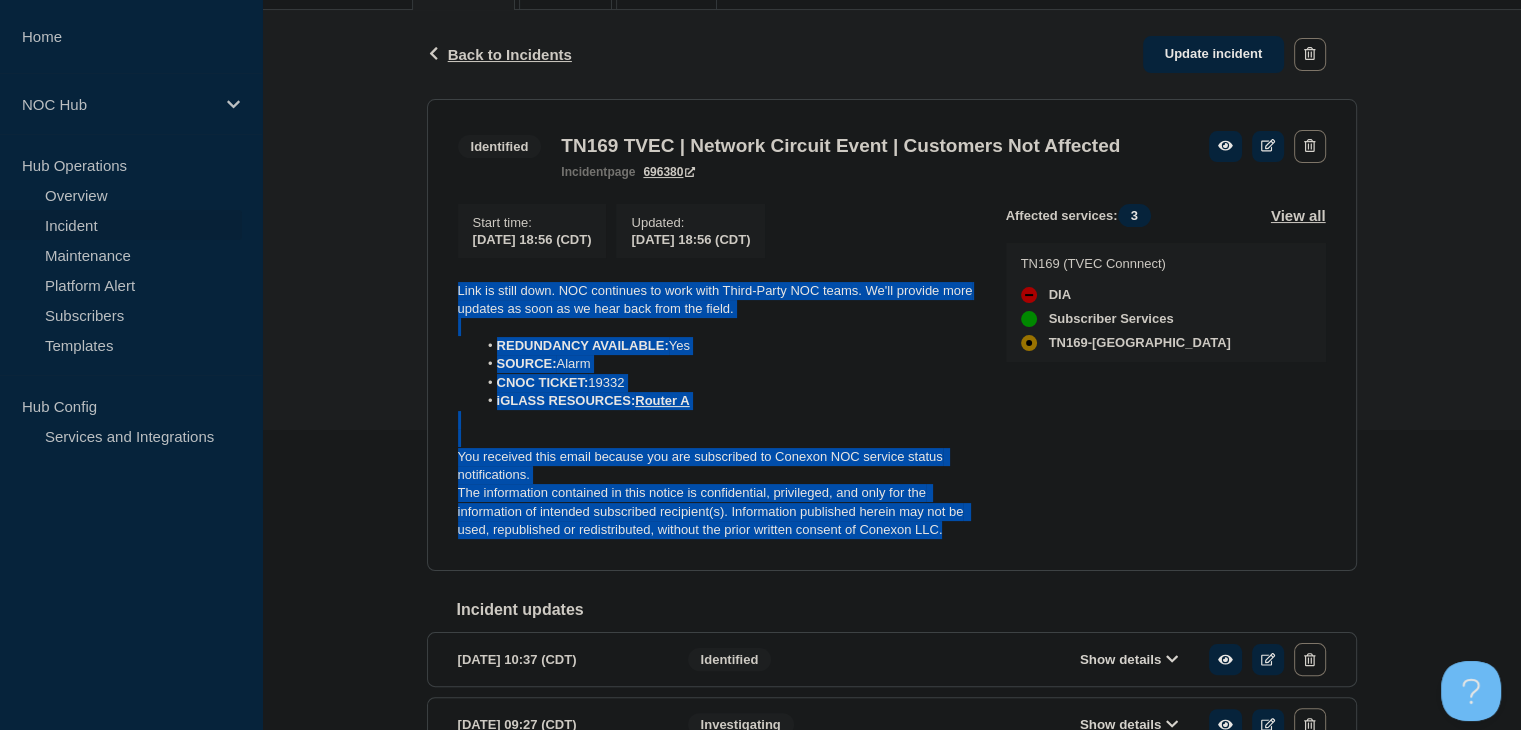 drag, startPoint x: 956, startPoint y: 561, endPoint x: 438, endPoint y: 312, distance: 574.7391 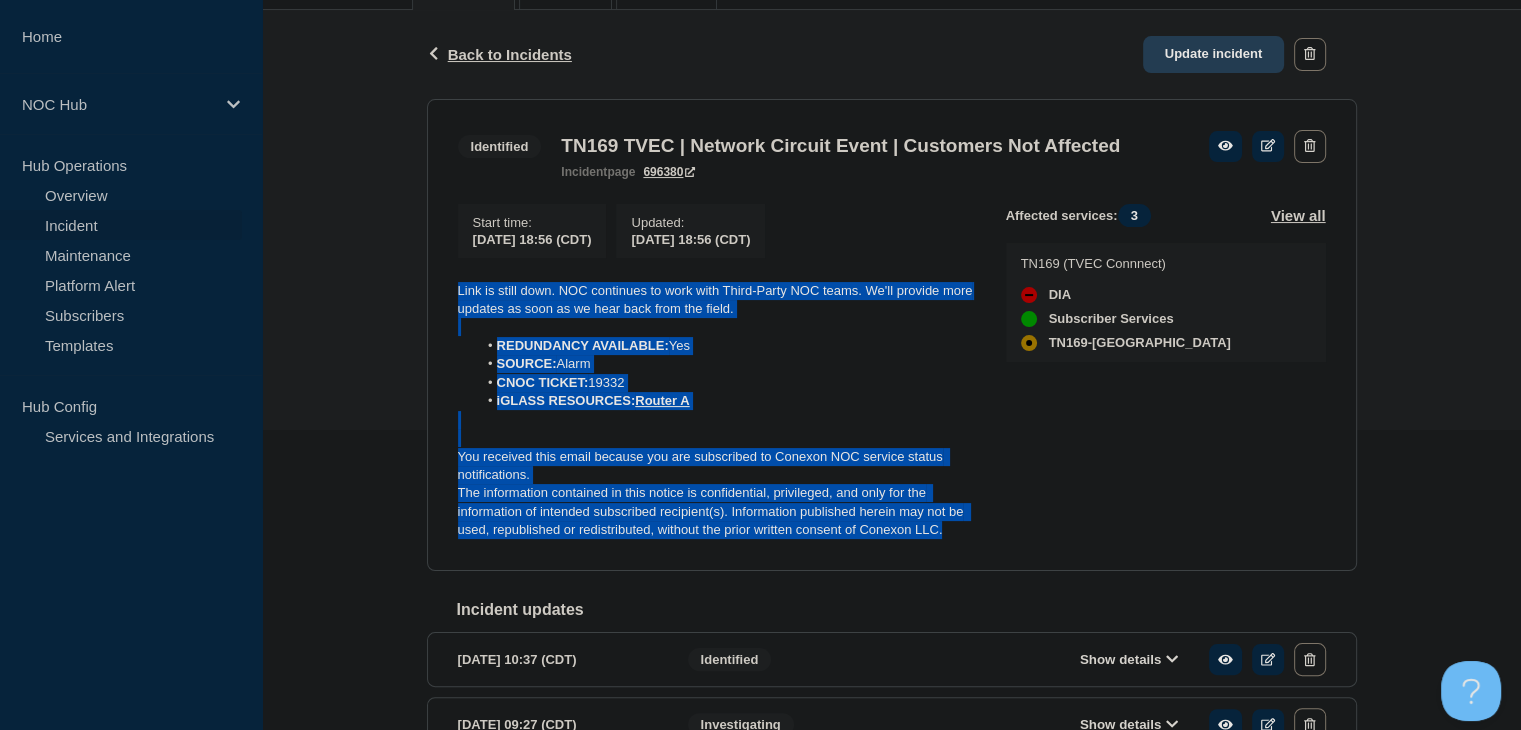 click on "Update incident" 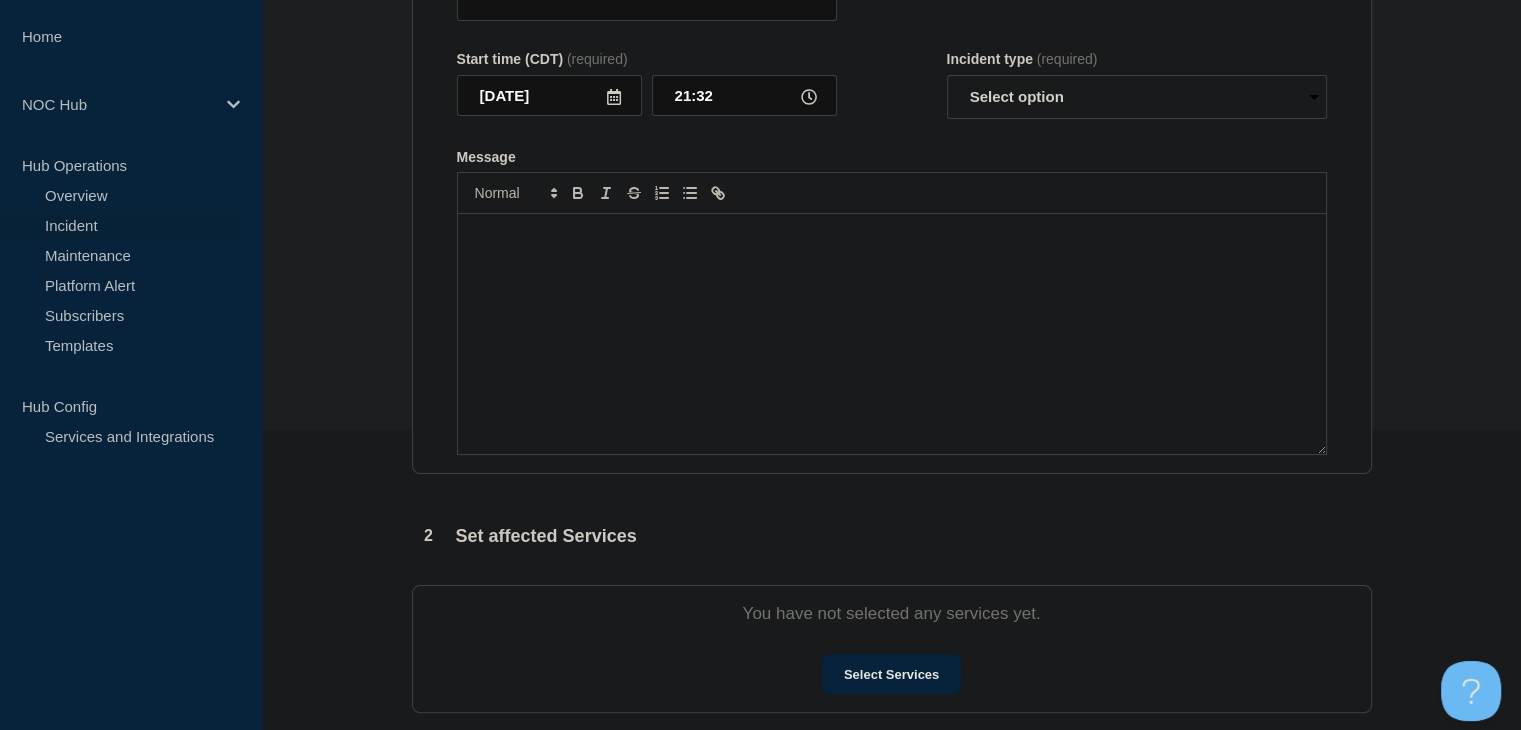 type on "TN169 TVEC | Network Circuit Event | Customers Not Affected" 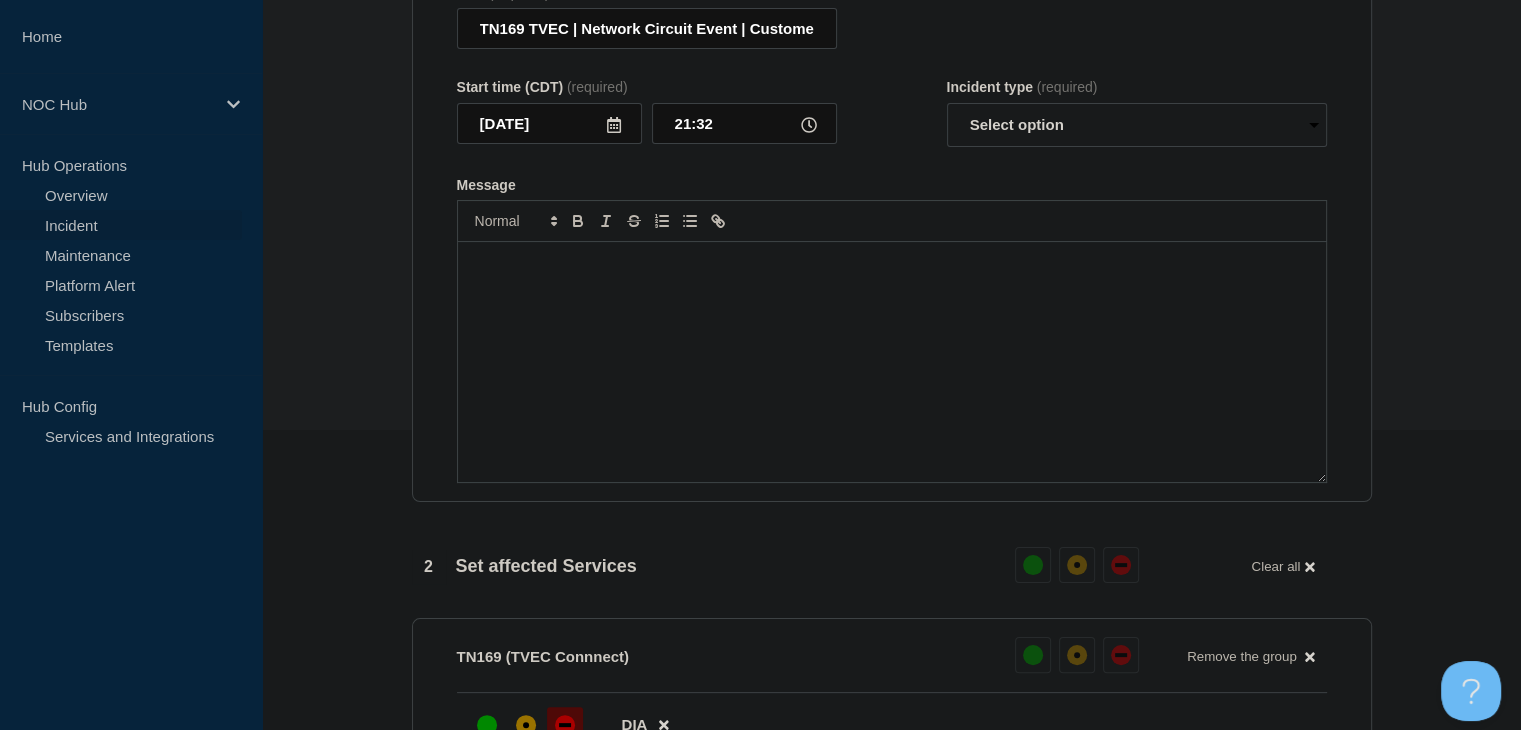 click at bounding box center (892, 362) 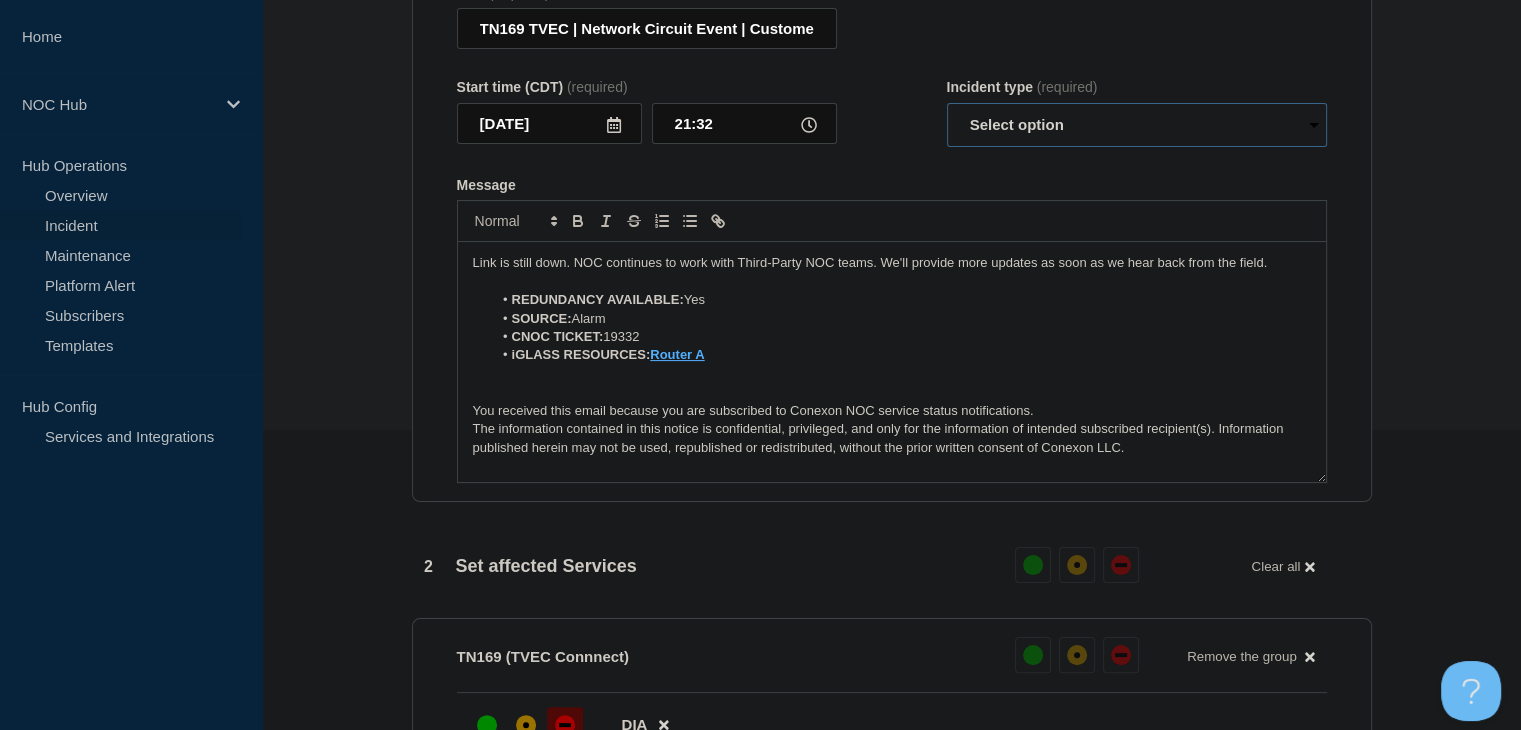 click on "Select option Investigating Identified Monitoring Resolved" at bounding box center (1137, 125) 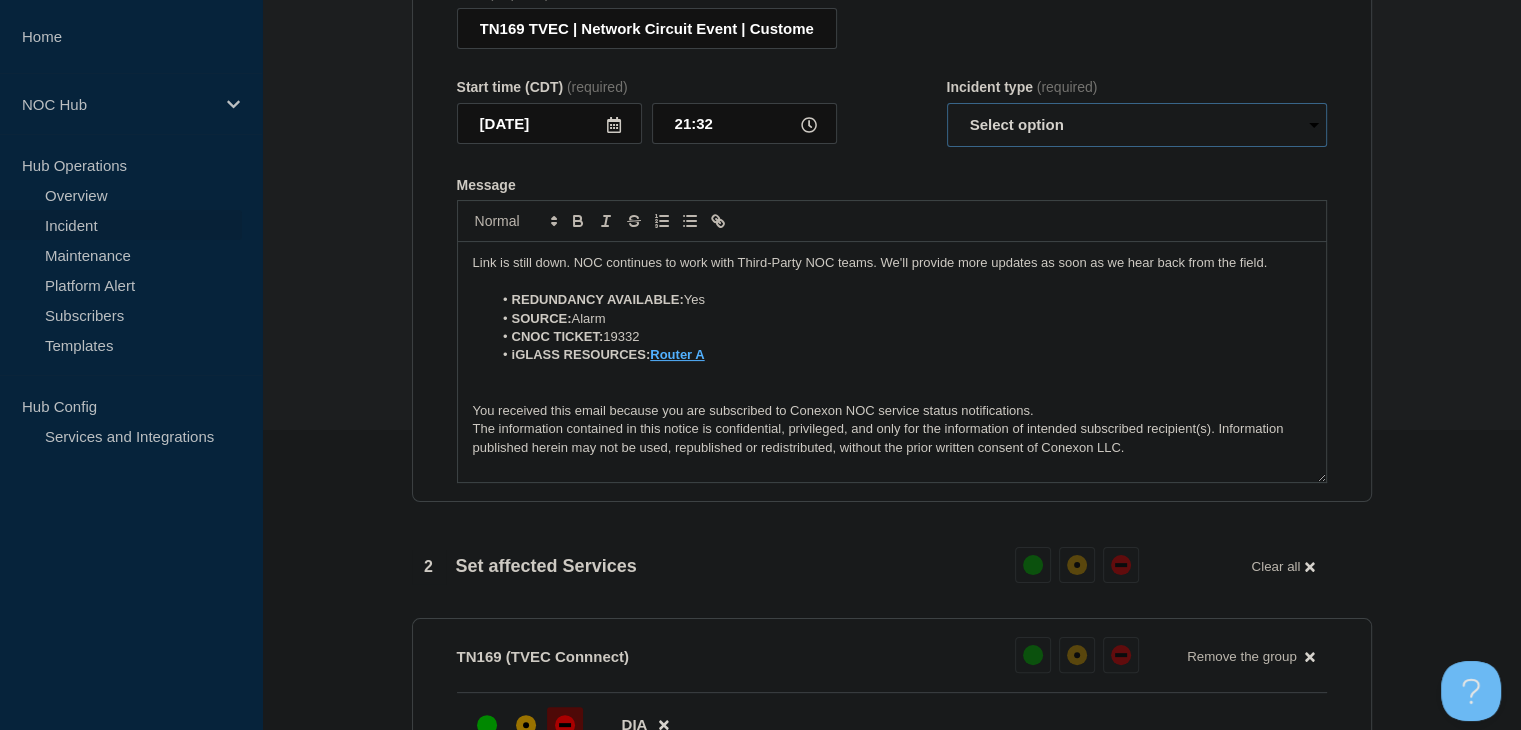 select on "monitoring" 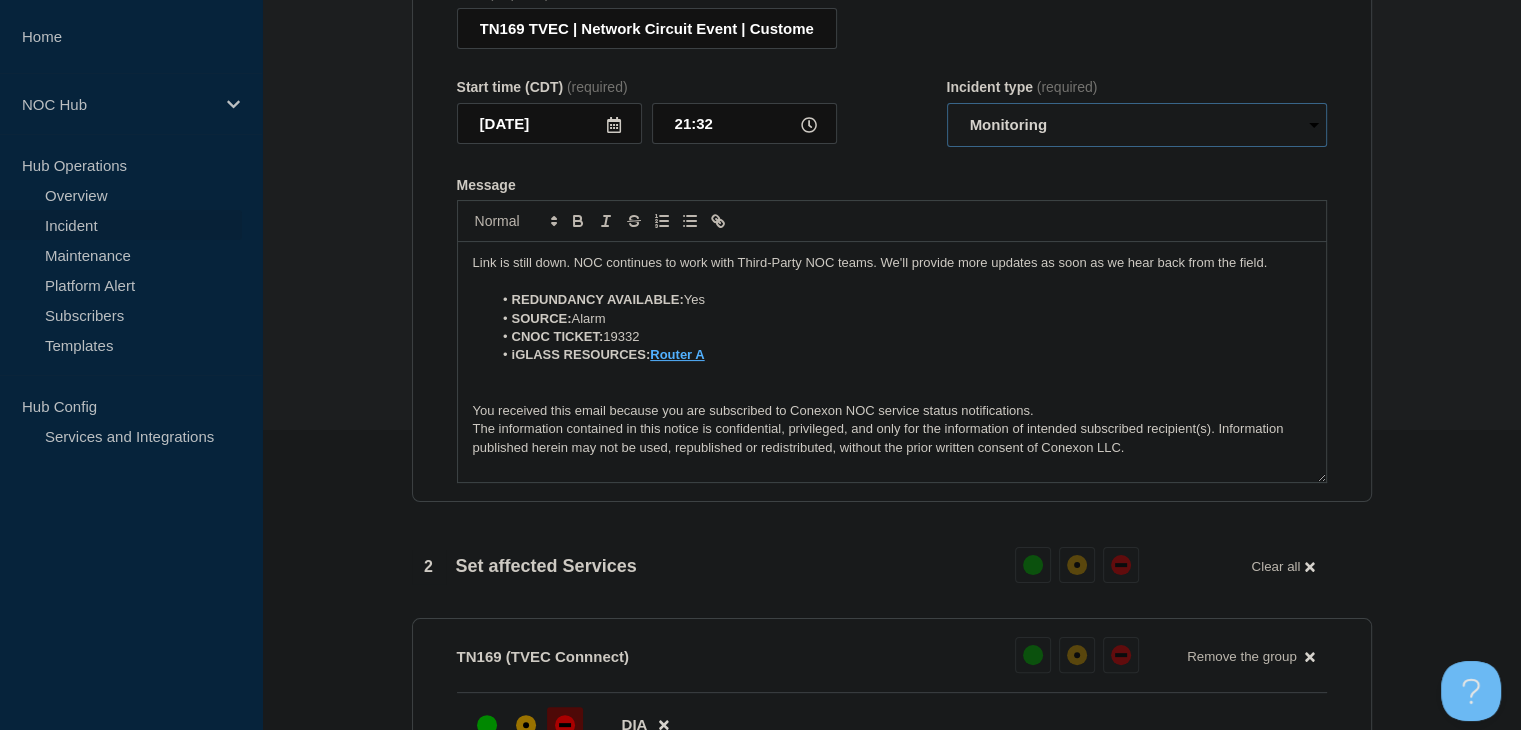 click on "Select option Investigating Identified Monitoring Resolved" at bounding box center [1137, 125] 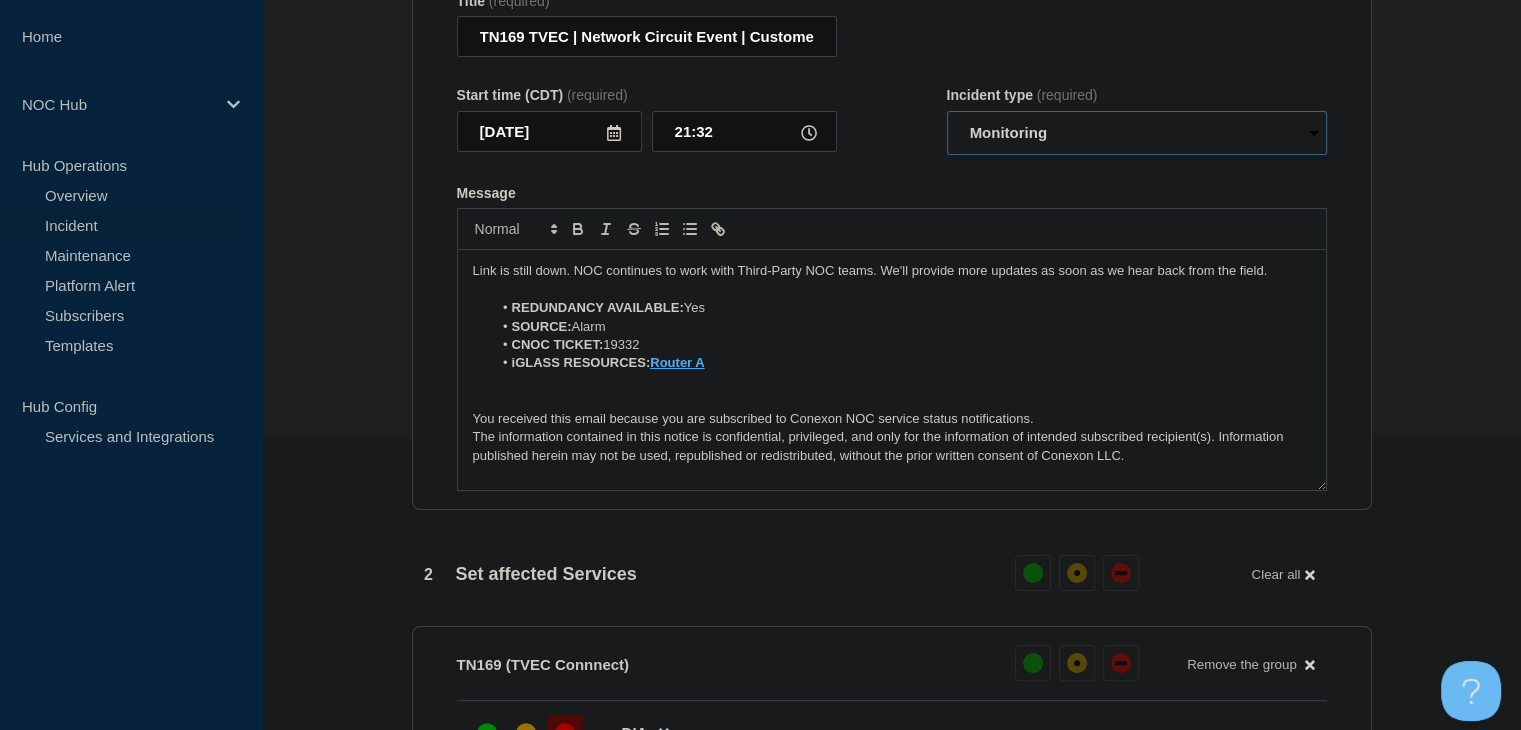scroll, scrollTop: 289, scrollLeft: 0, axis: vertical 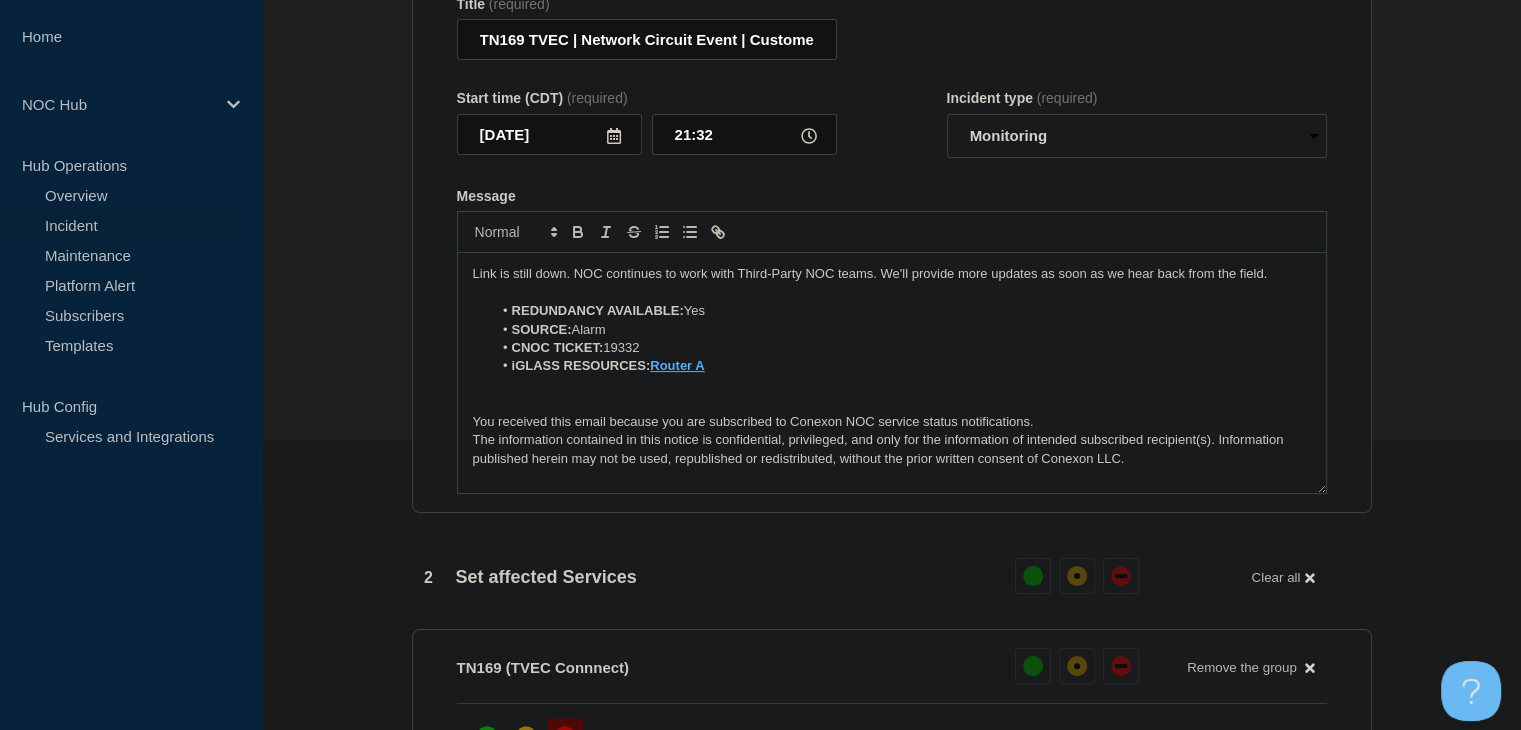 click on "Link is still down. NOC continues to work with Third-Party NOC teams. We'll provide more updates as soon as we hear back from the field." at bounding box center (892, 274) 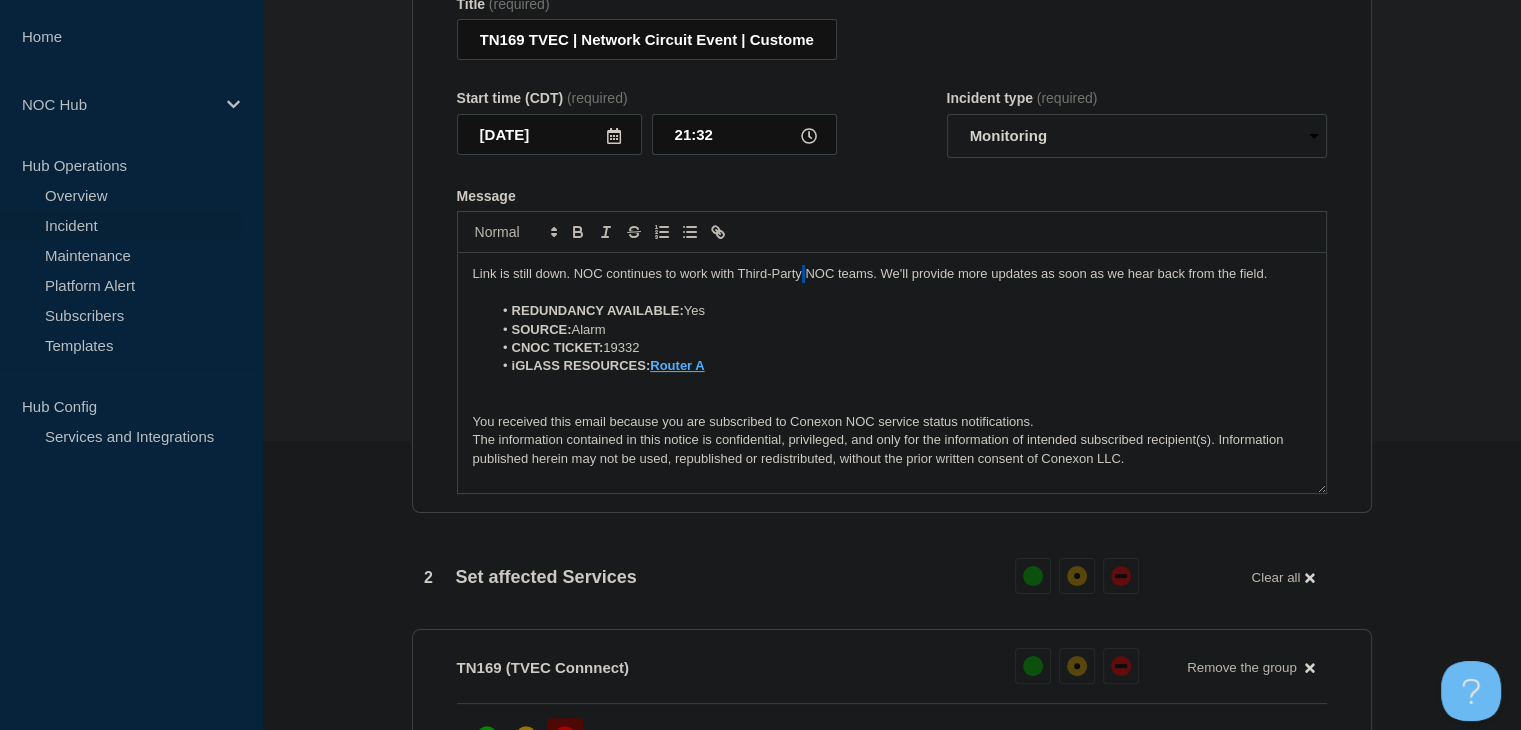 click on "Link is still down. NOC continues to work with Third-Party NOC teams. We'll provide more updates as soon as we hear back from the field." at bounding box center [892, 274] 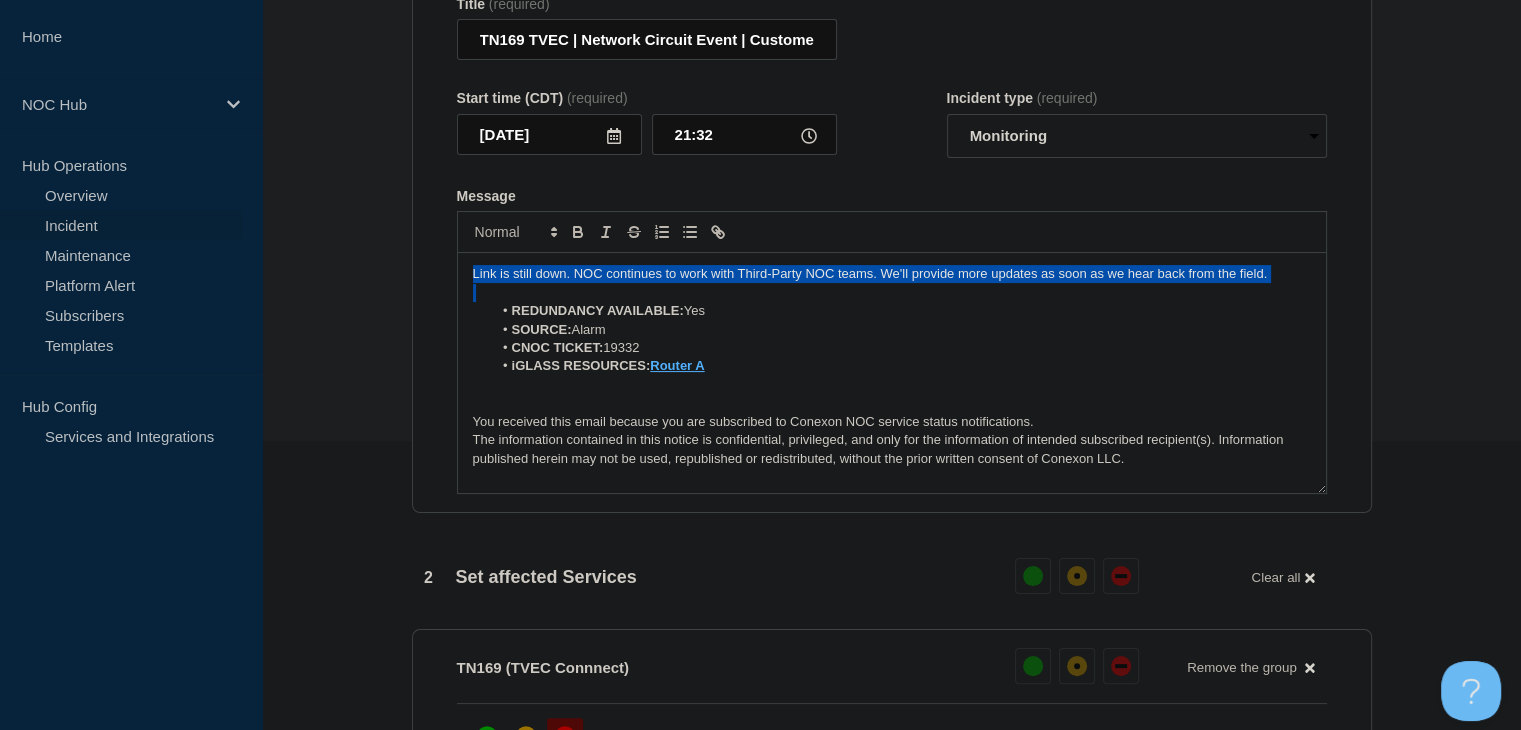 click on "Link is still down. NOC continues to work with Third-Party NOC teams. We'll provide more updates as soon as we hear back from the field." at bounding box center [892, 274] 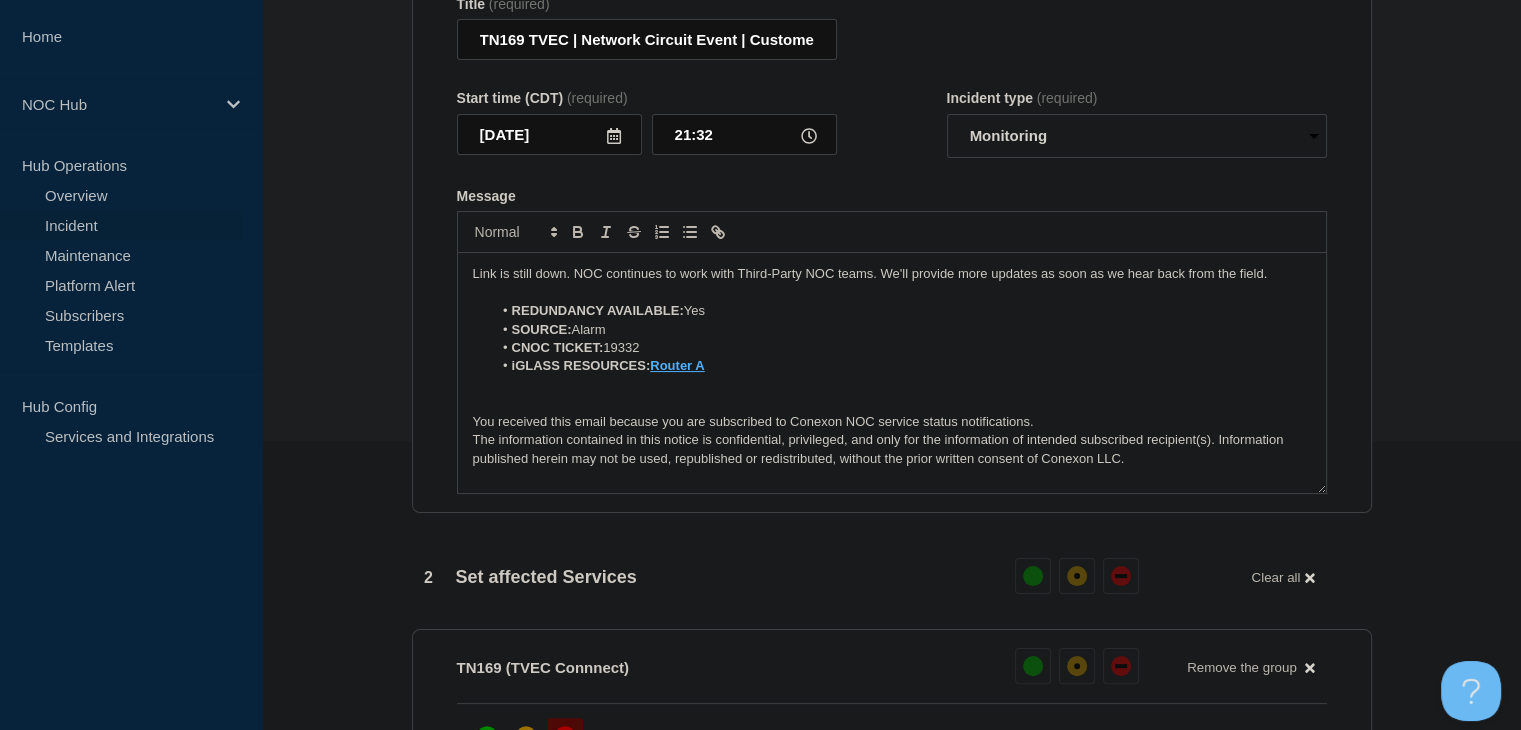 type 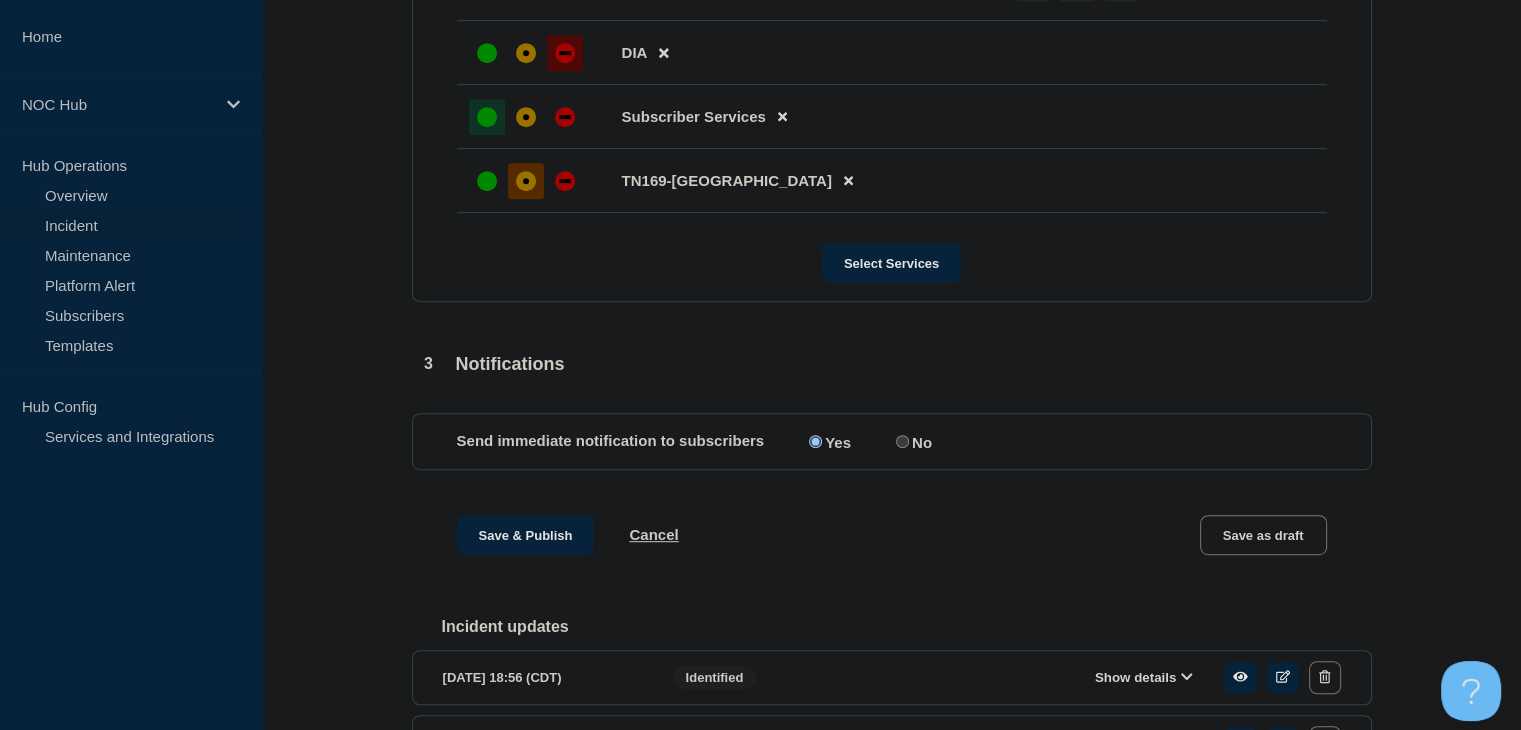 scroll, scrollTop: 1189, scrollLeft: 0, axis: vertical 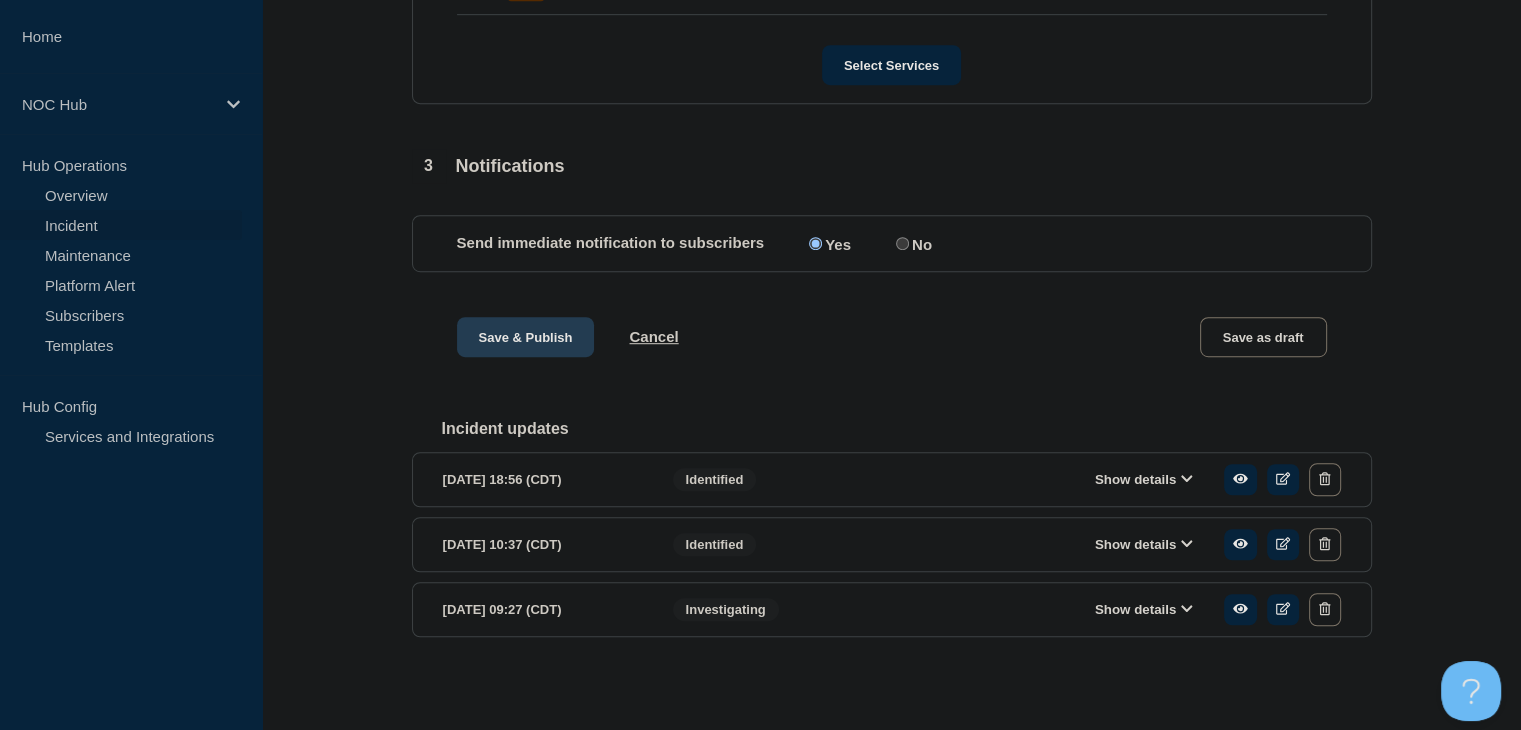 click on "Save & Publish" at bounding box center (526, 337) 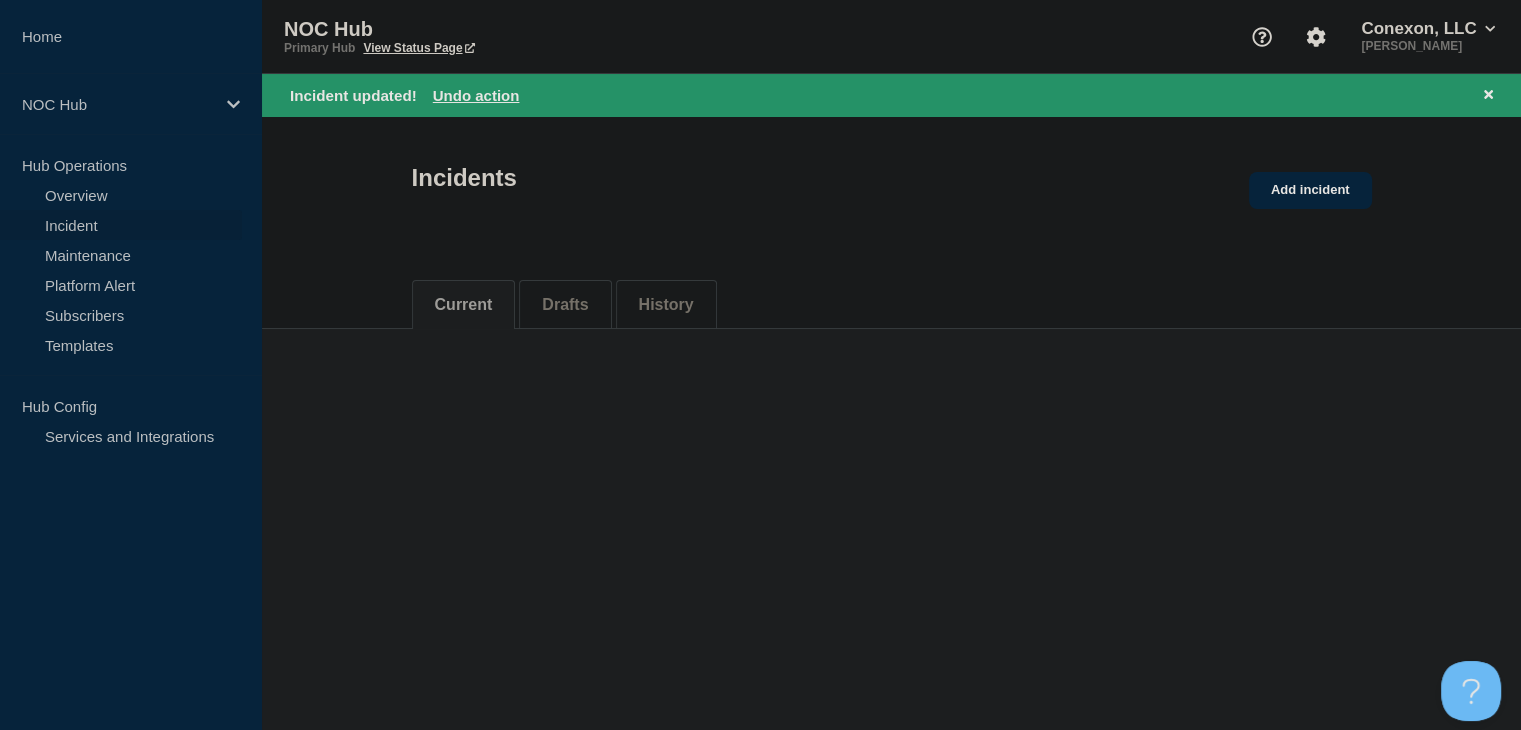 scroll, scrollTop: 0, scrollLeft: 0, axis: both 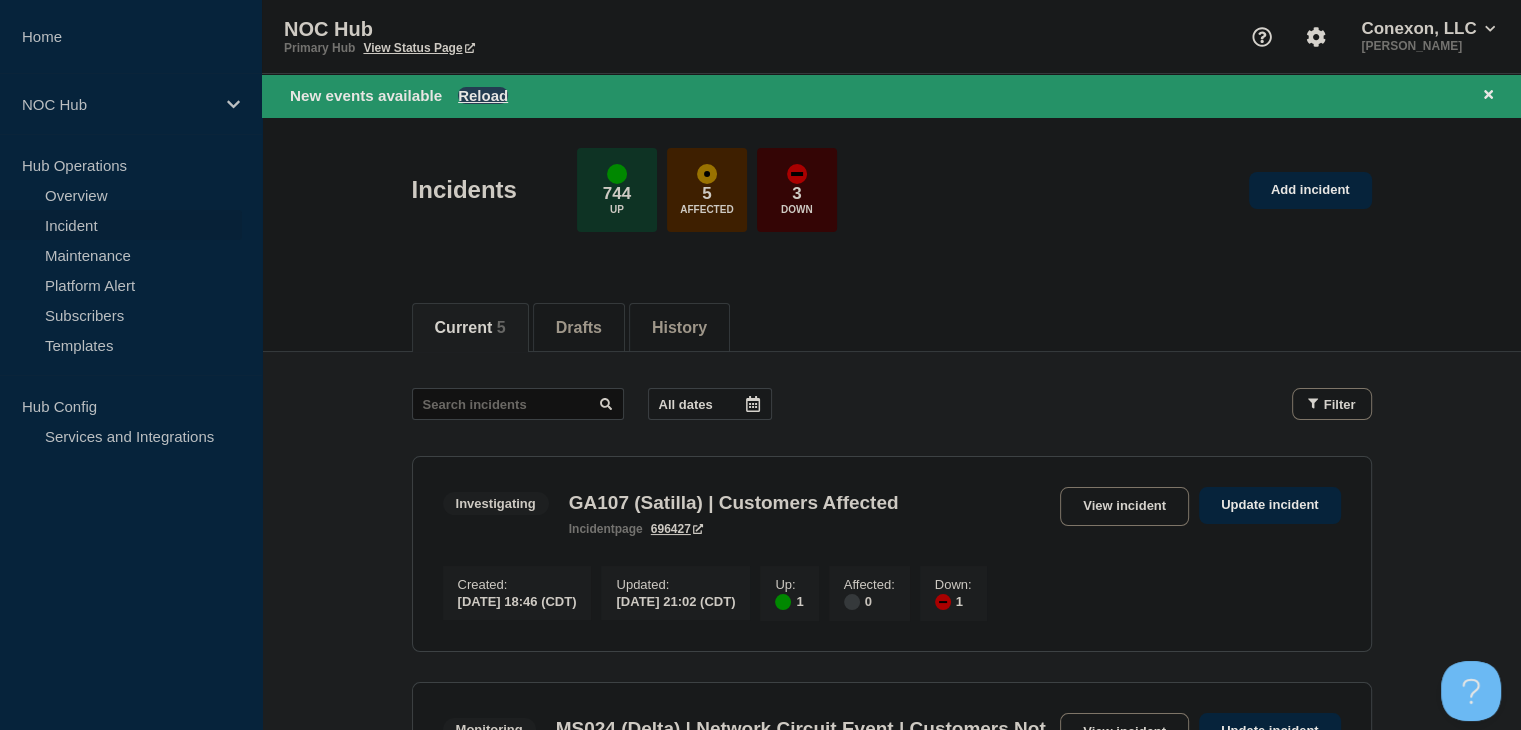 click on "Reload" at bounding box center (483, 95) 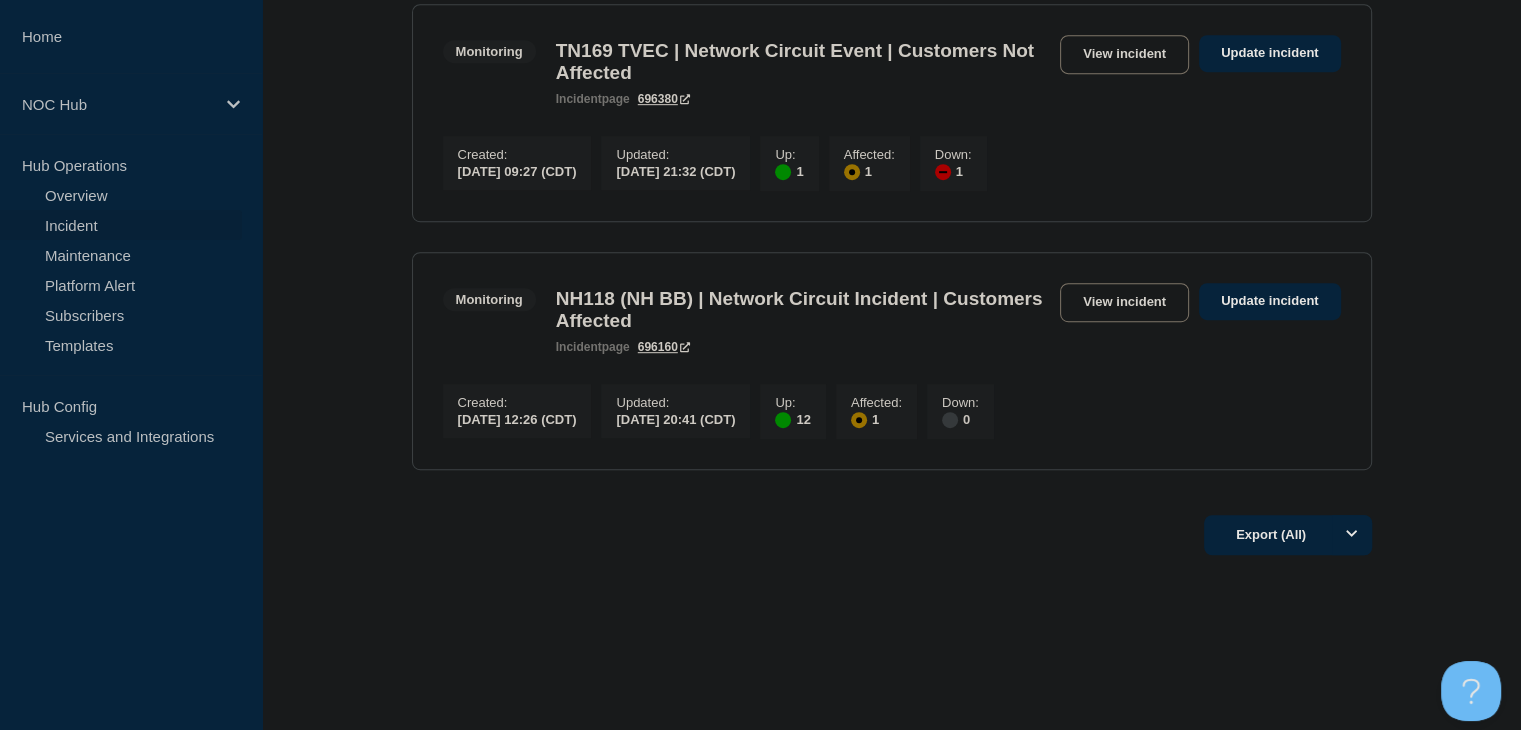 scroll, scrollTop: 1187, scrollLeft: 0, axis: vertical 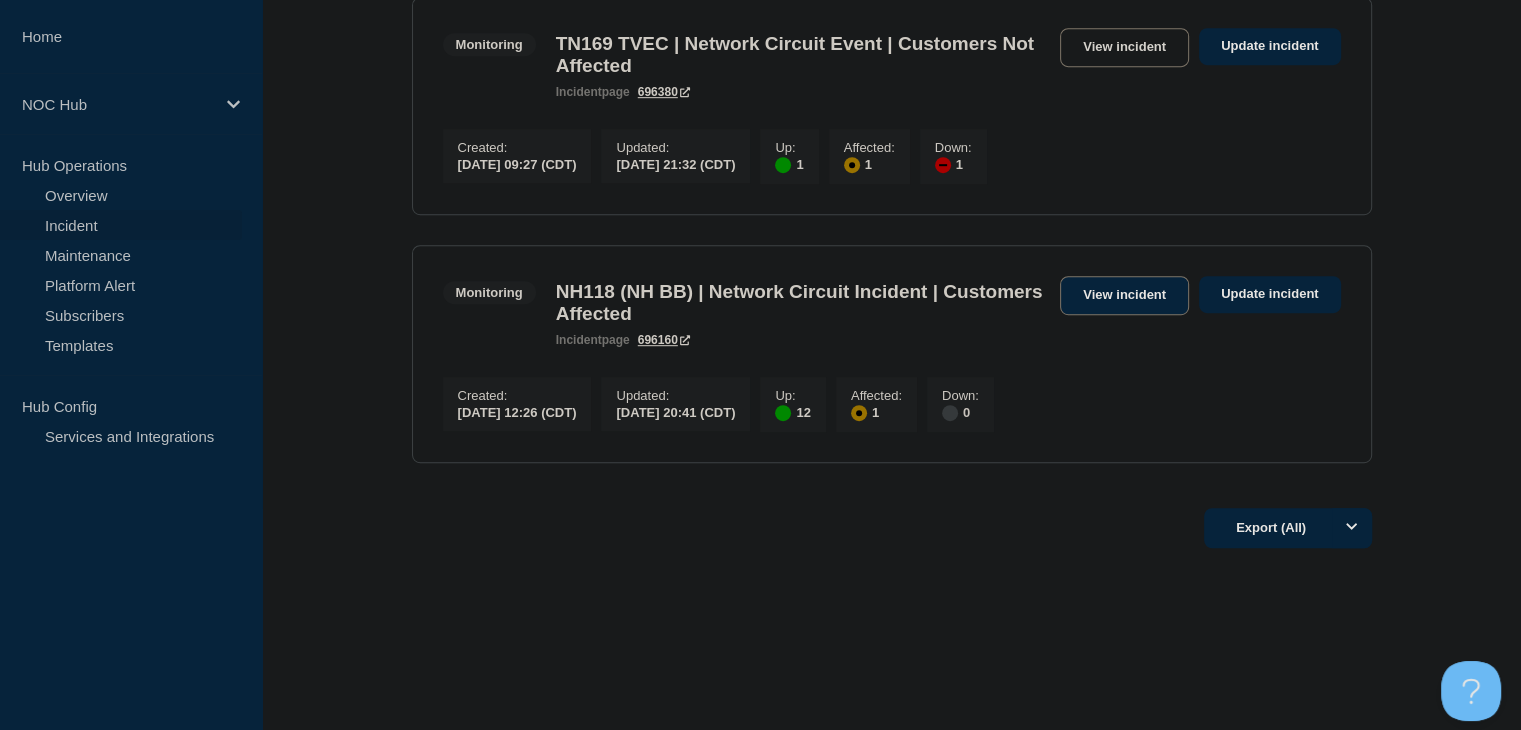 click on "View incident" at bounding box center [1124, 295] 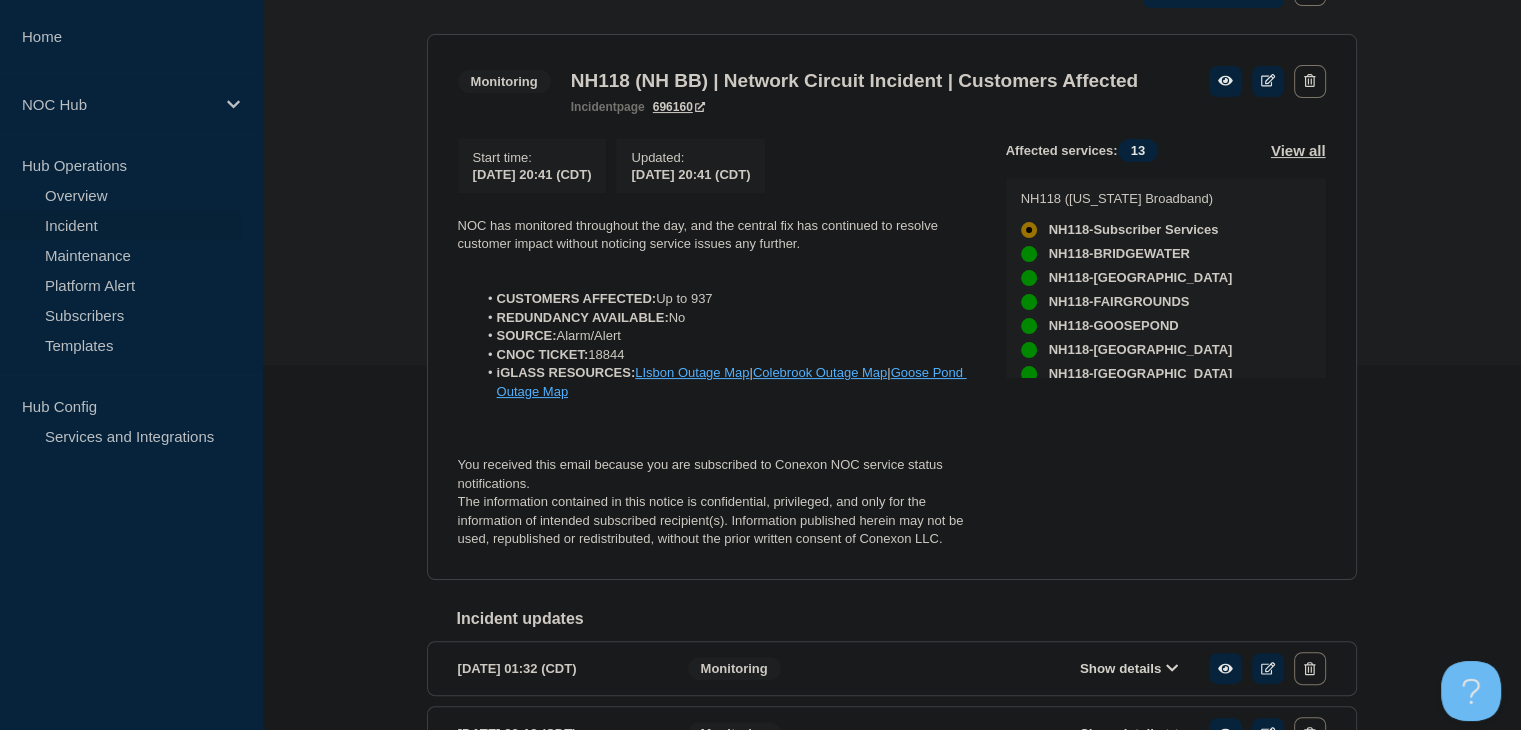 scroll, scrollTop: 400, scrollLeft: 0, axis: vertical 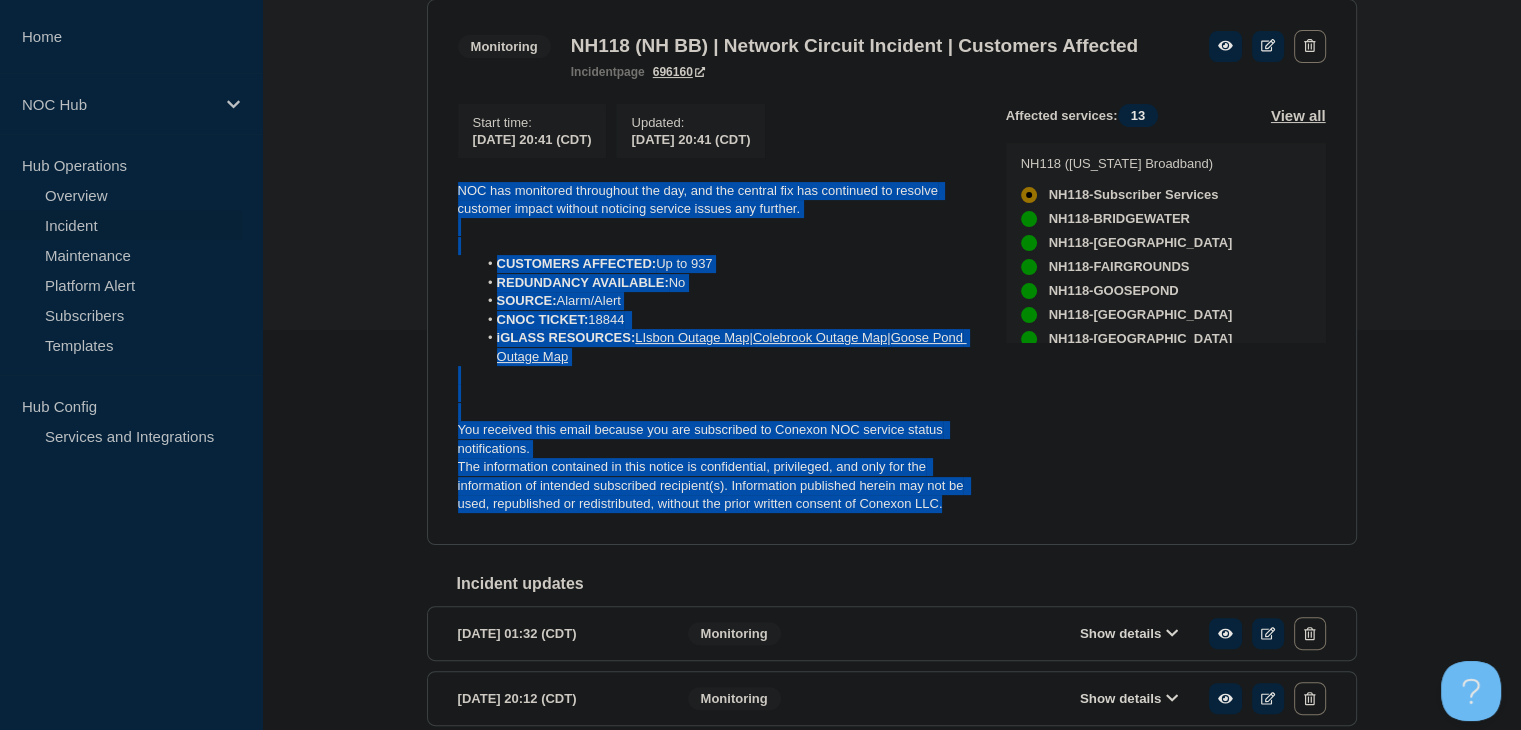 drag, startPoint x: 960, startPoint y: 545, endPoint x: 485, endPoint y: 226, distance: 572.1766 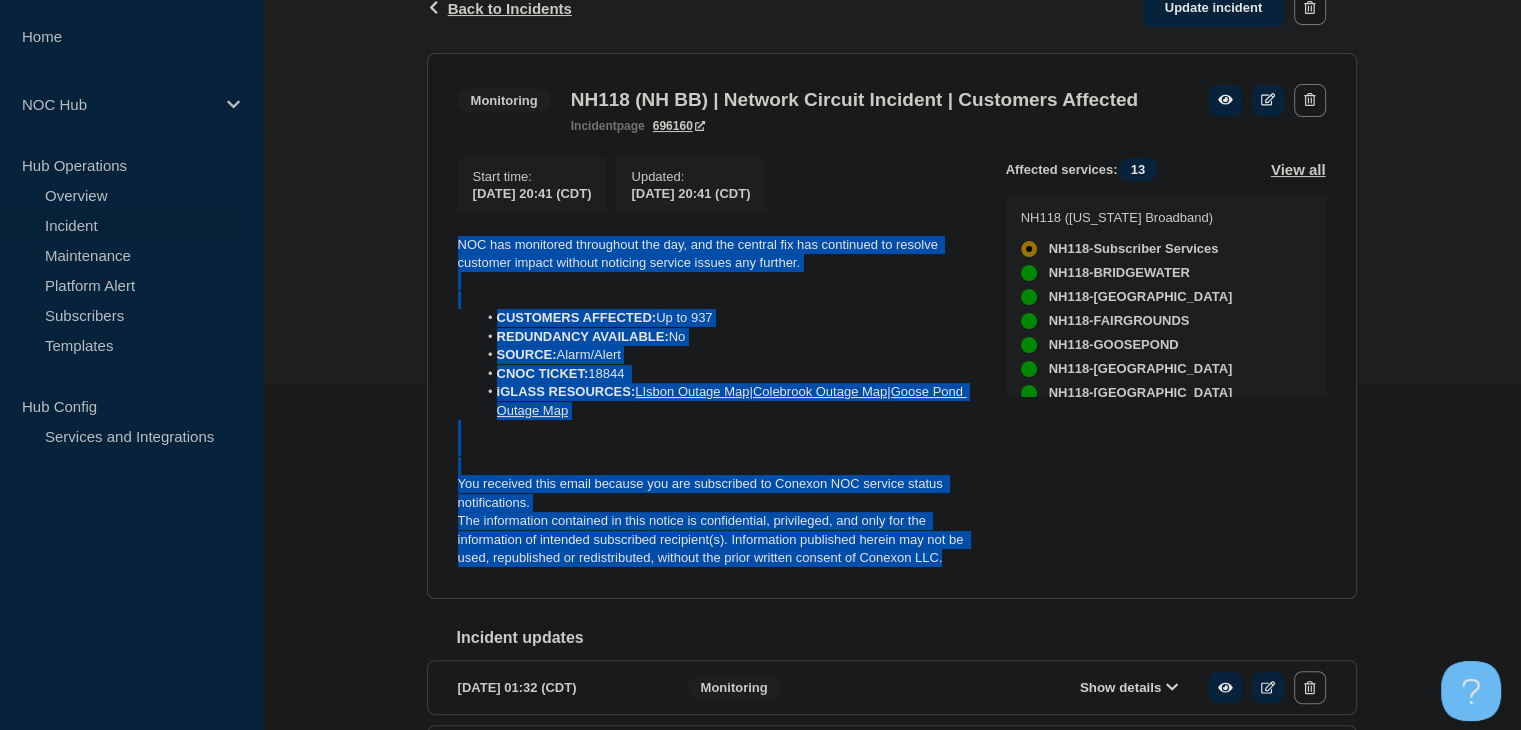 scroll, scrollTop: 300, scrollLeft: 0, axis: vertical 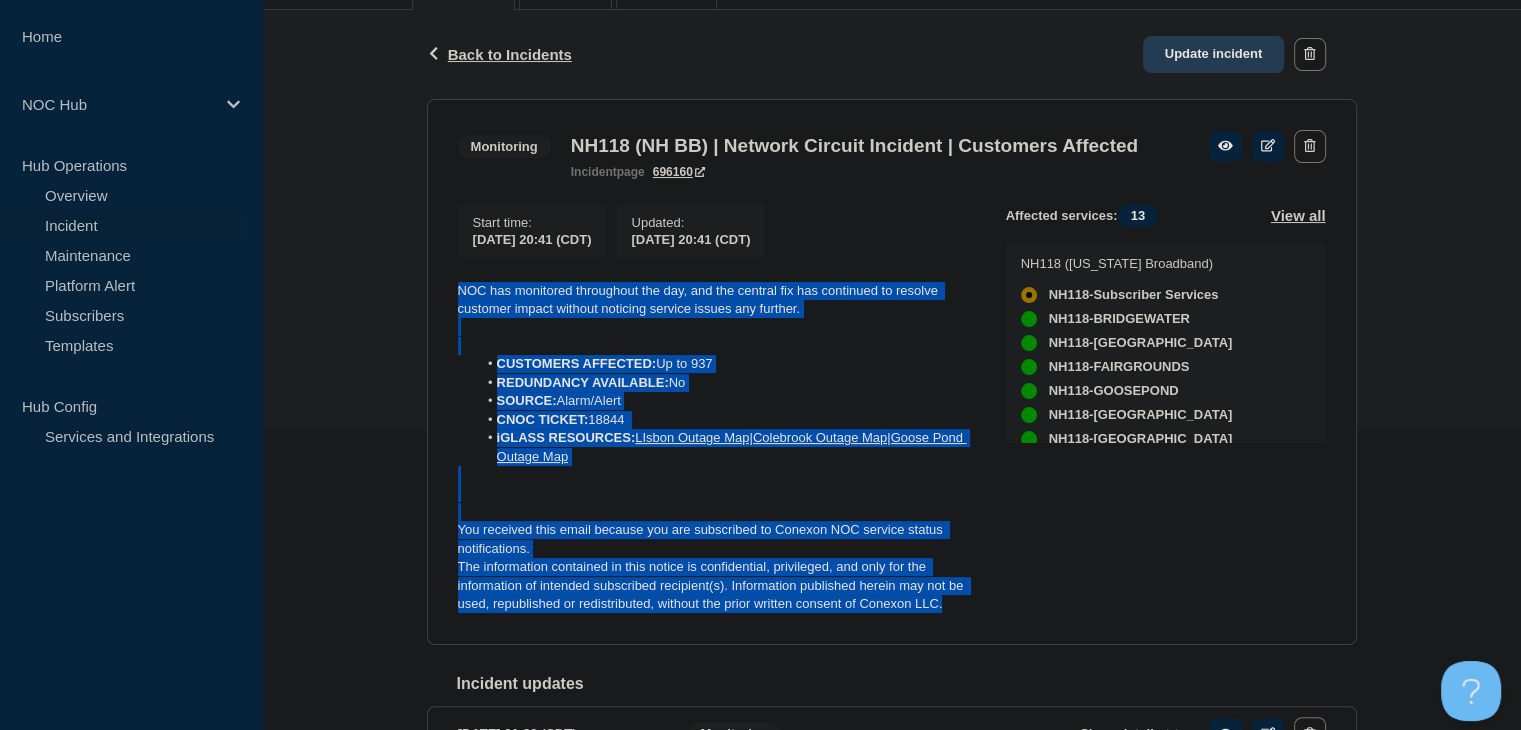 click on "Update incident" 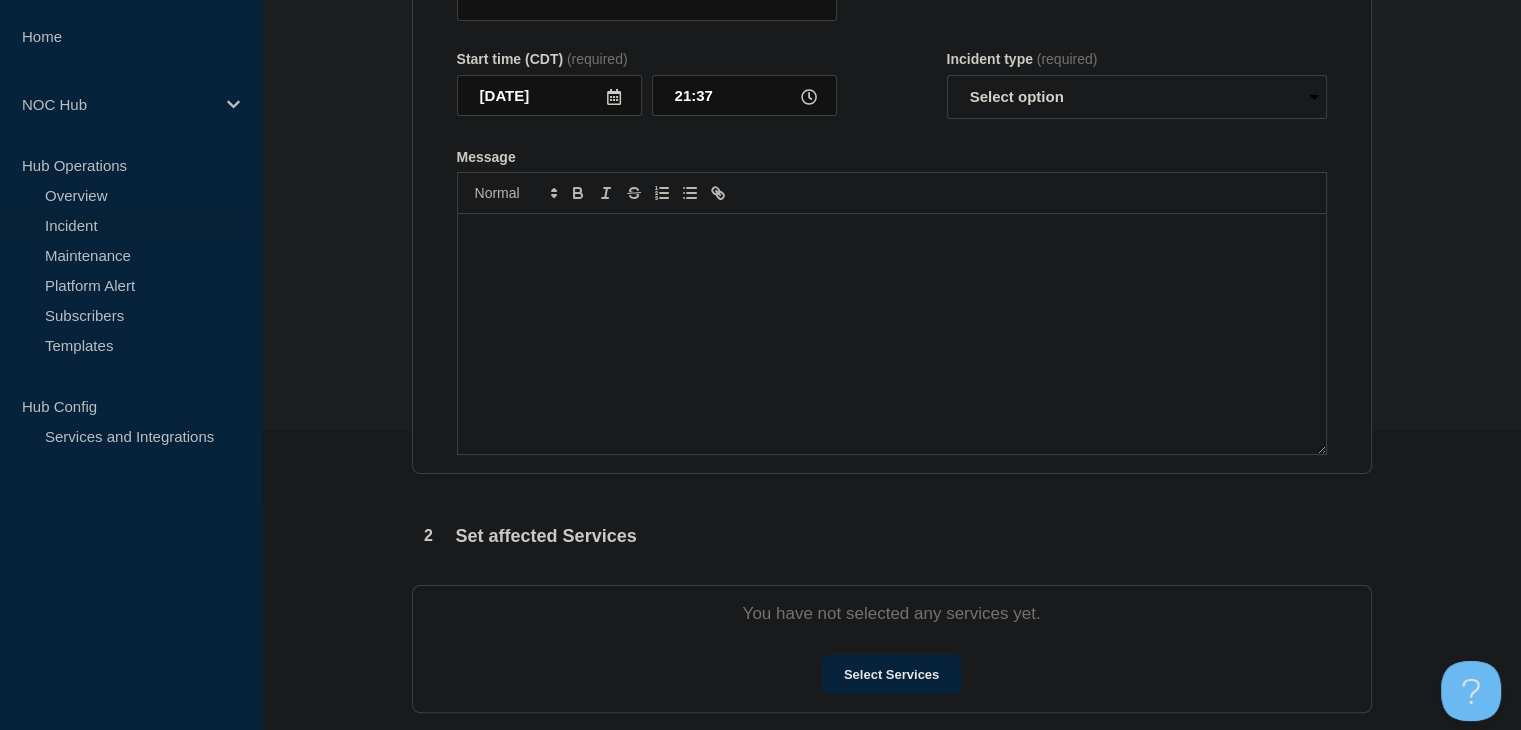 type on "NH118 (NH BB) | Network Circuit Incident | Customers Affected" 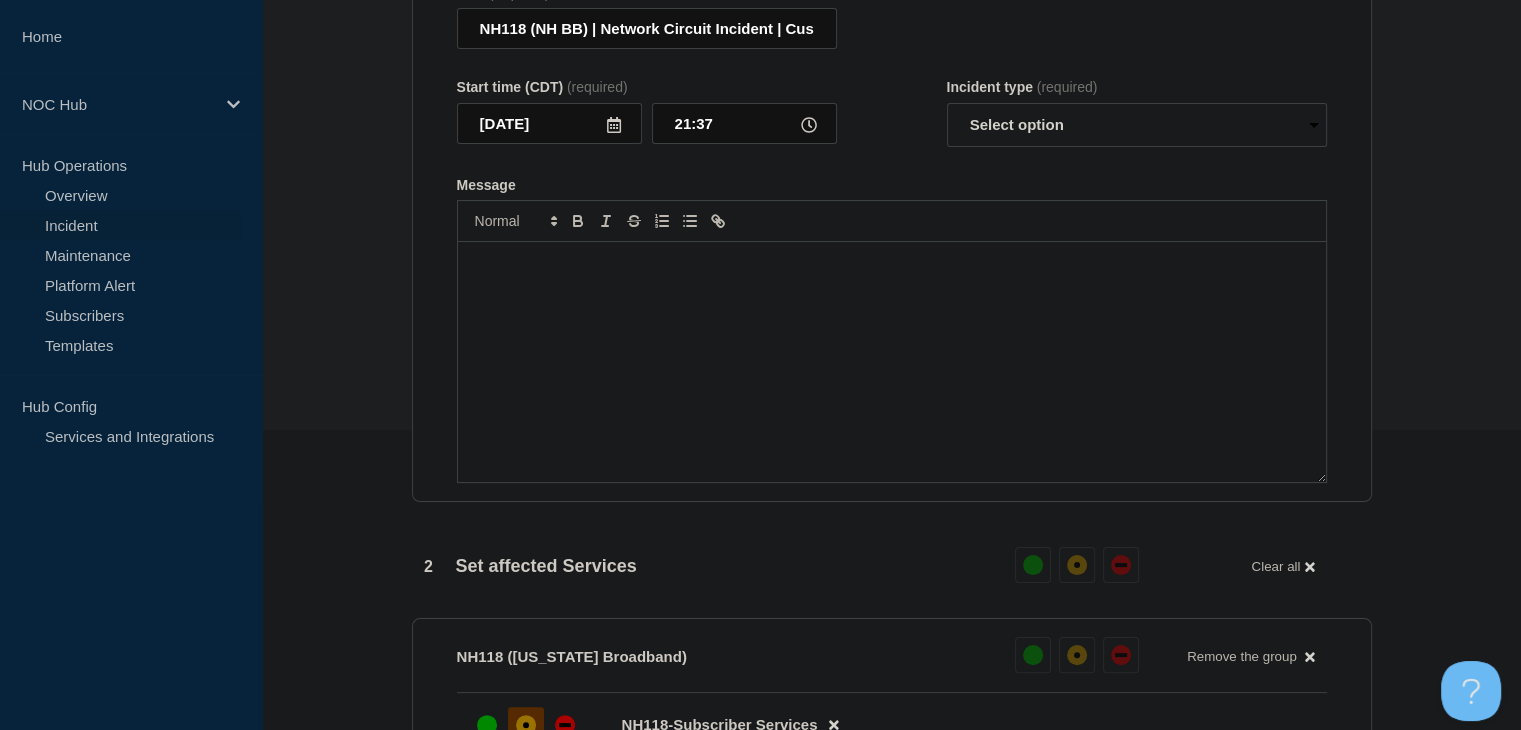 click at bounding box center (892, 362) 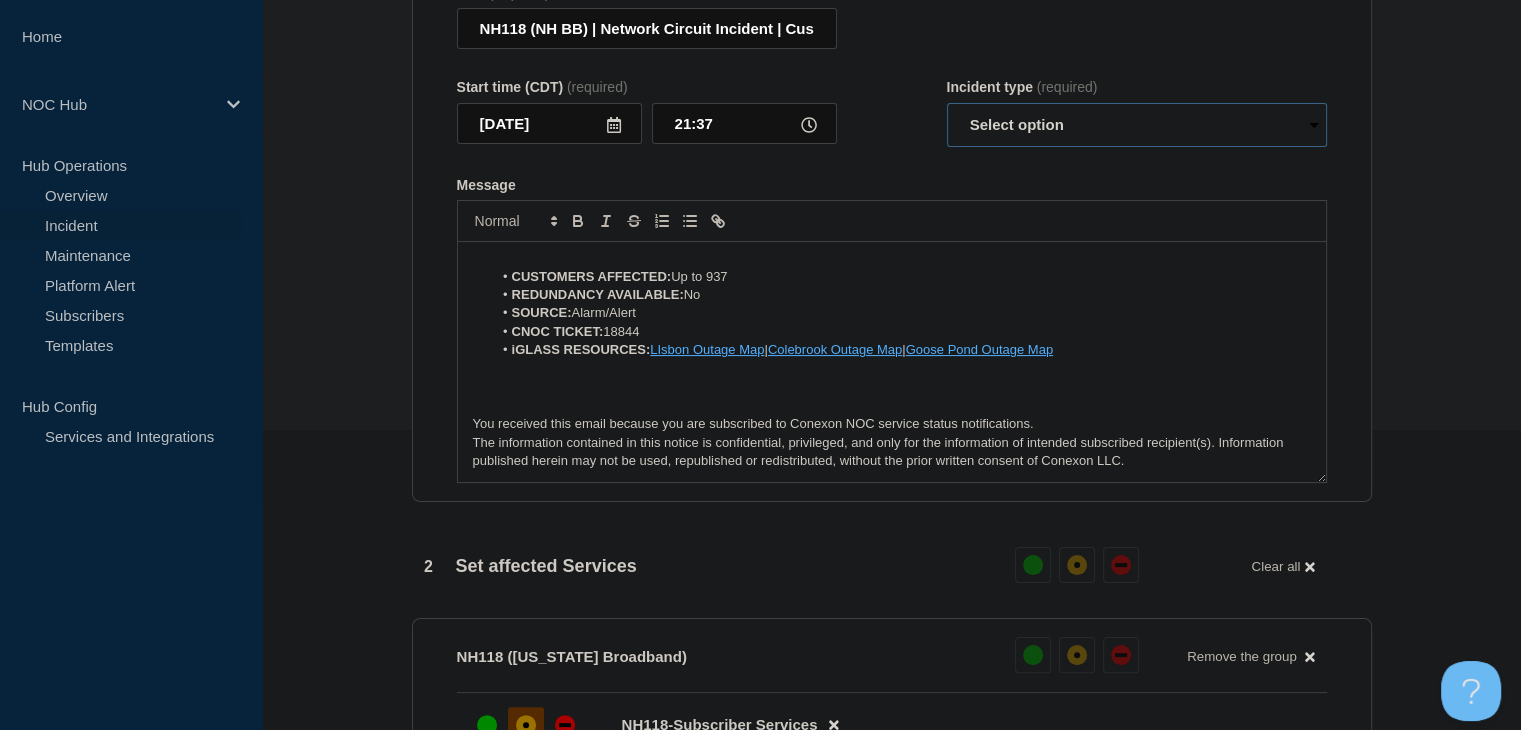 click on "Select option Investigating Identified Monitoring Resolved" at bounding box center [1137, 125] 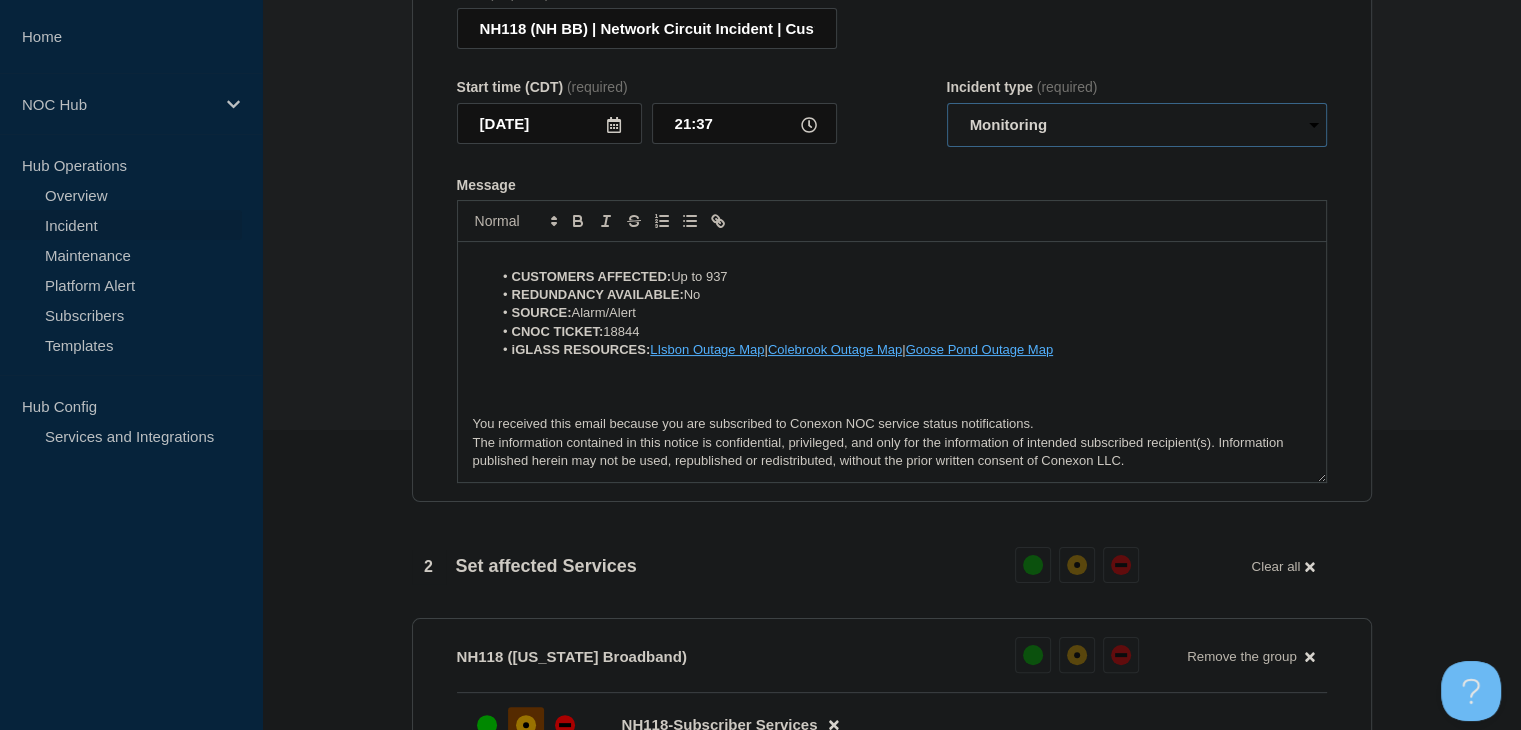 click on "Select option Investigating Identified Monitoring Resolved" at bounding box center [1137, 125] 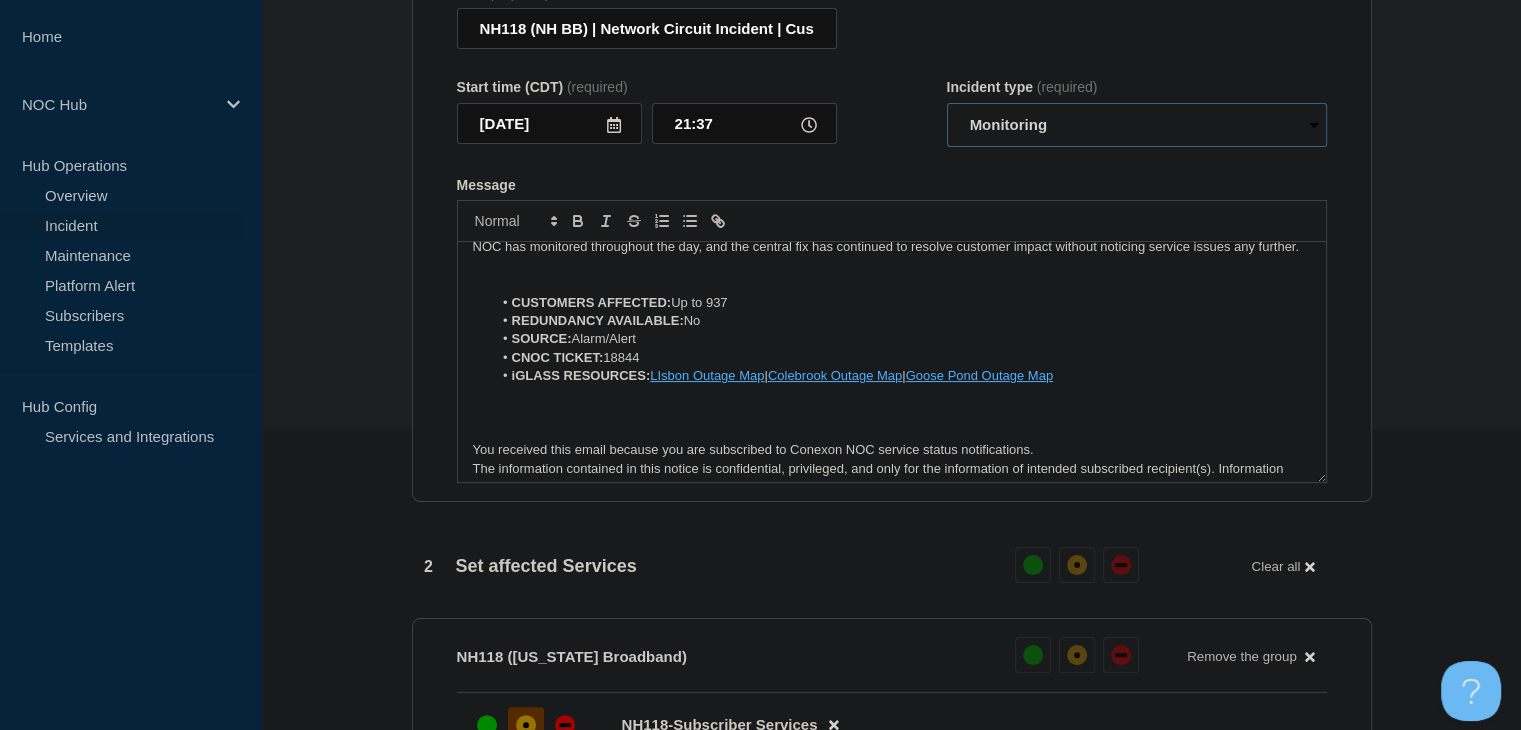 scroll, scrollTop: 0, scrollLeft: 0, axis: both 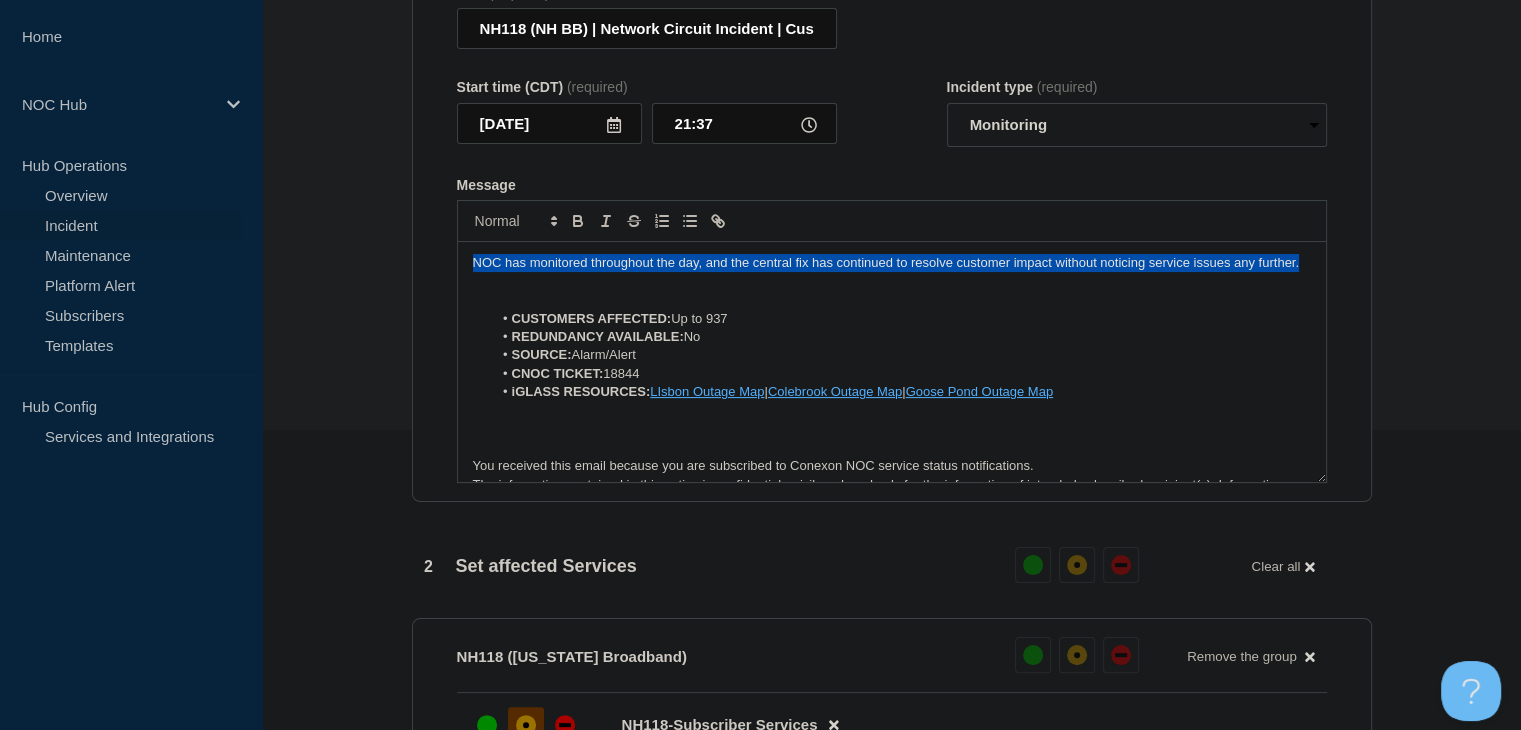 drag, startPoint x: 534, startPoint y: 297, endPoint x: 368, endPoint y: 236, distance: 176.85304 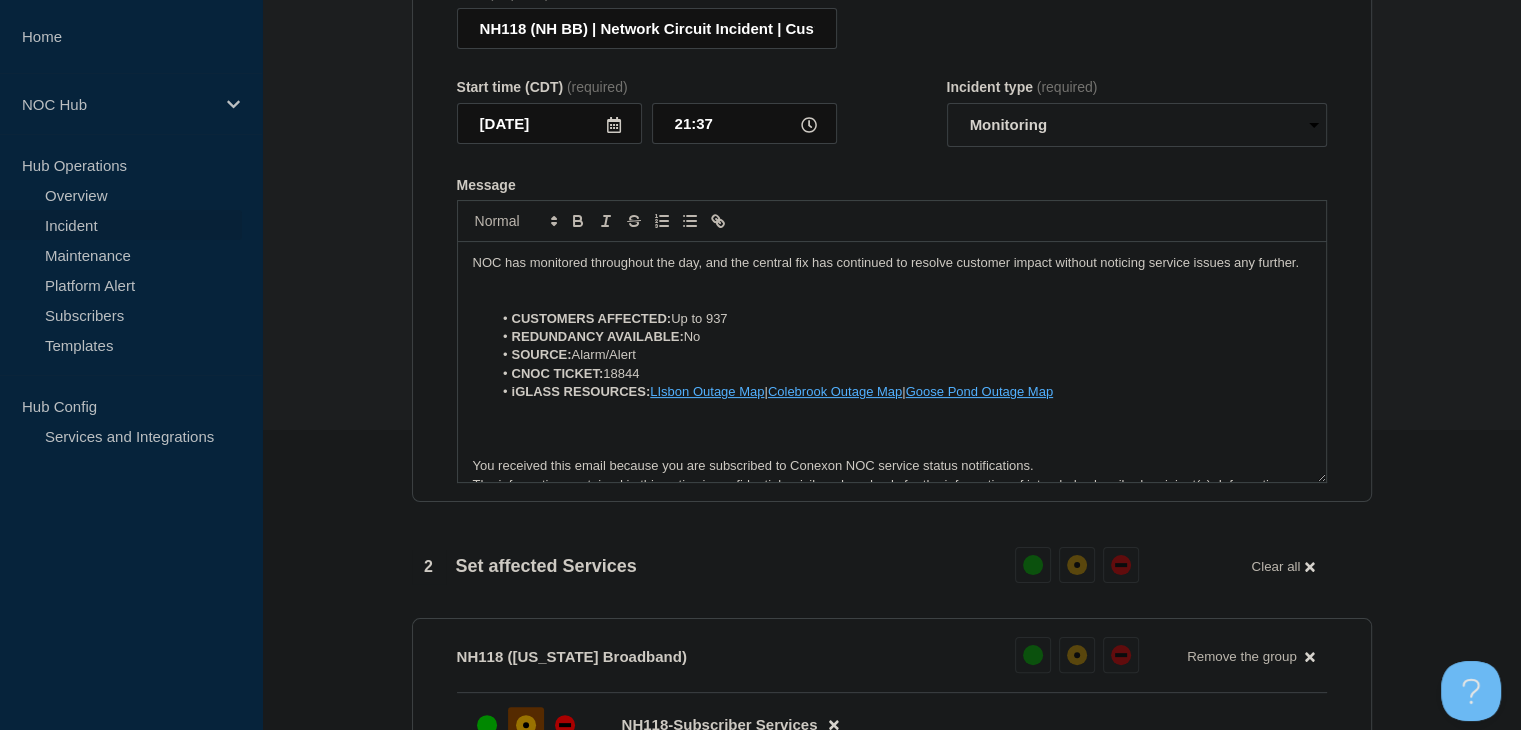 type 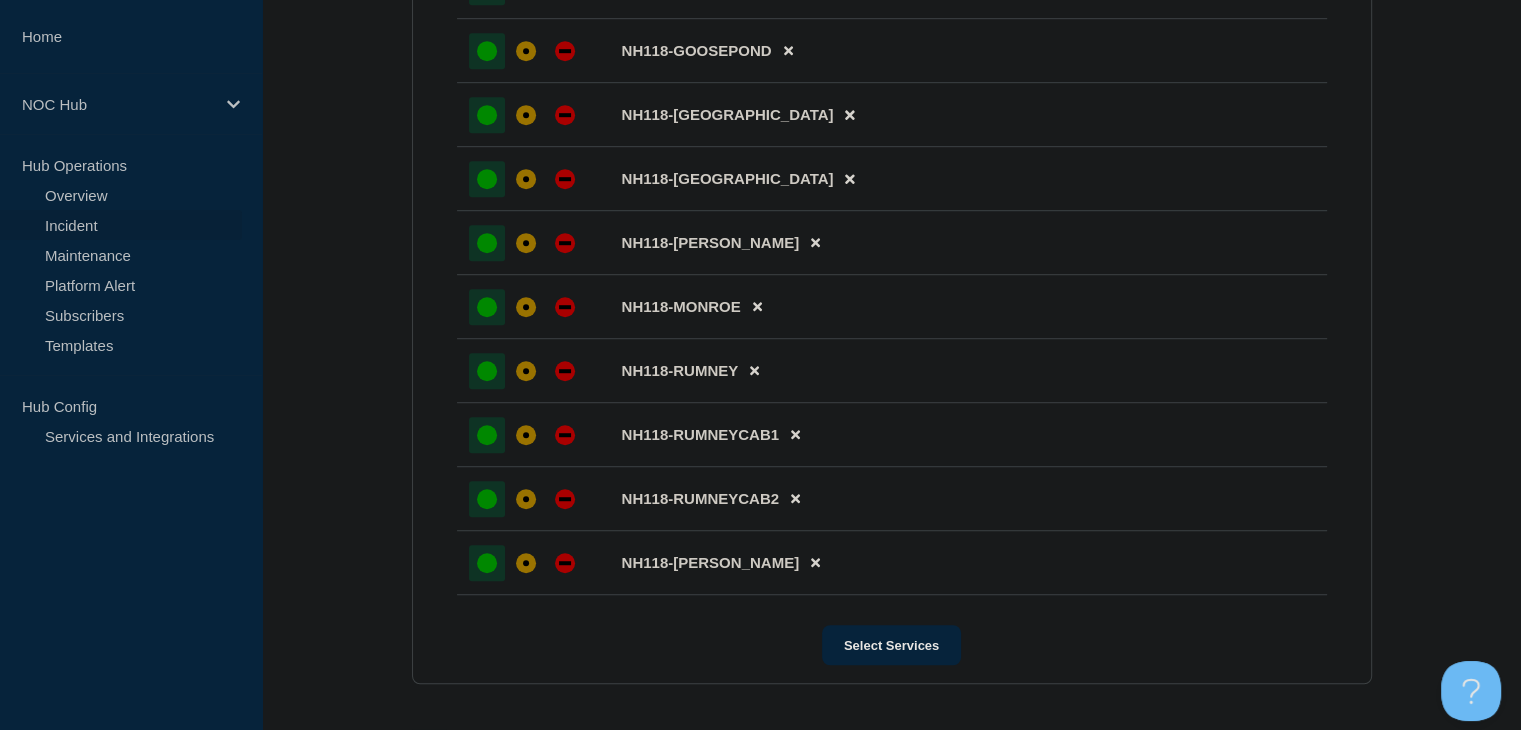 scroll, scrollTop: 1700, scrollLeft: 0, axis: vertical 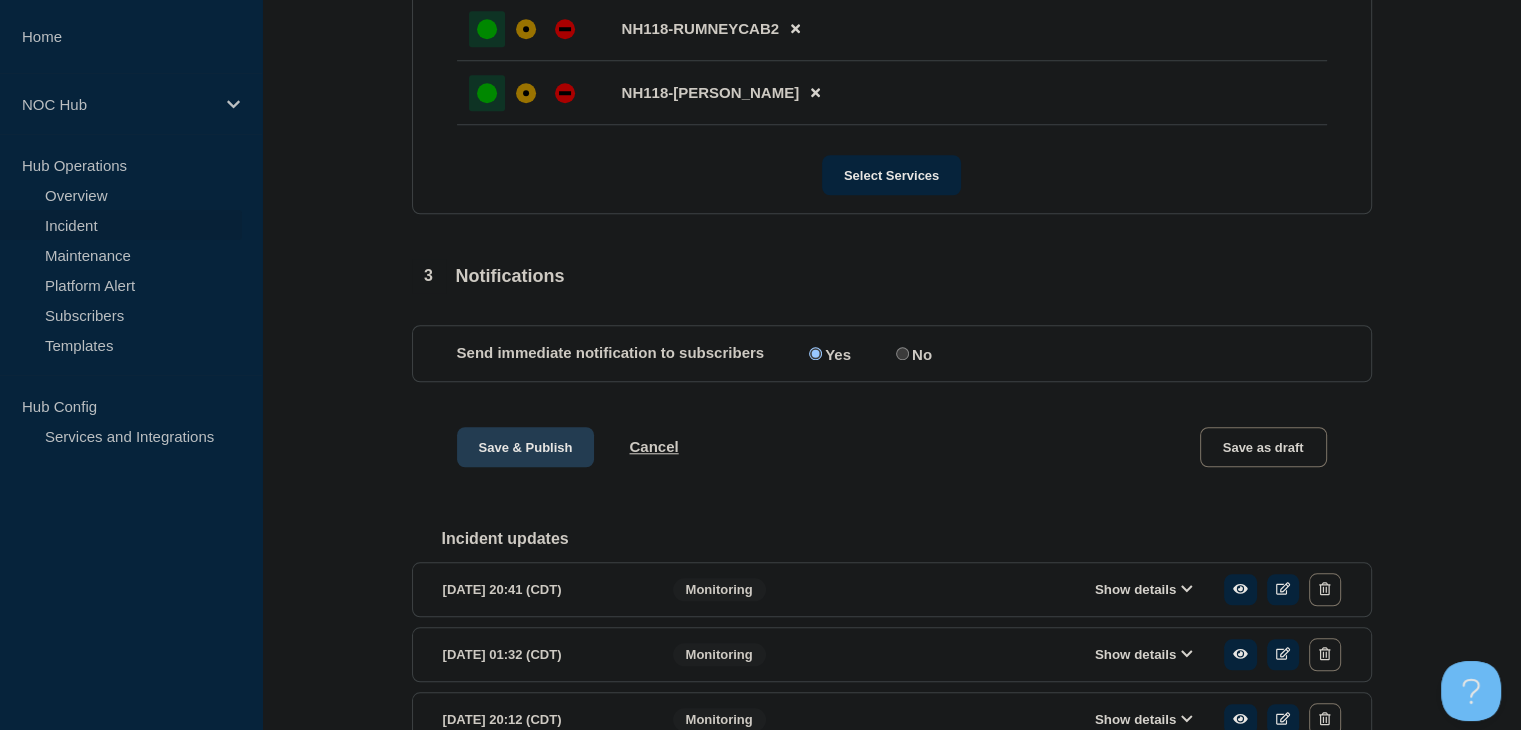 click on "Save & Publish" at bounding box center [526, 447] 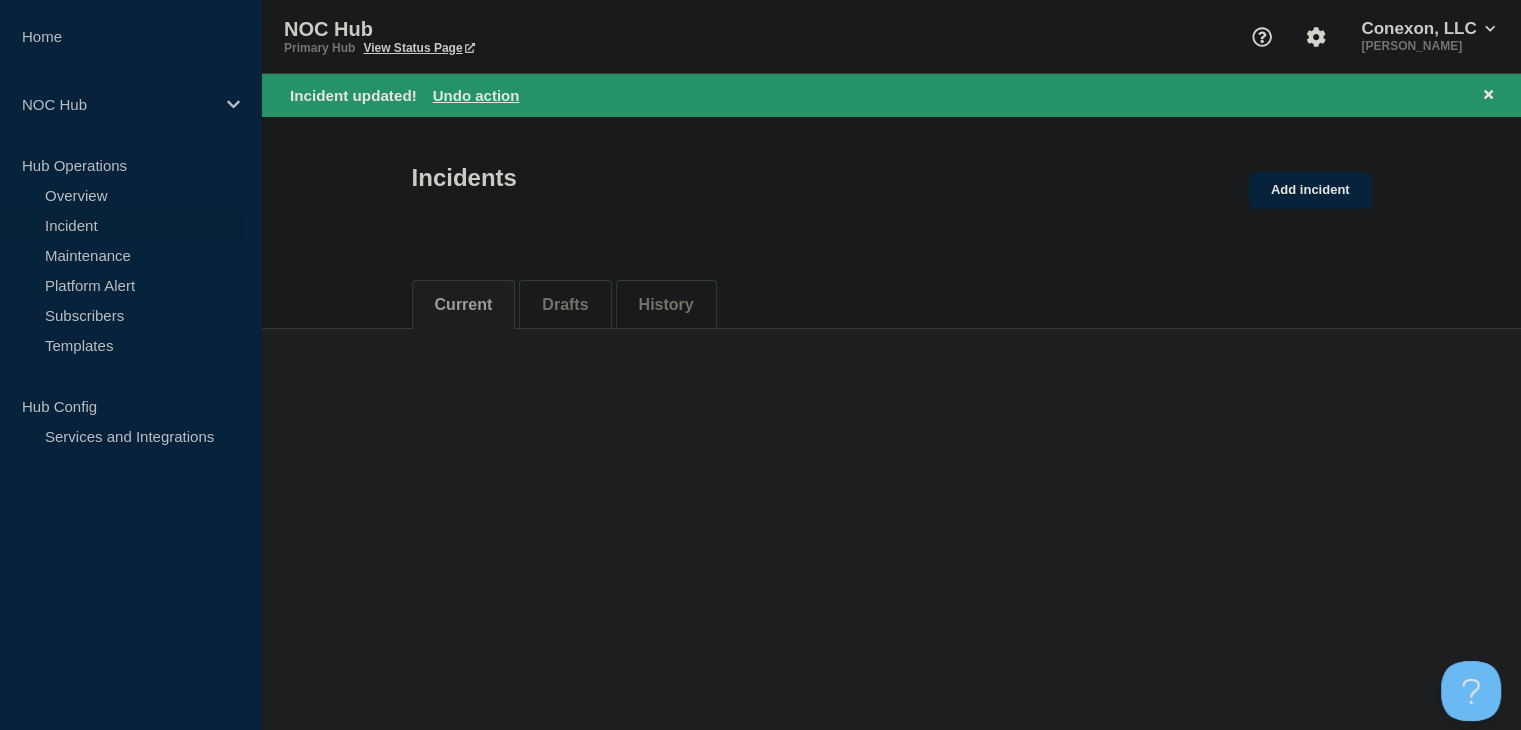 scroll, scrollTop: 0, scrollLeft: 0, axis: both 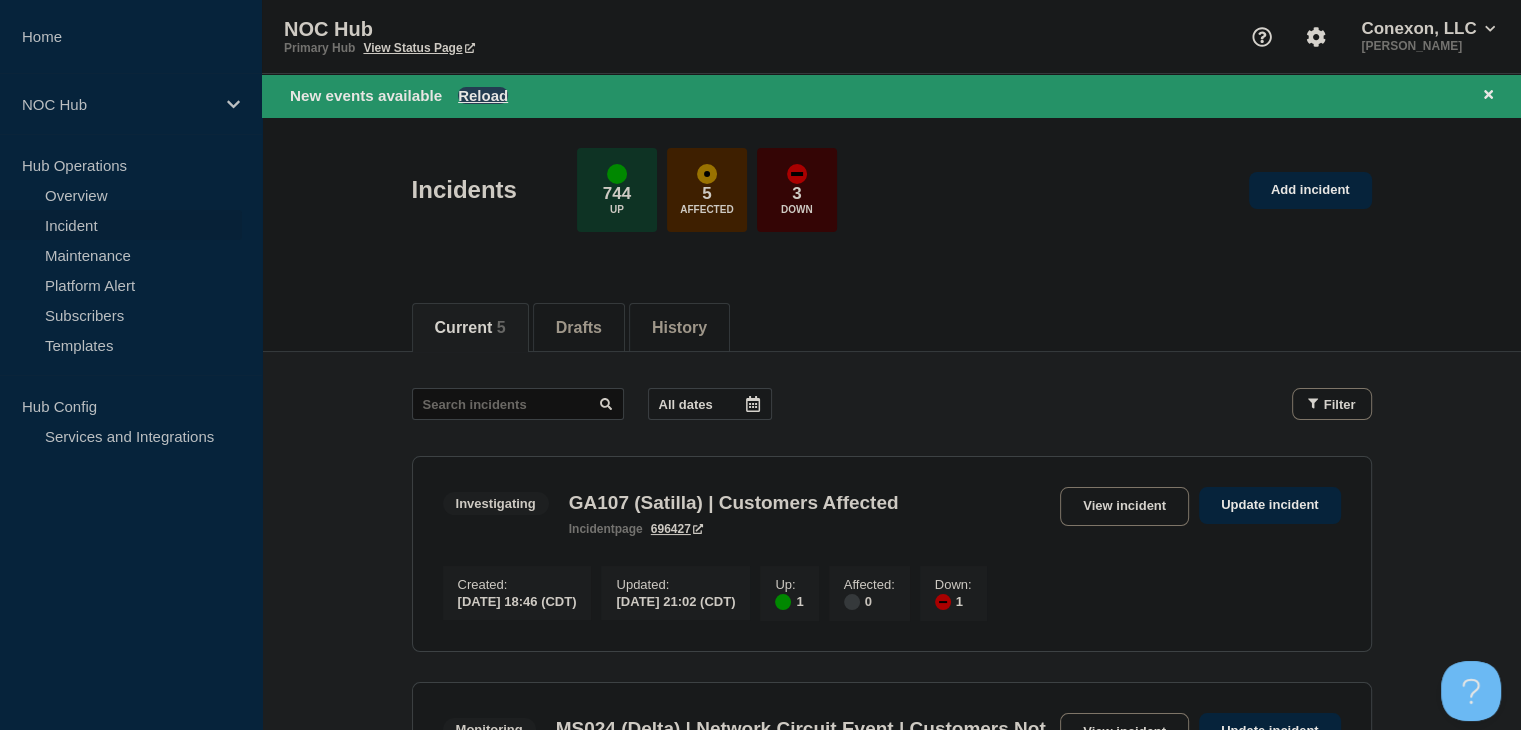 click on "Reload" at bounding box center [483, 95] 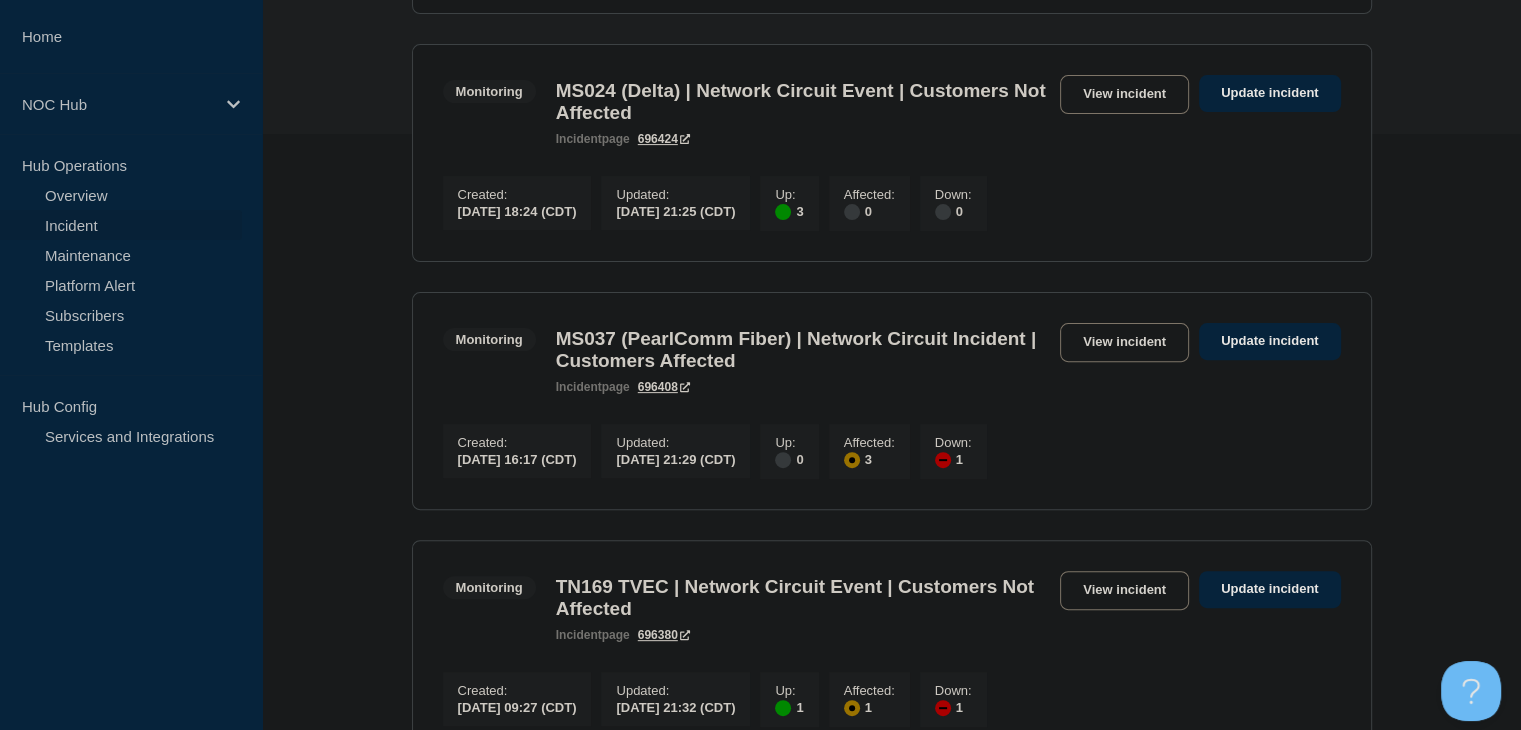 scroll, scrollTop: 1100, scrollLeft: 0, axis: vertical 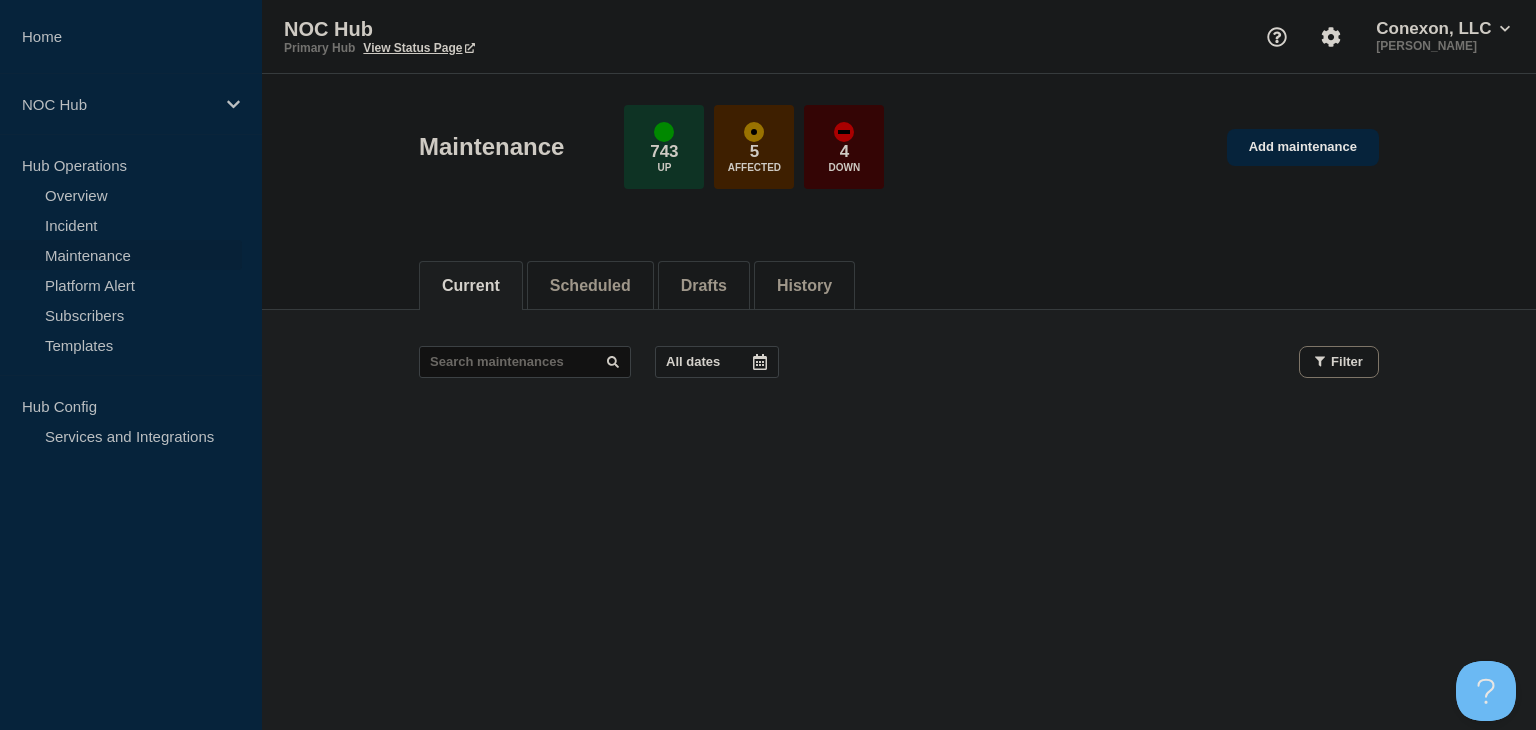 click on "Maintenance" at bounding box center [121, 255] 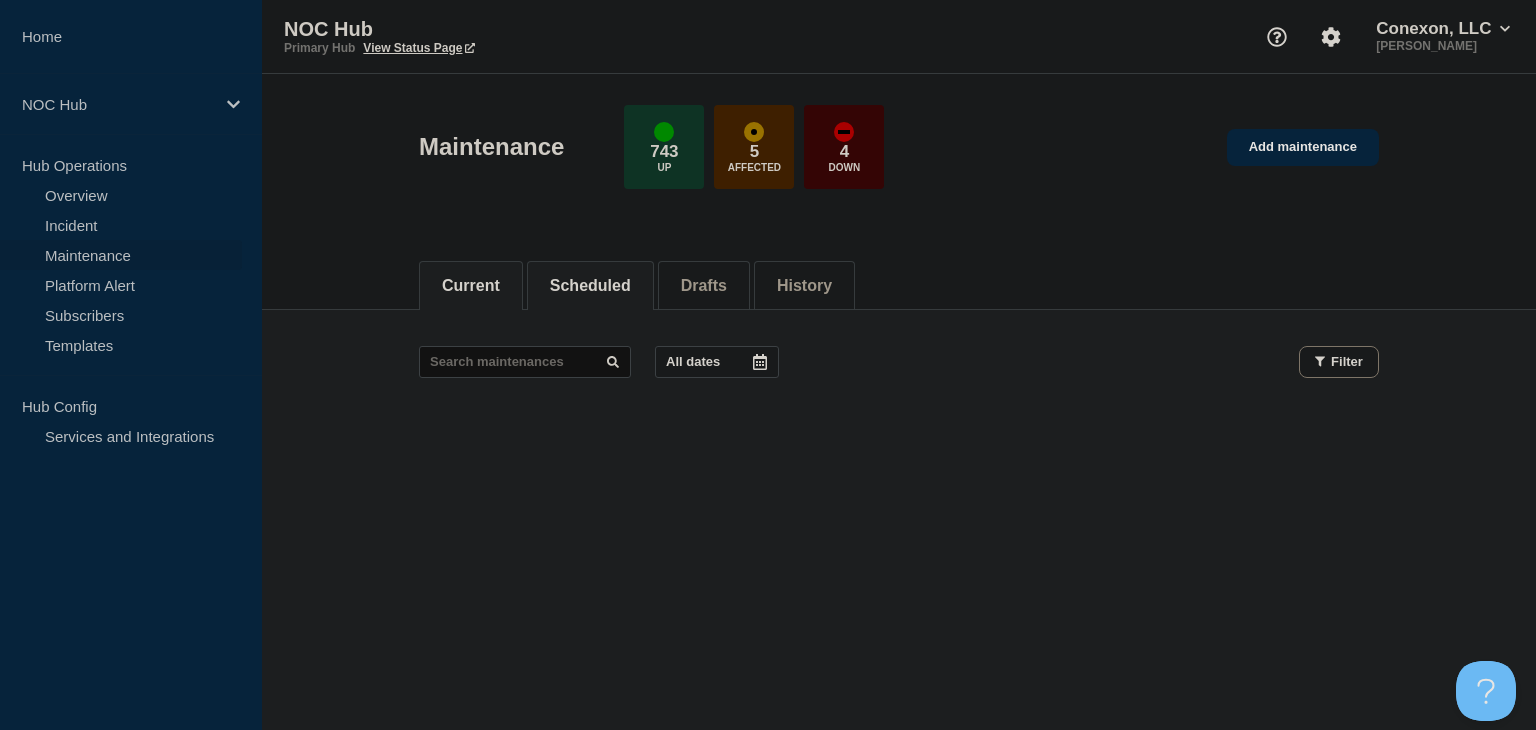 click on "Scheduled" 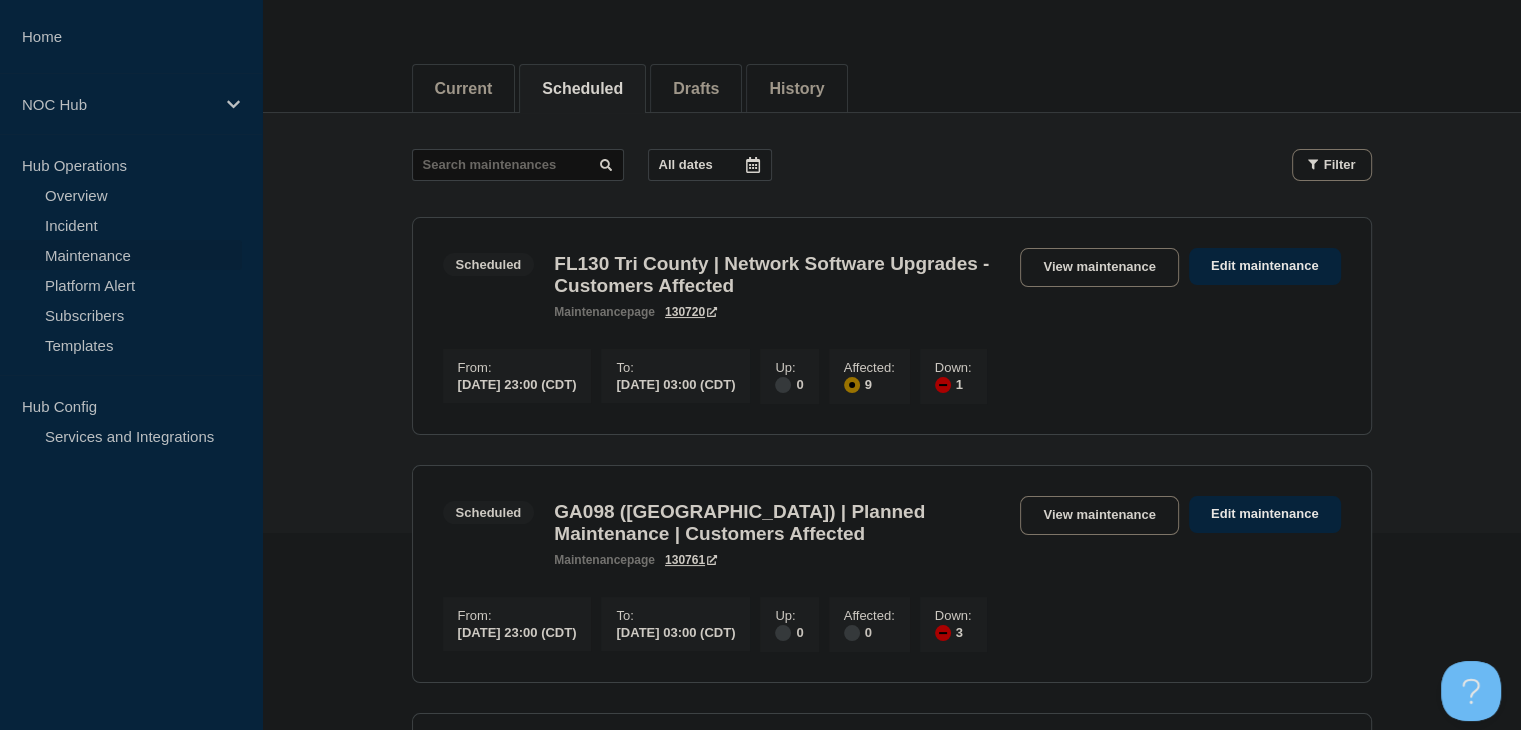 scroll, scrollTop: 200, scrollLeft: 0, axis: vertical 